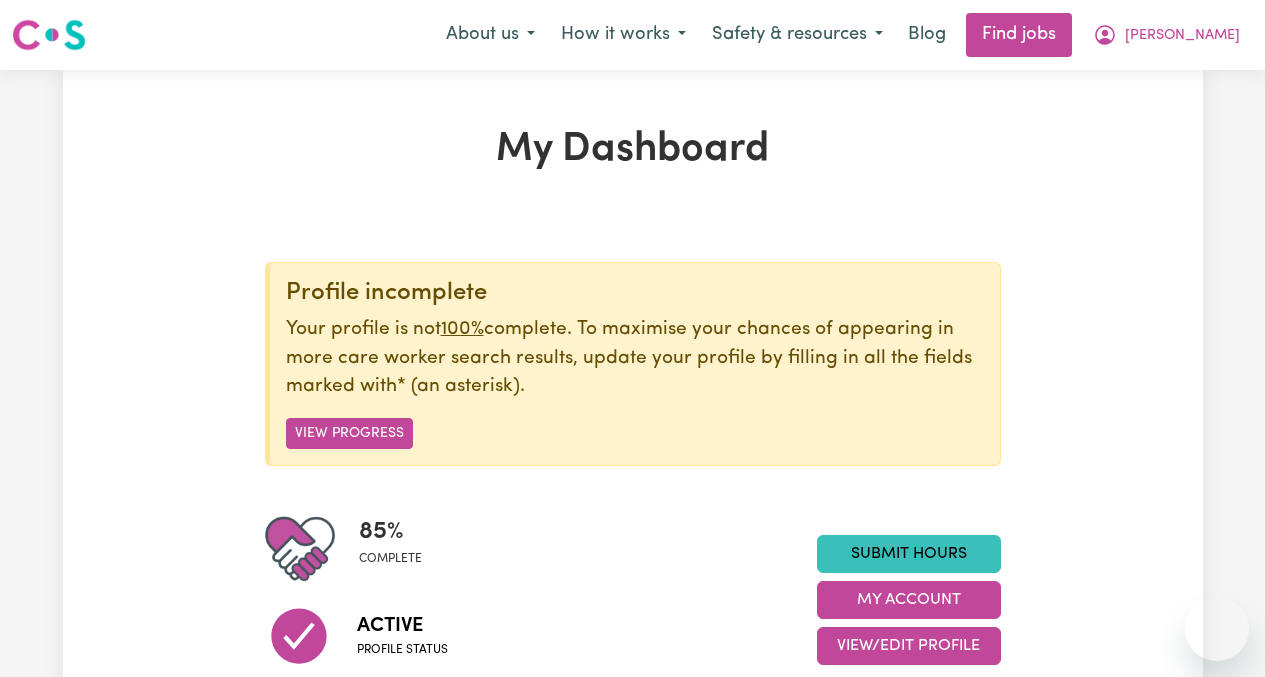 scroll, scrollTop: 0, scrollLeft: 0, axis: both 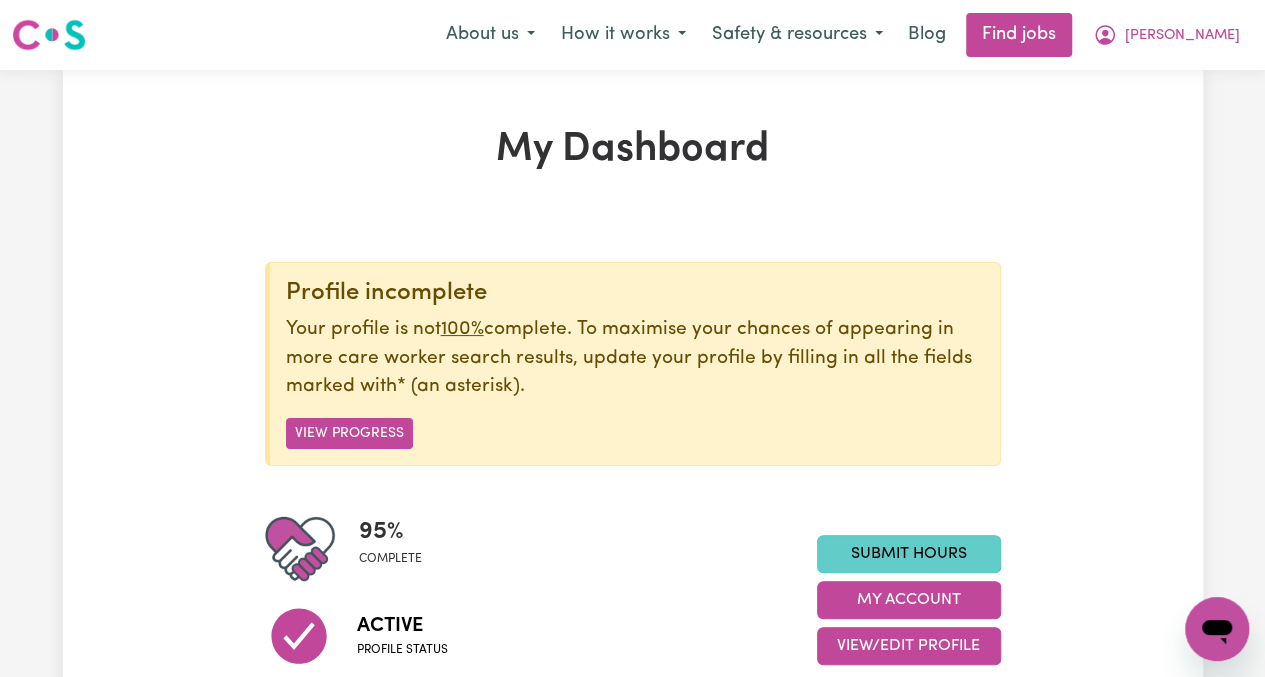 click on "Submit Hours" at bounding box center (909, 554) 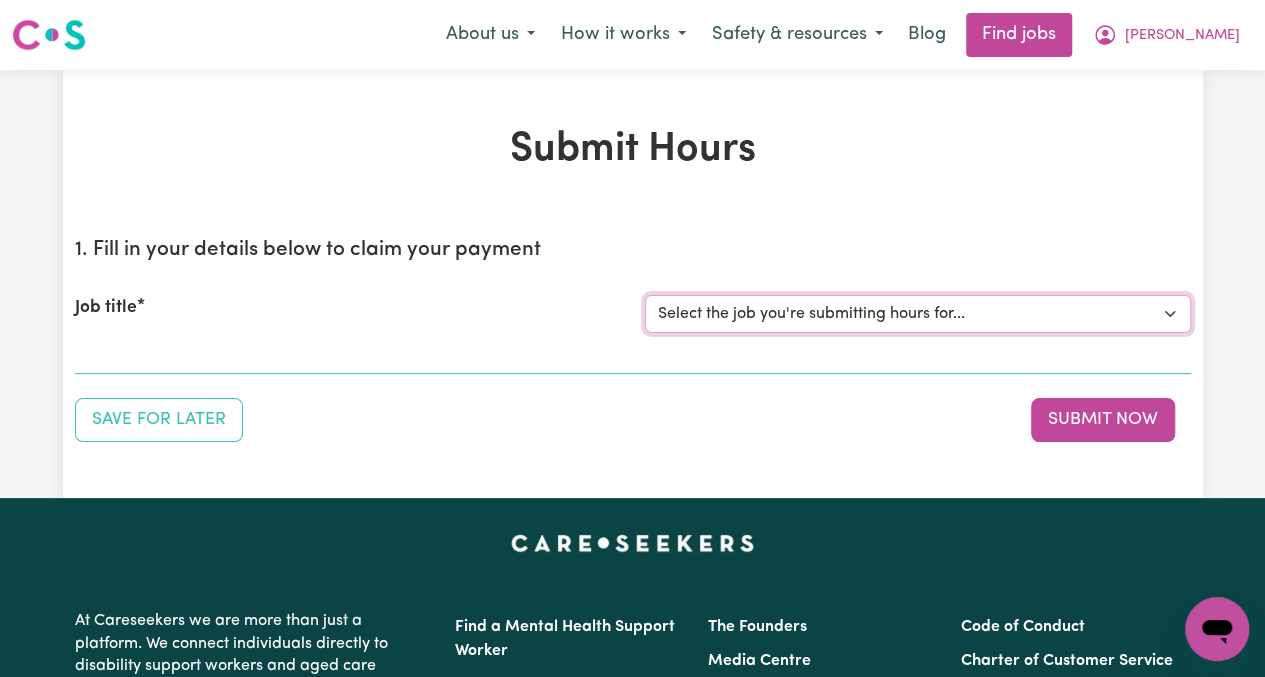 click on "Select the job you're submitting hours for... [[PERSON_NAME]] Greek speaking Carer needed to meal prep & assist with light domestic chores. Prefer greek speaking  [[PERSON_NAME]] [DEMOGRAPHIC_DATA] Support Worker Needed In [GEOGRAPHIC_DATA], [GEOGRAPHIC_DATA]" at bounding box center [918, 314] 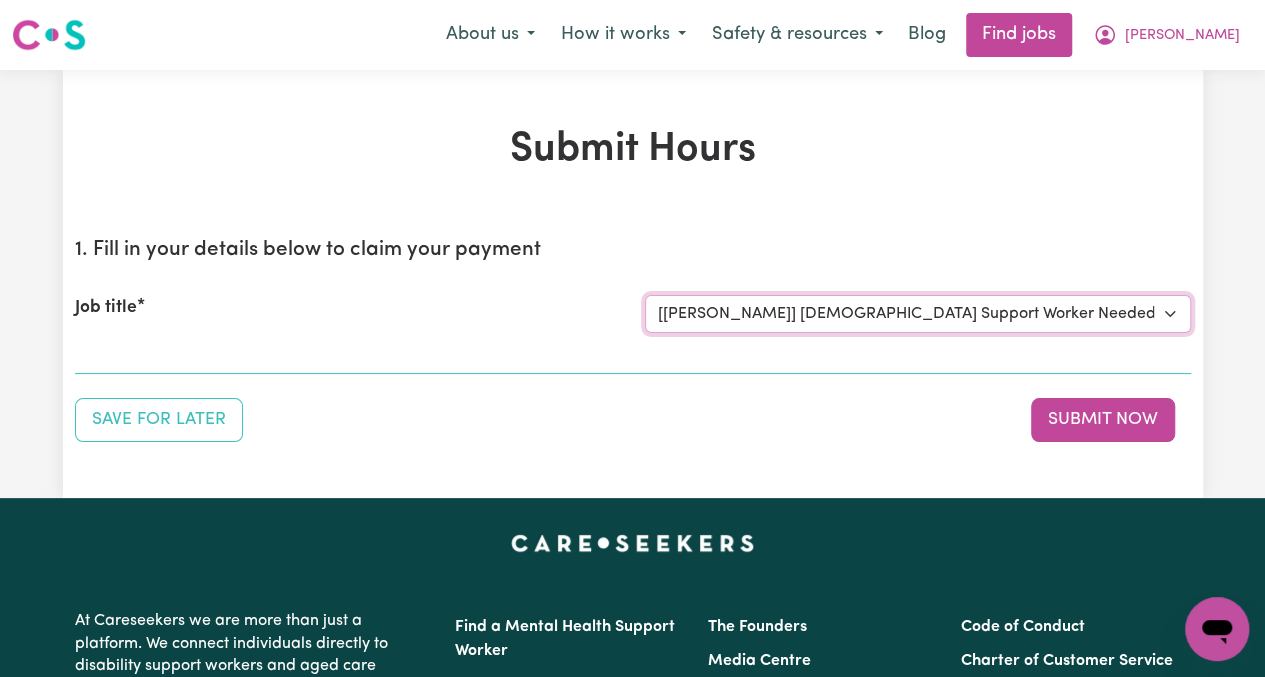 click on "Select the job you're submitting hours for... [[PERSON_NAME]] Greek speaking Carer needed to meal prep & assist with light domestic chores. Prefer greek speaking  [[PERSON_NAME]] [DEMOGRAPHIC_DATA] Support Worker Needed In [GEOGRAPHIC_DATA], [GEOGRAPHIC_DATA]" at bounding box center [918, 314] 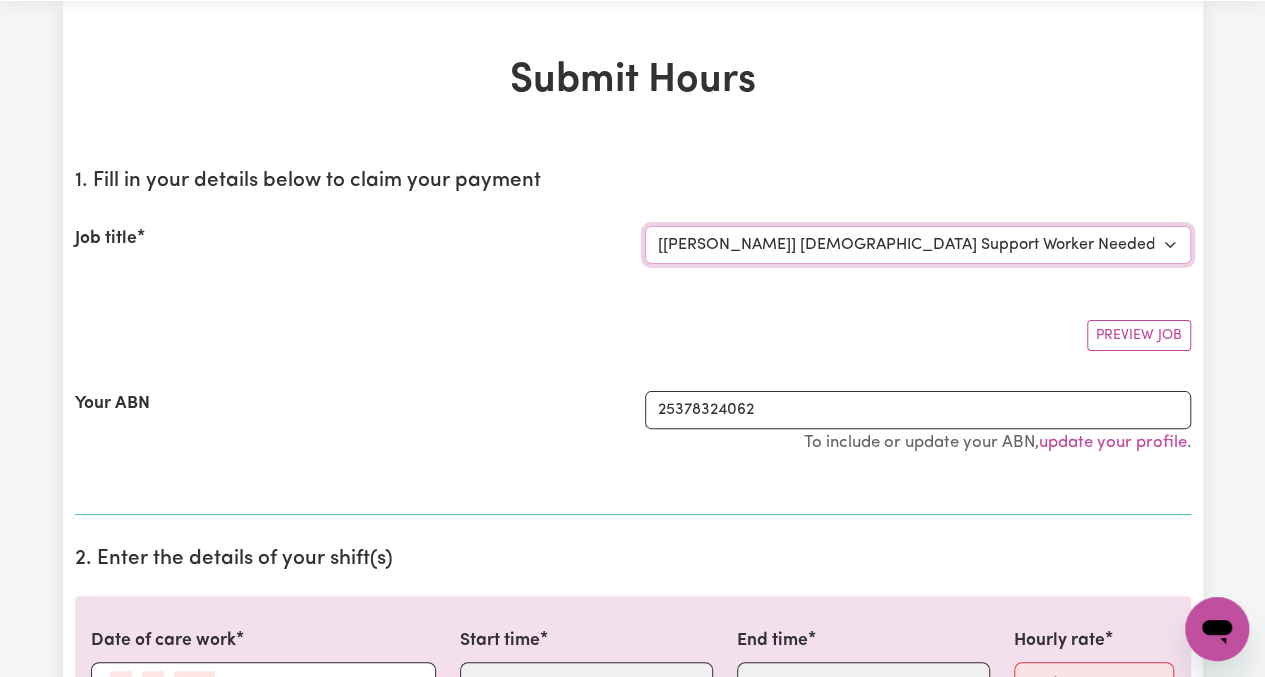 scroll, scrollTop: 300, scrollLeft: 0, axis: vertical 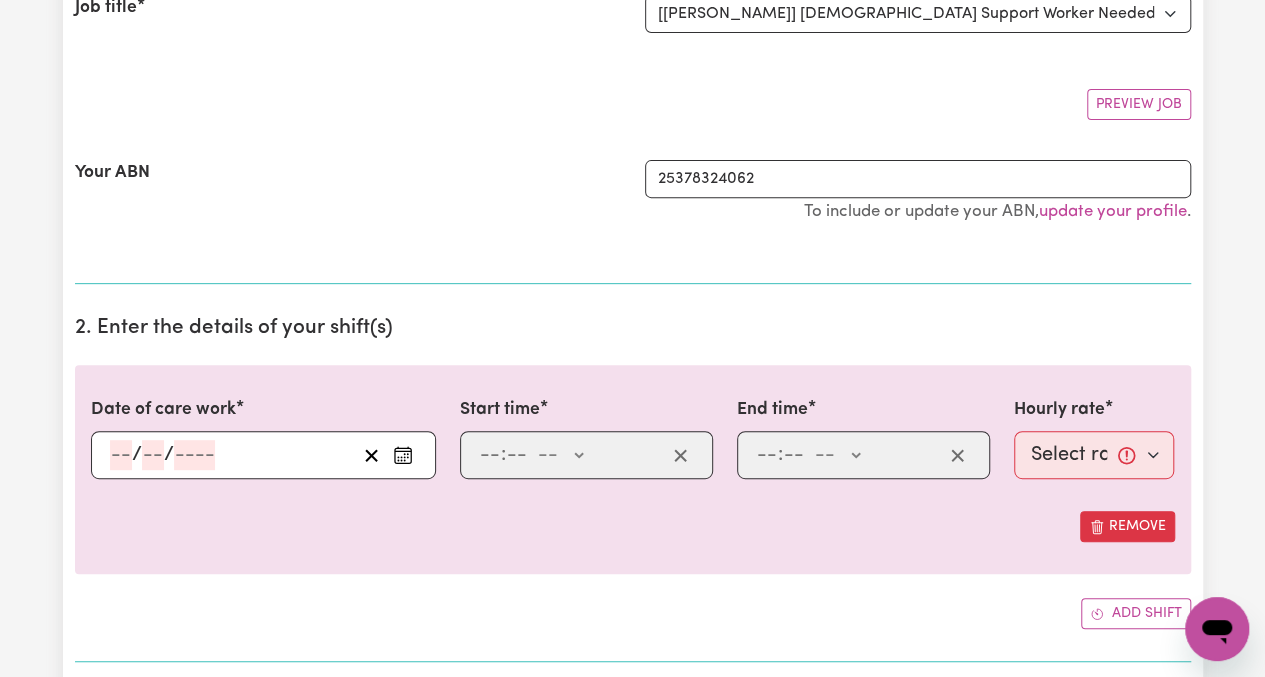click 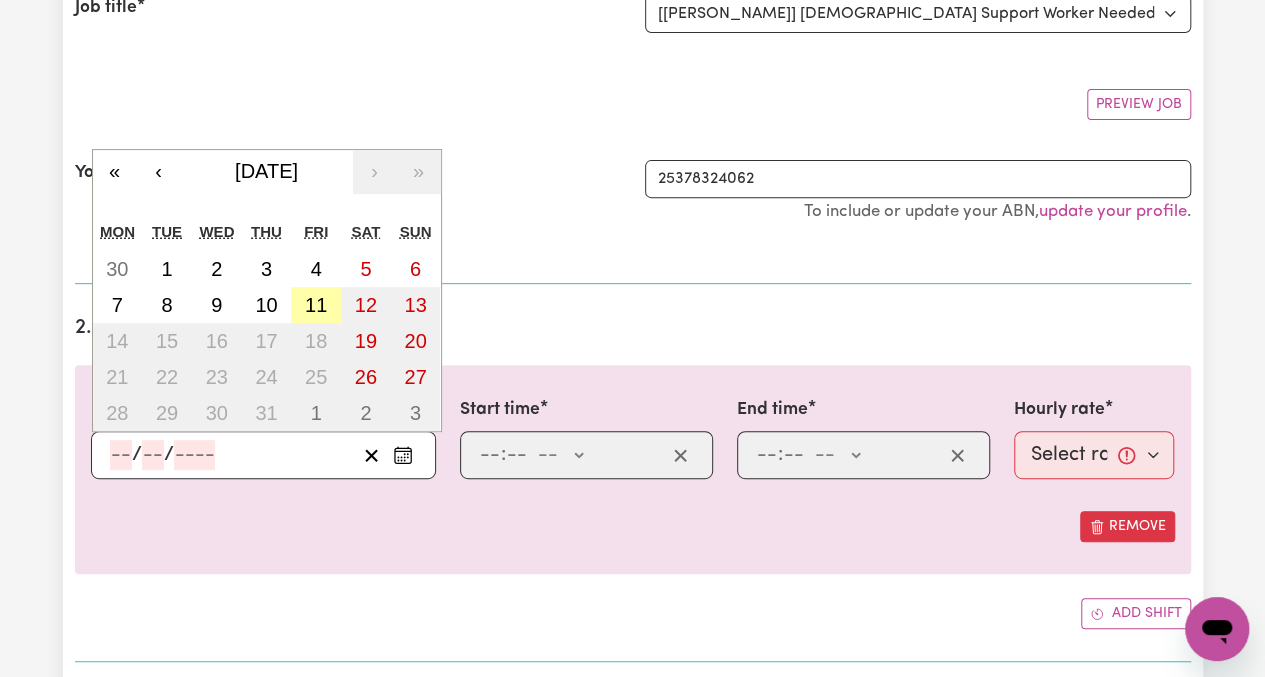 click on "11" at bounding box center (316, 305) 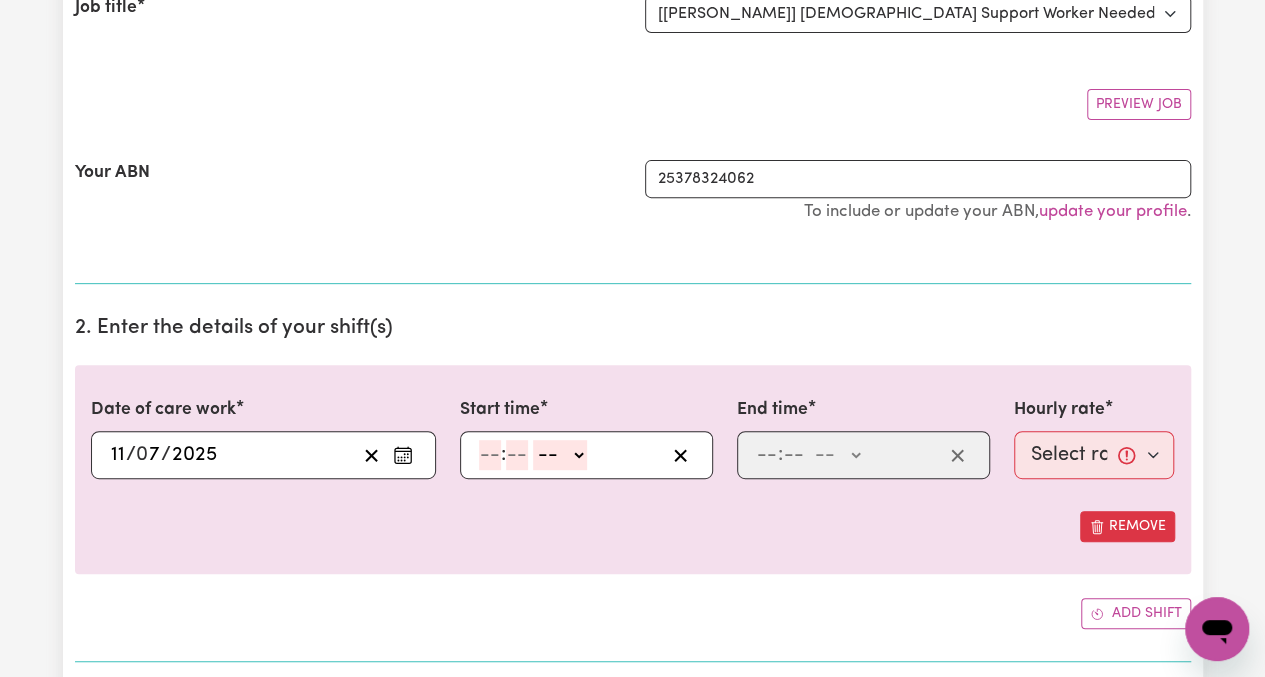 click 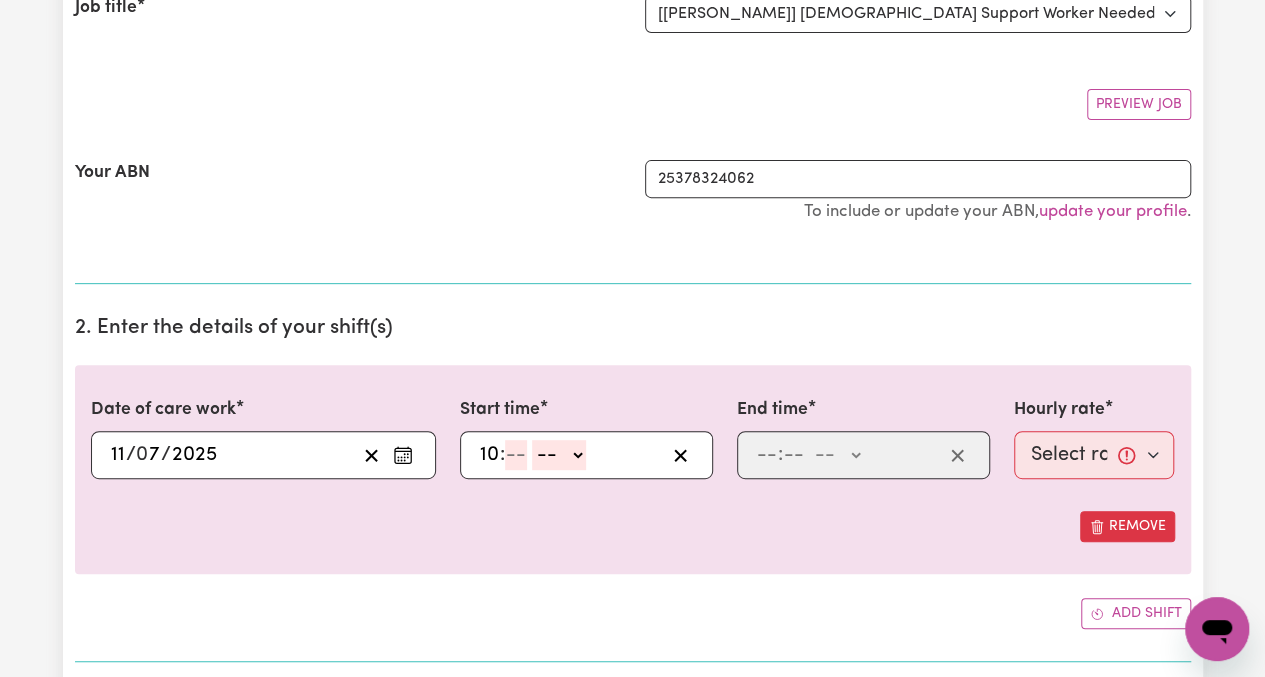 type on "10" 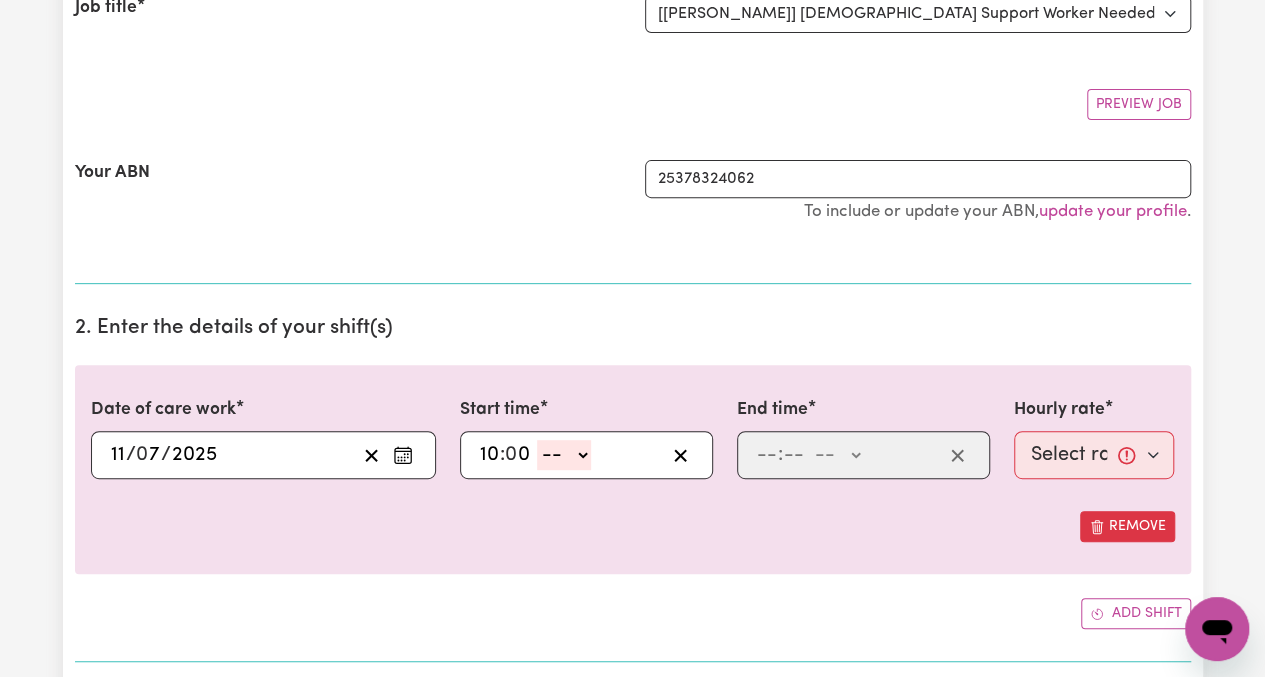 type on "0" 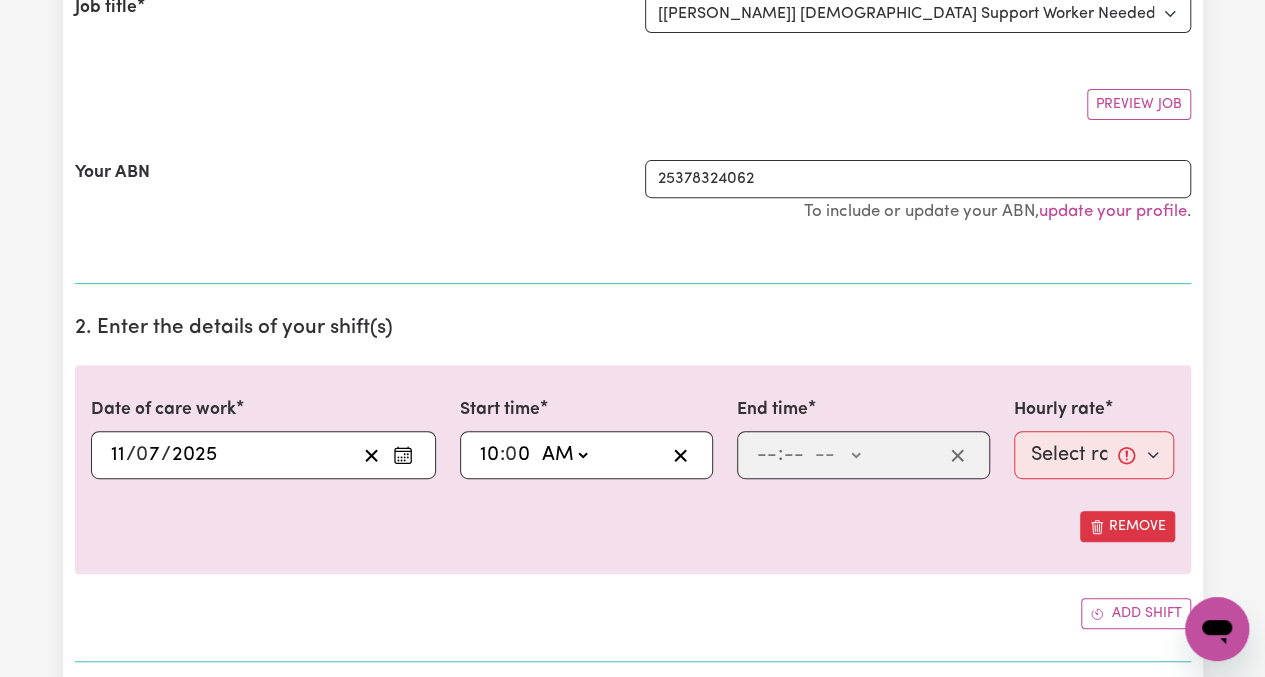 type on "10:00" 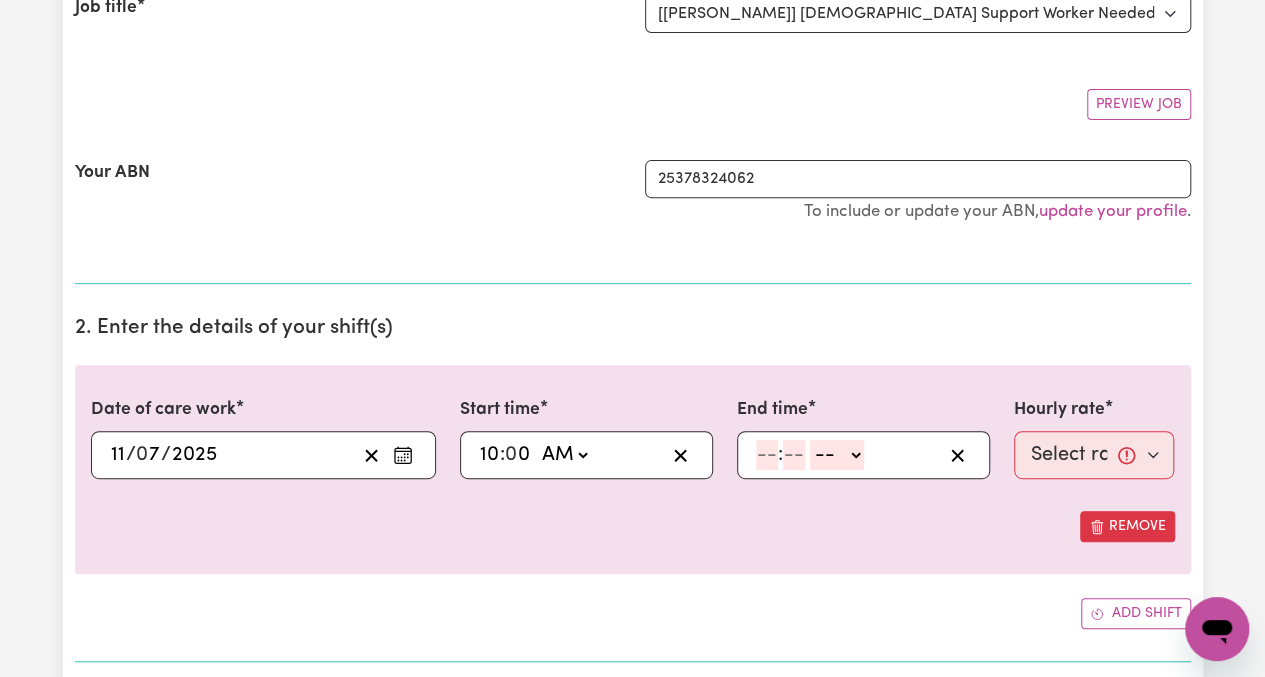 click 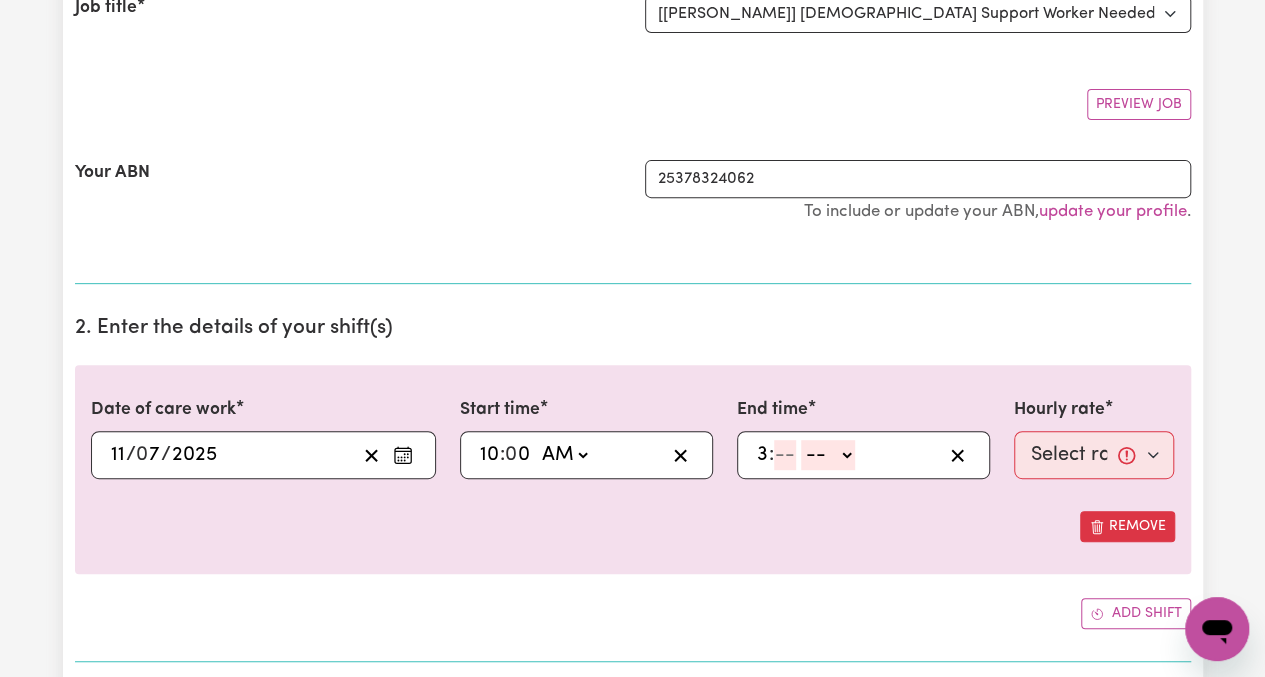 type on "3" 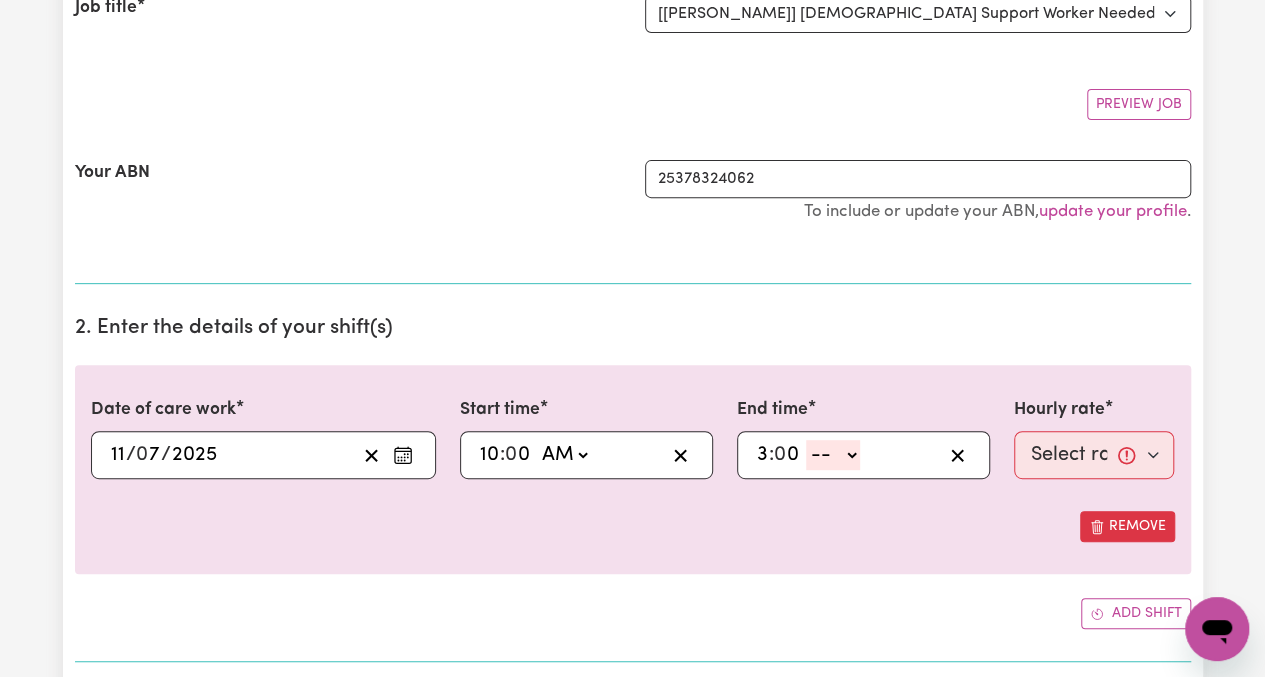 type on "0" 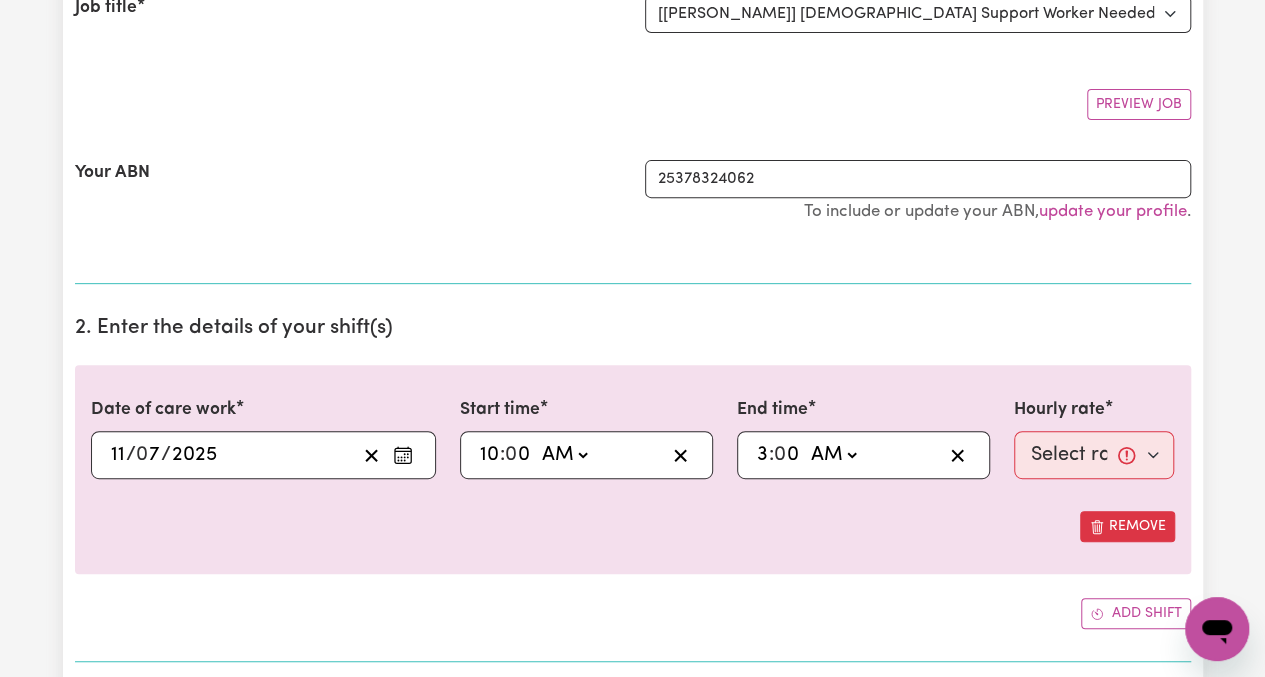 type on "03:00" 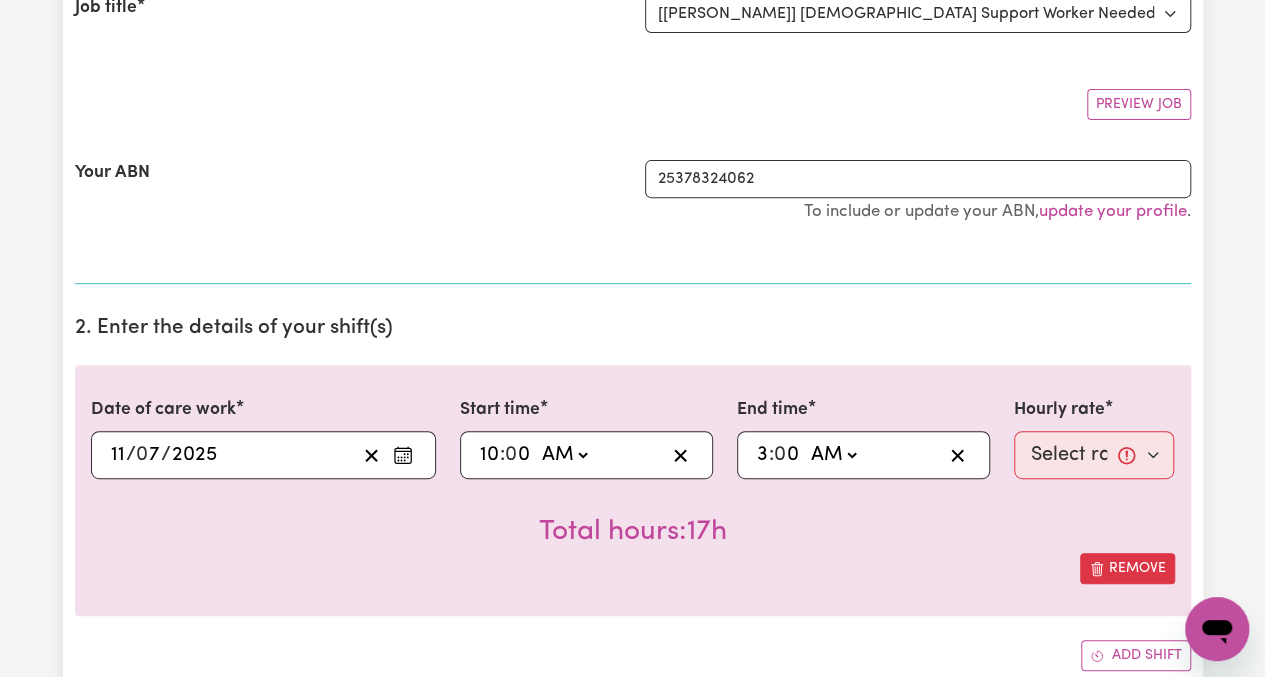 select on "pm" 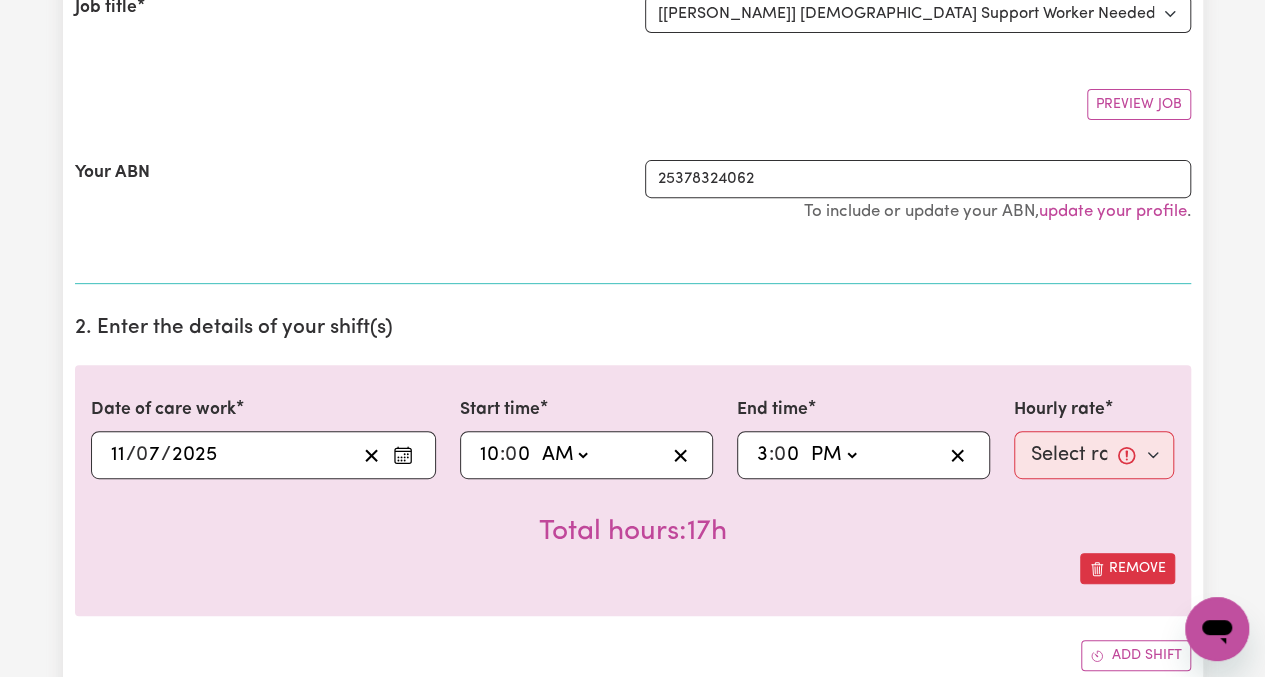 type on "15:00" 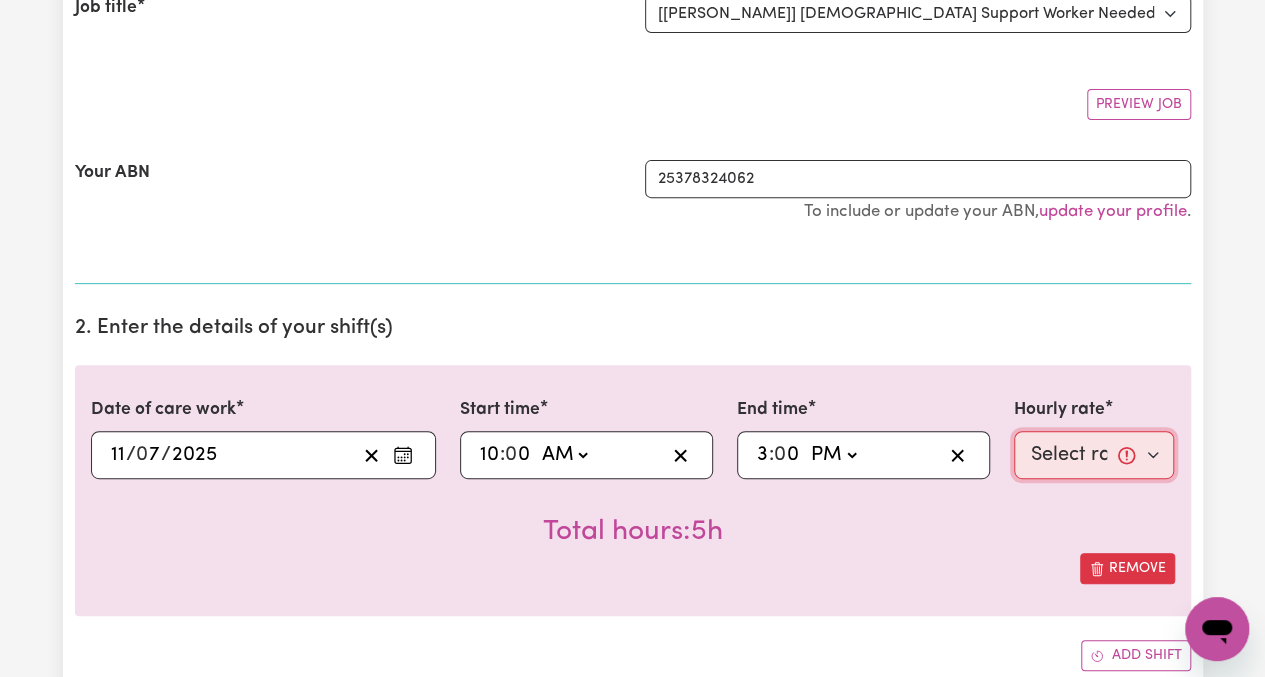 click on "Select rate... $65.21 (Weekday) $144.88 (Public Holiday) $71.85 (Evening Care)" at bounding box center [1094, 455] 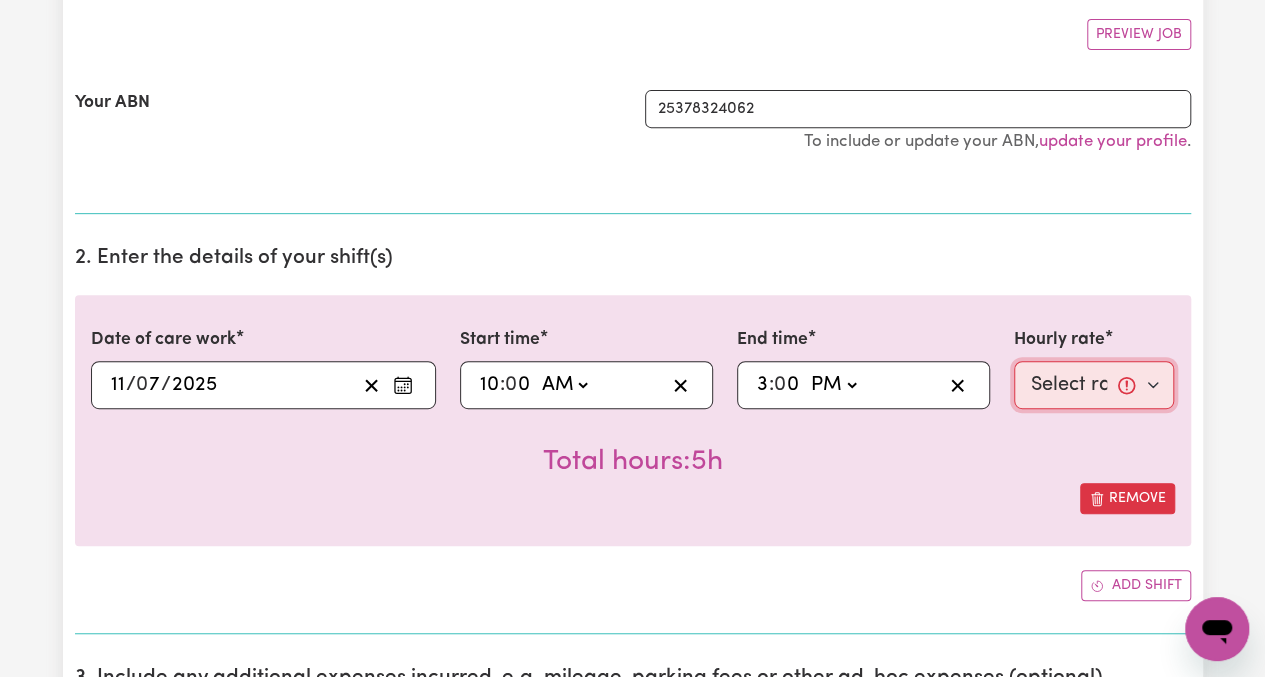 scroll, scrollTop: 400, scrollLeft: 0, axis: vertical 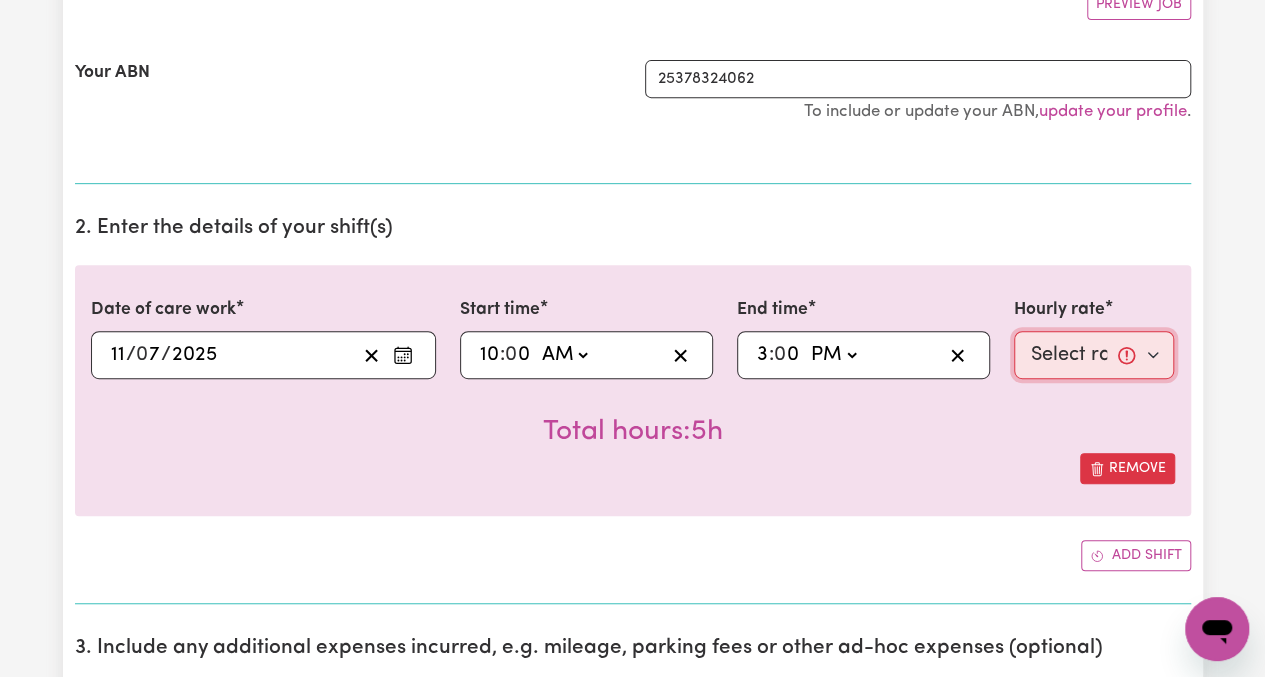 click on "Select rate... $65.21 (Weekday) $144.88 (Public Holiday) $71.85 (Evening Care)" at bounding box center [1094, 355] 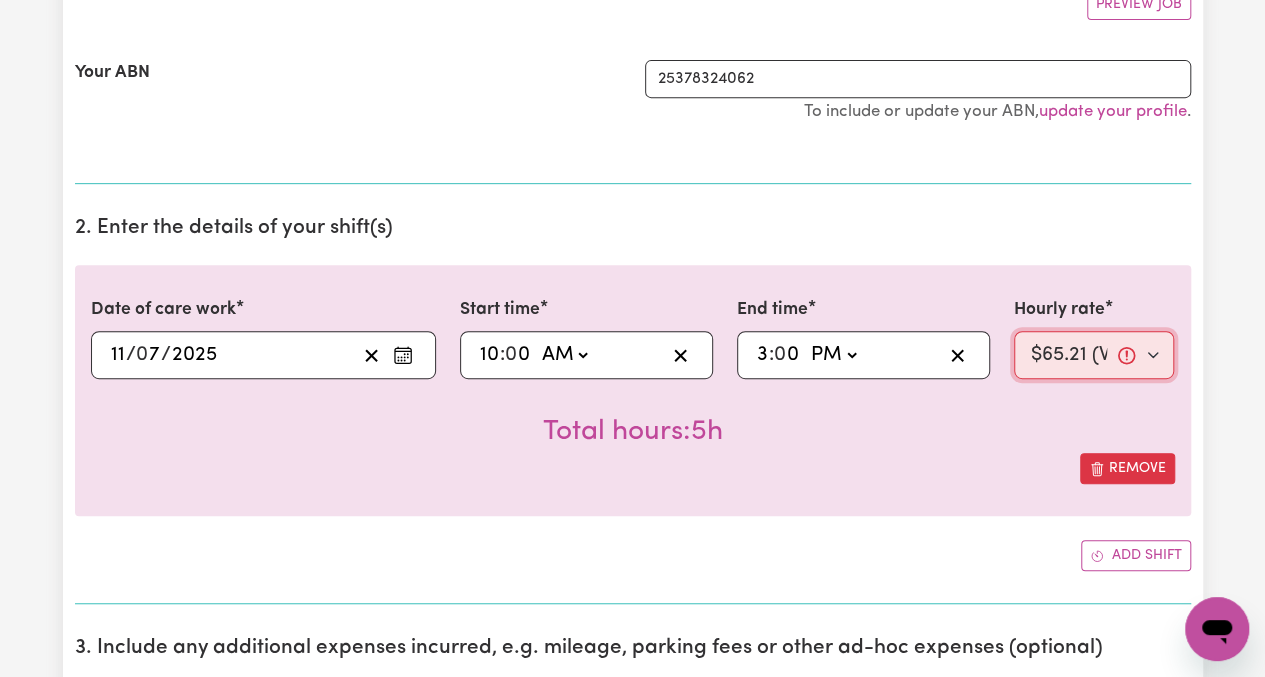 click on "Select rate... $65.21 (Weekday) $144.88 (Public Holiday) $71.85 (Evening Care)" at bounding box center (1094, 355) 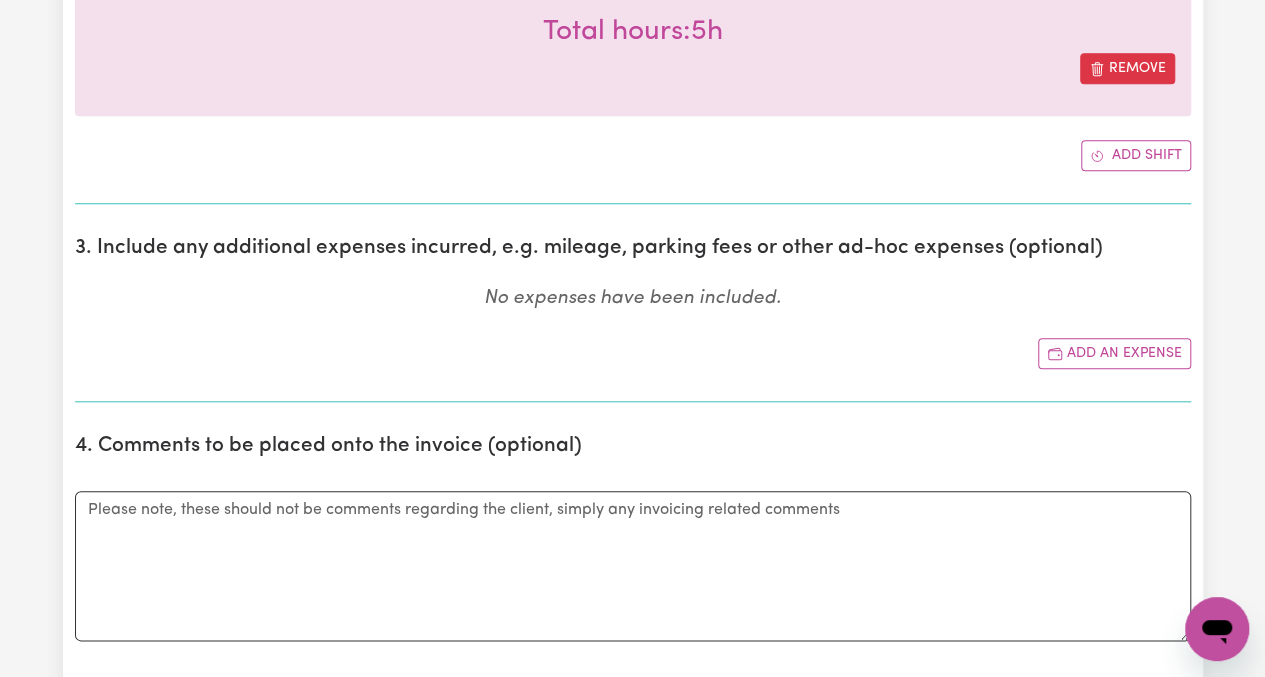scroll, scrollTop: 1000, scrollLeft: 0, axis: vertical 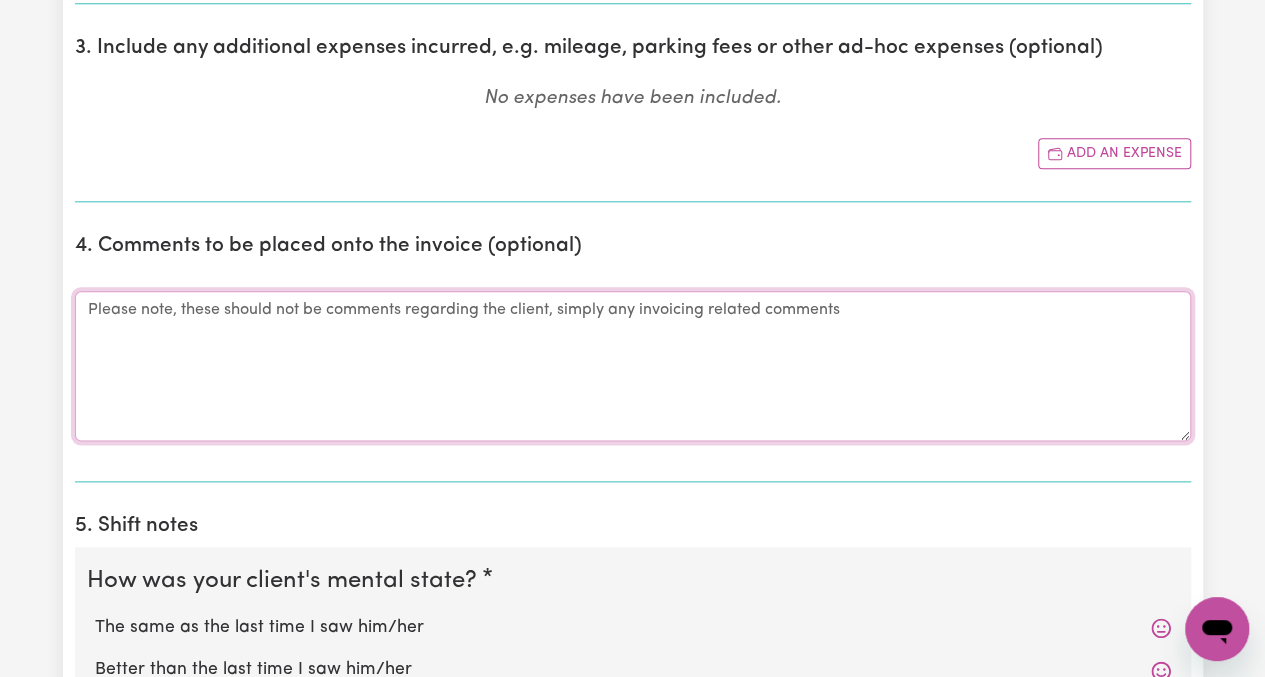 click on "Comments" at bounding box center [633, 366] 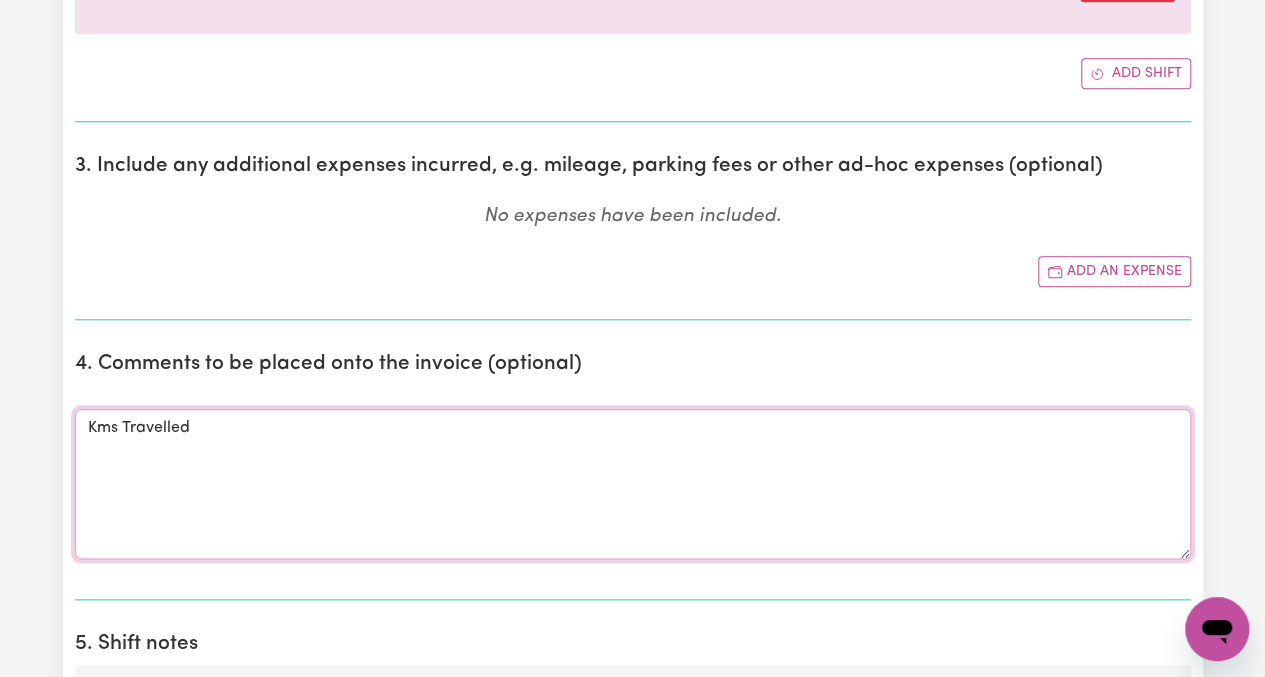 scroll, scrollTop: 800, scrollLeft: 0, axis: vertical 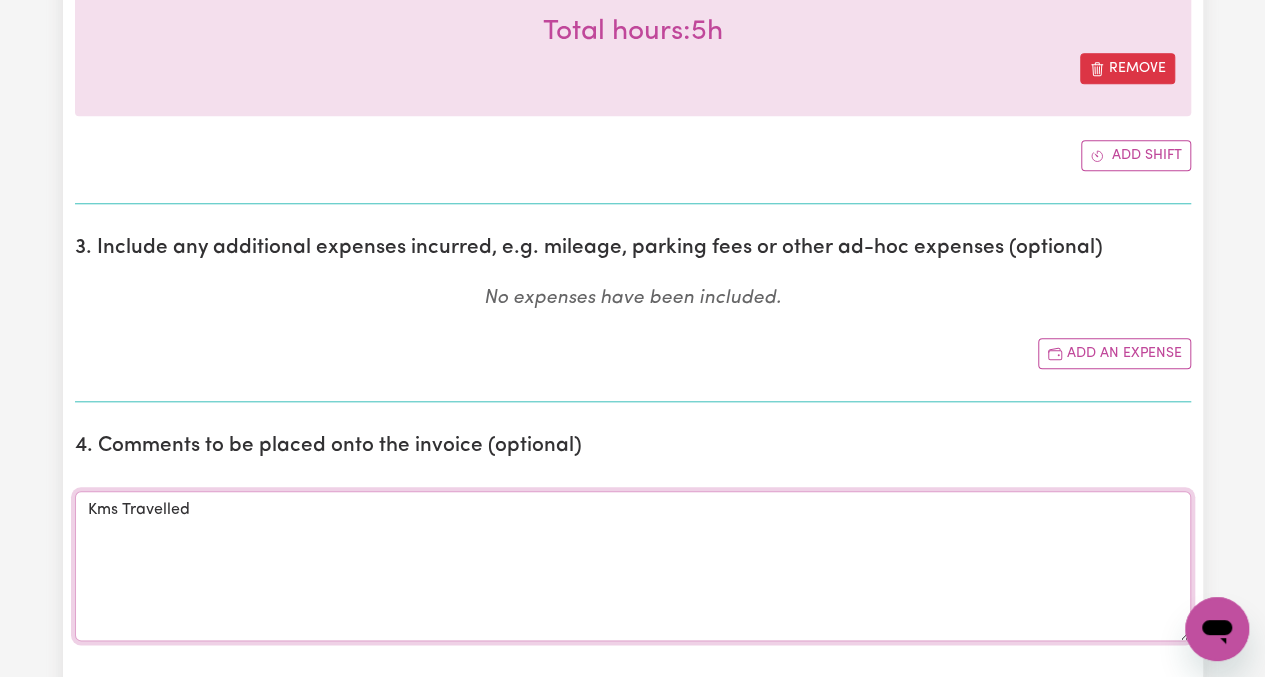 click on "Kms Travelled" at bounding box center [633, 566] 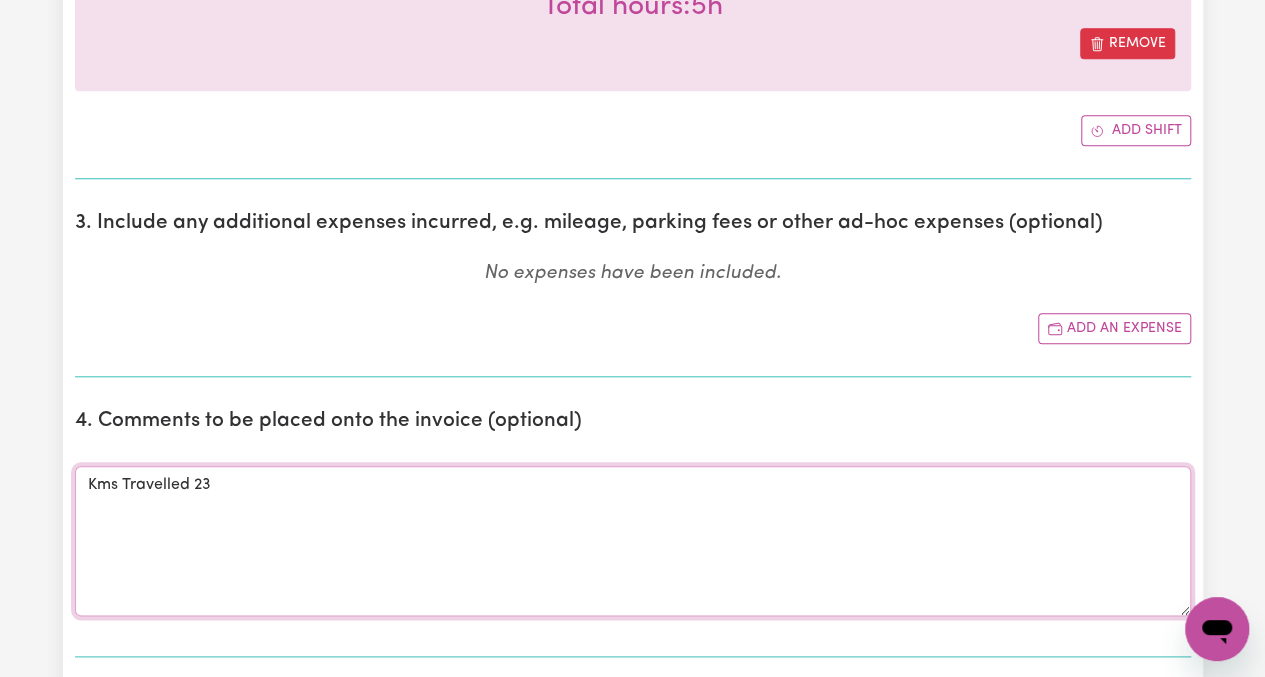 scroll, scrollTop: 900, scrollLeft: 0, axis: vertical 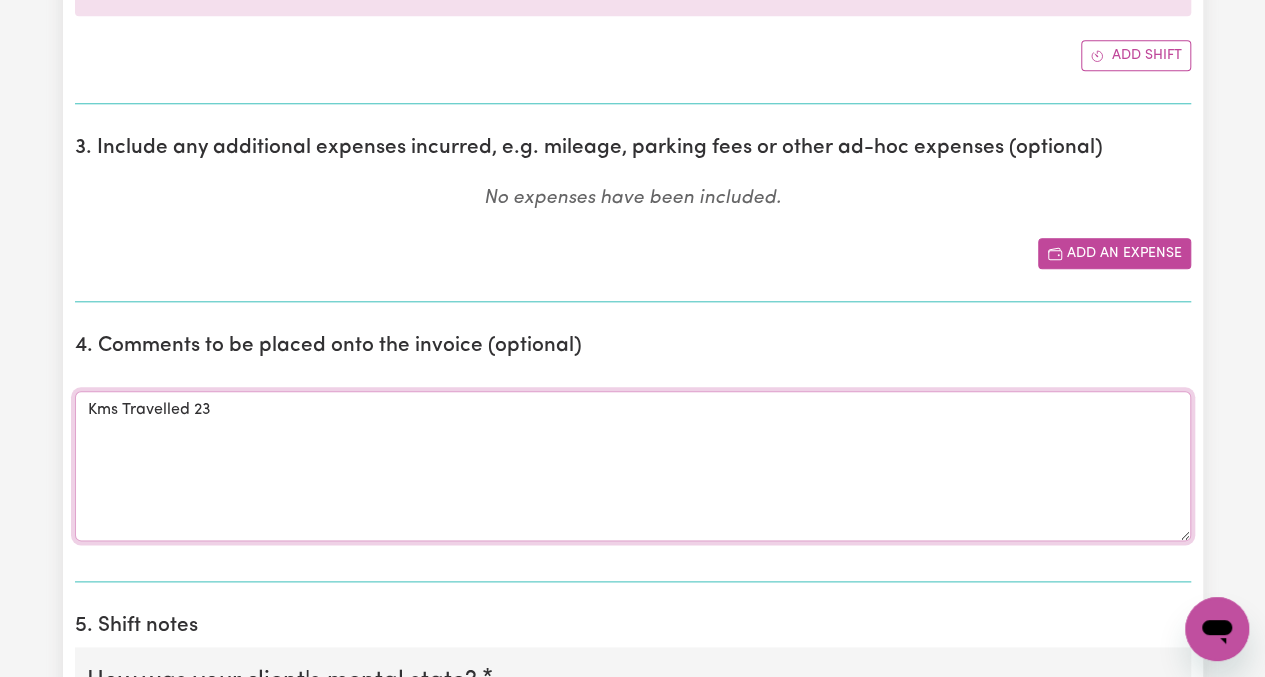 type on "Kms Travelled 23" 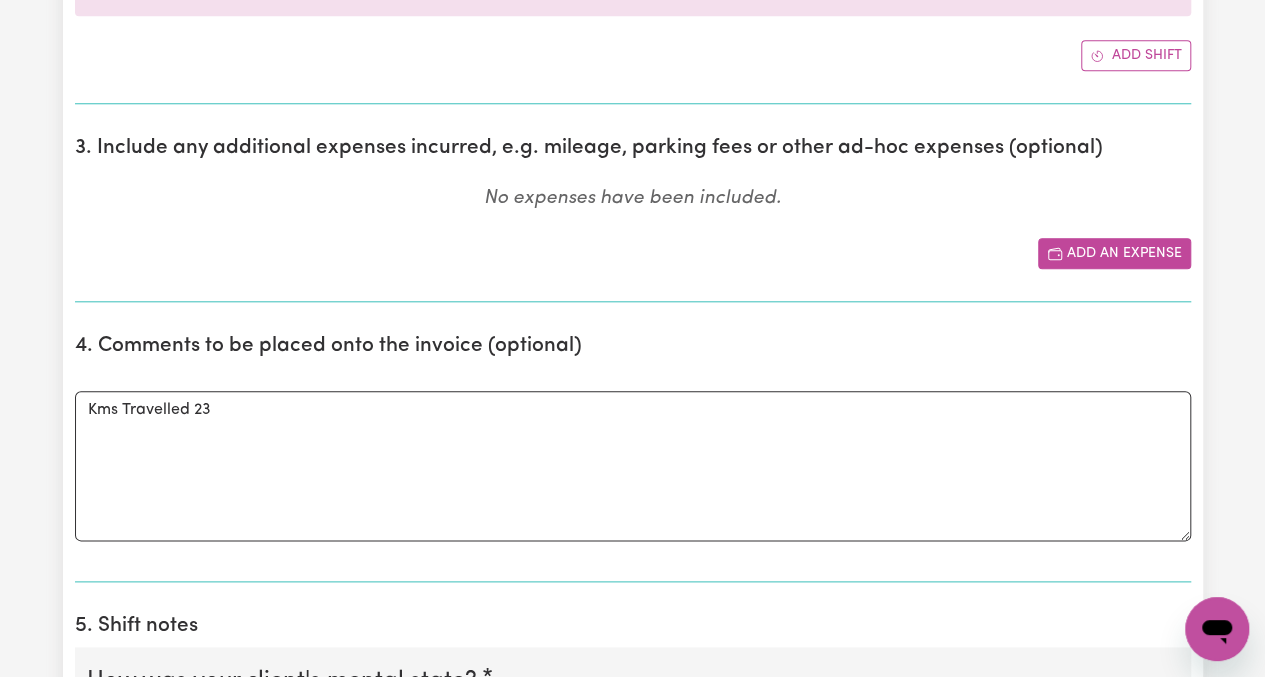 click on "Add an expense" at bounding box center [1114, 253] 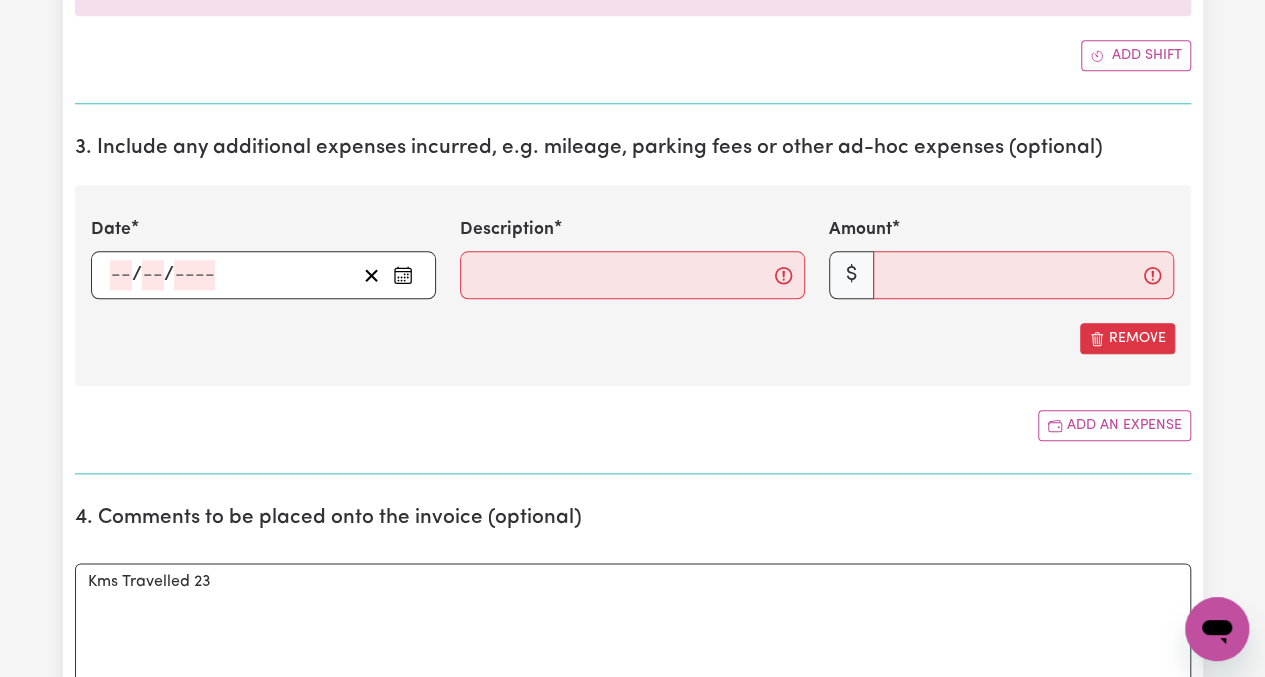 click 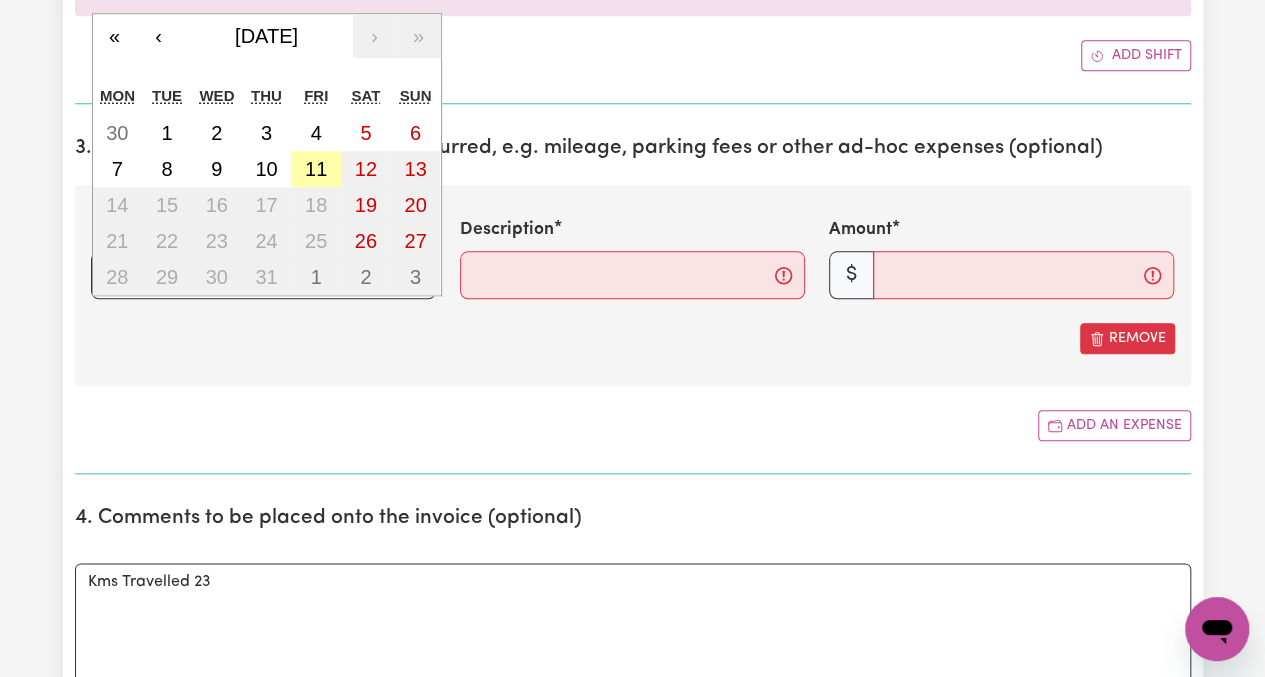 click on "11" at bounding box center (316, 169) 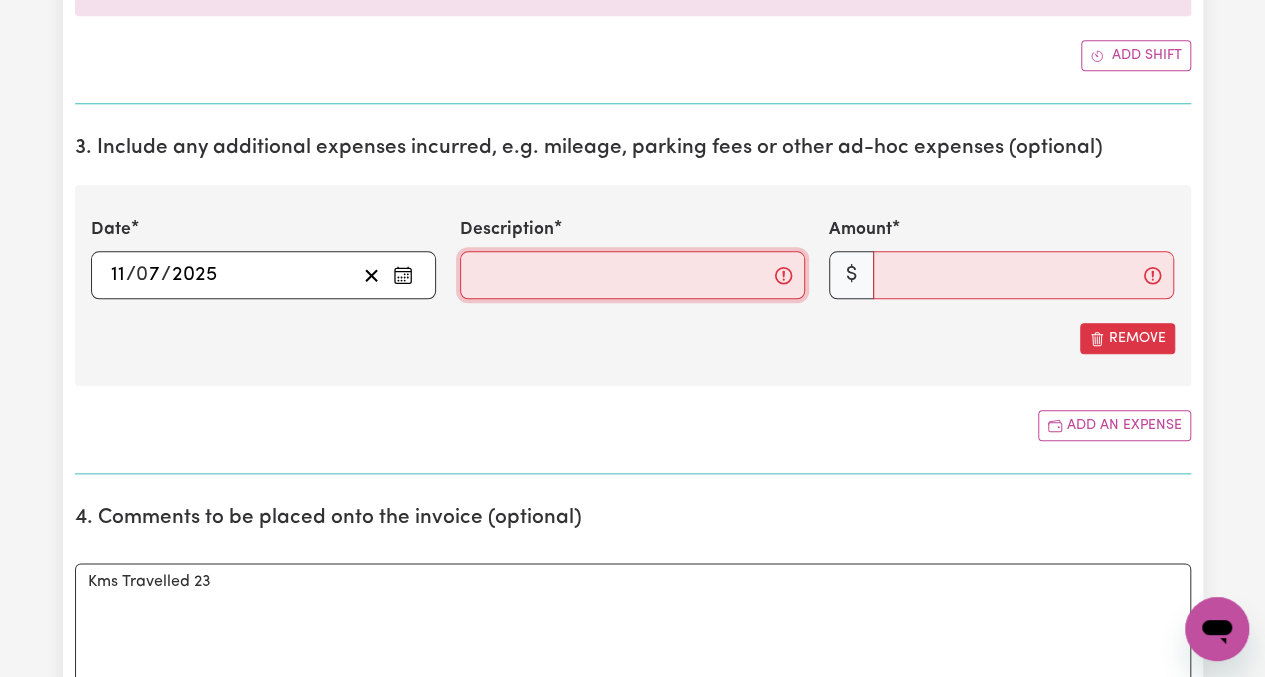 click on "Description" at bounding box center (632, 275) 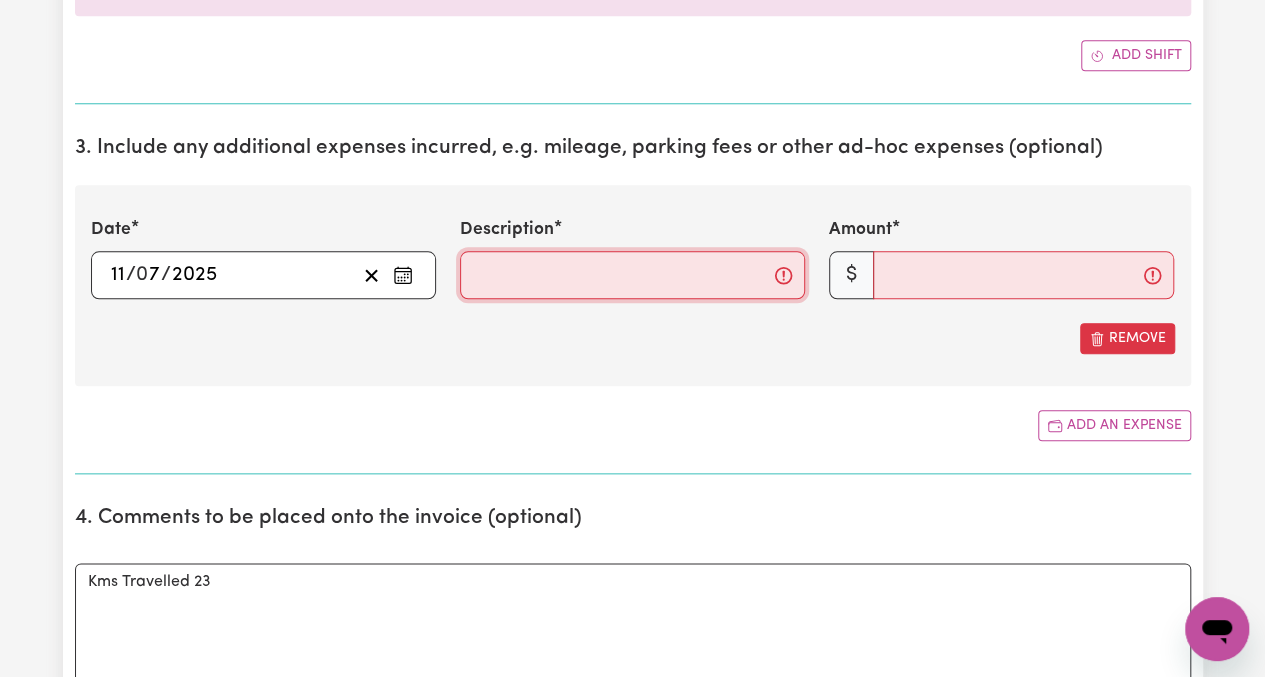 type on "Travel" 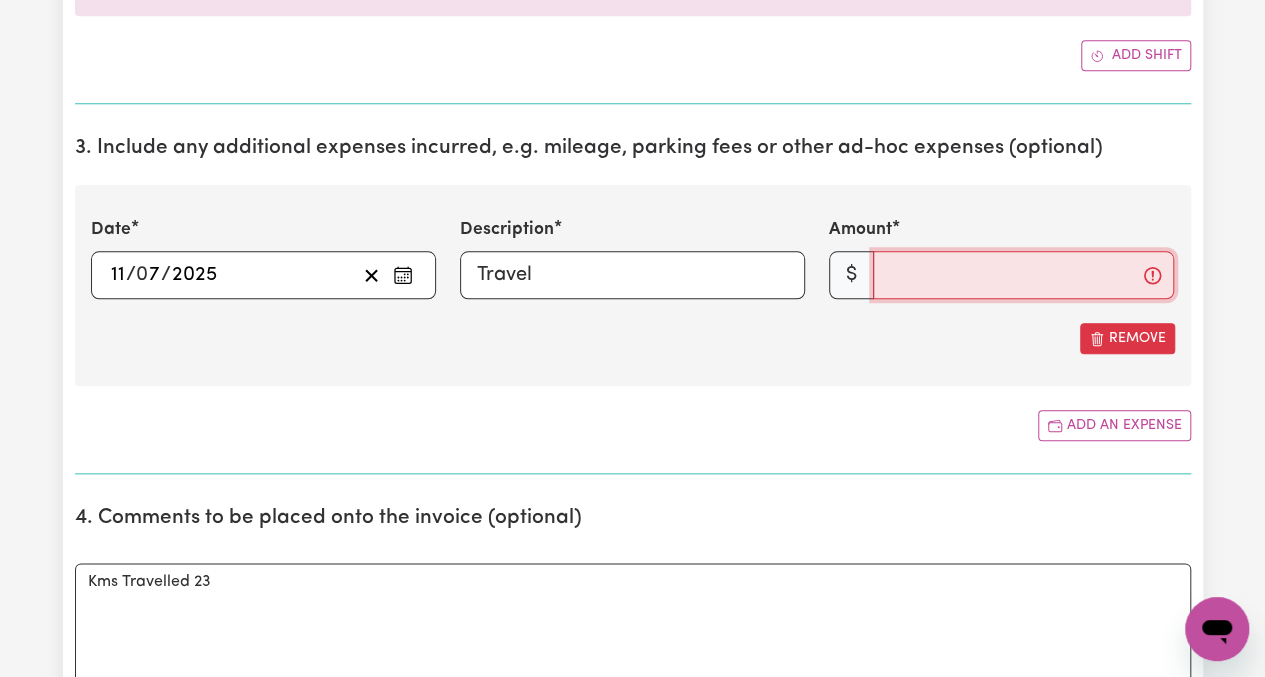 click on "Amount" at bounding box center [1023, 275] 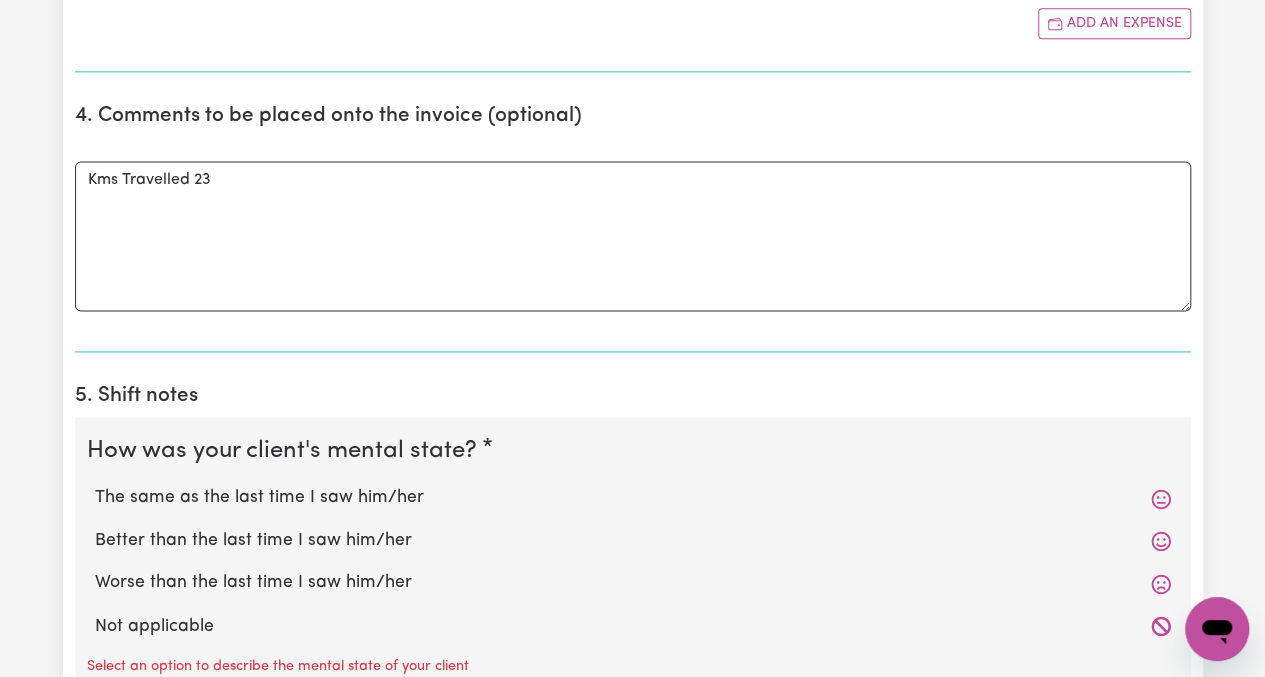 scroll, scrollTop: 1400, scrollLeft: 0, axis: vertical 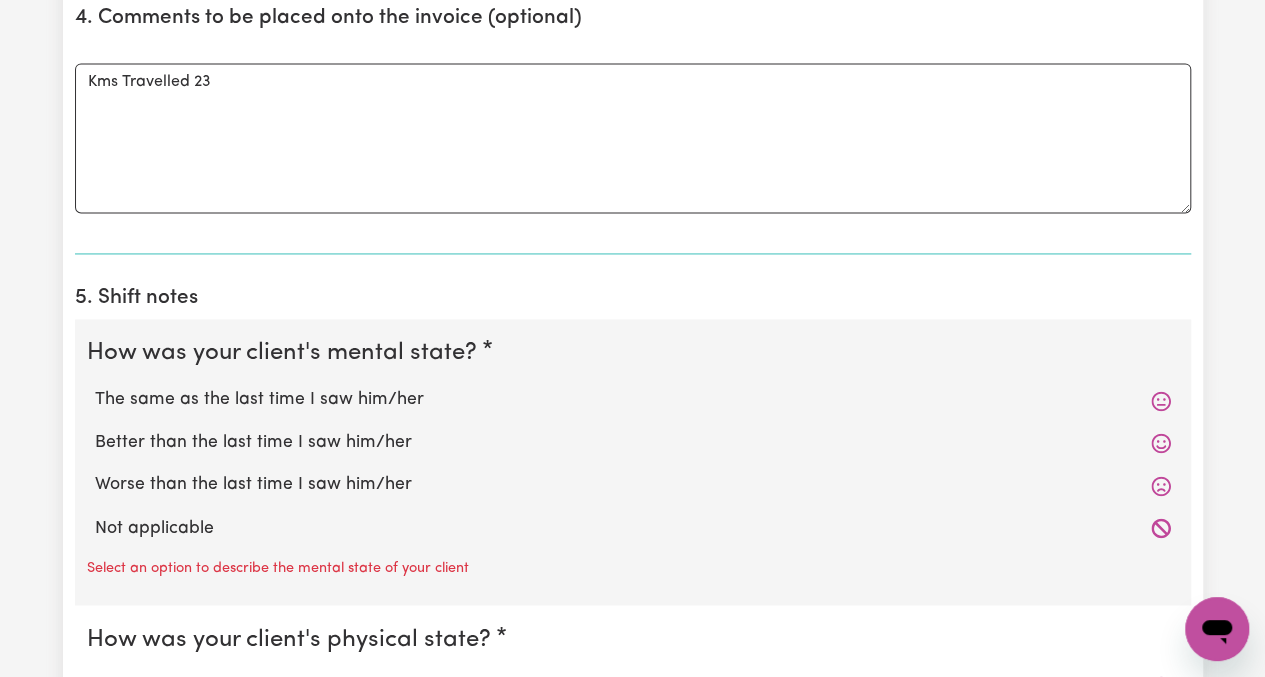 type on "22" 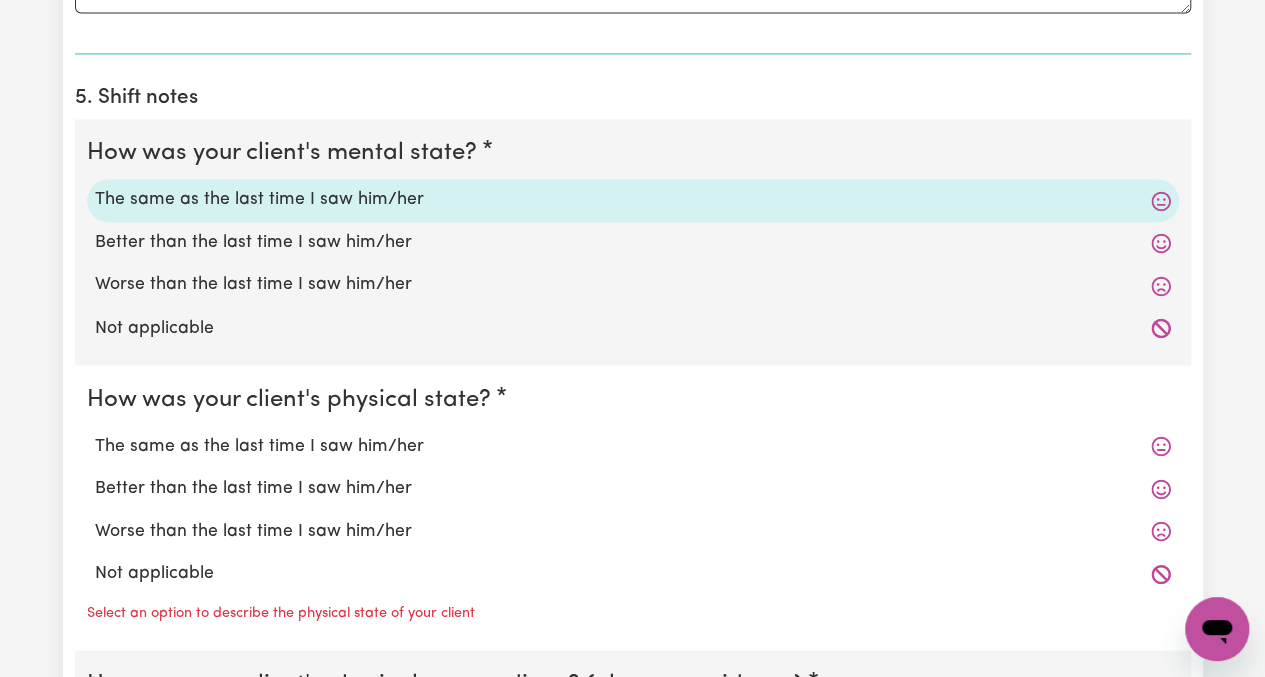 click on "The same as the last time I saw him/her" at bounding box center [633, 446] 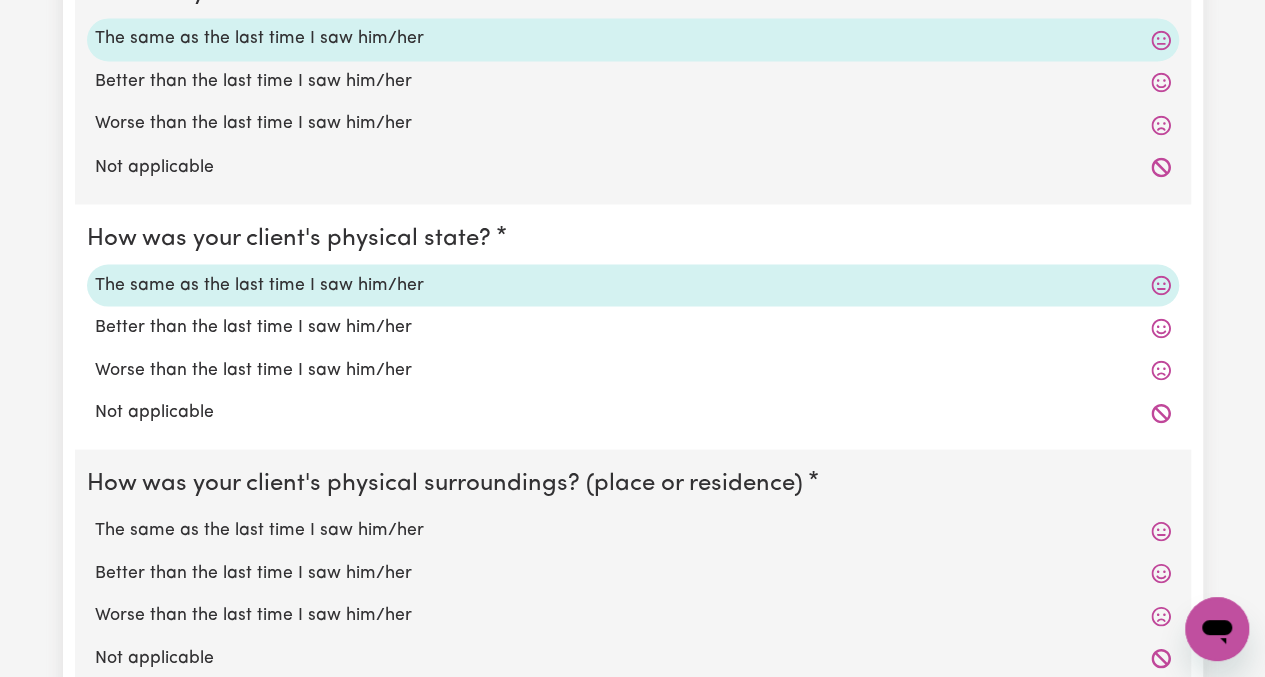 scroll, scrollTop: 1900, scrollLeft: 0, axis: vertical 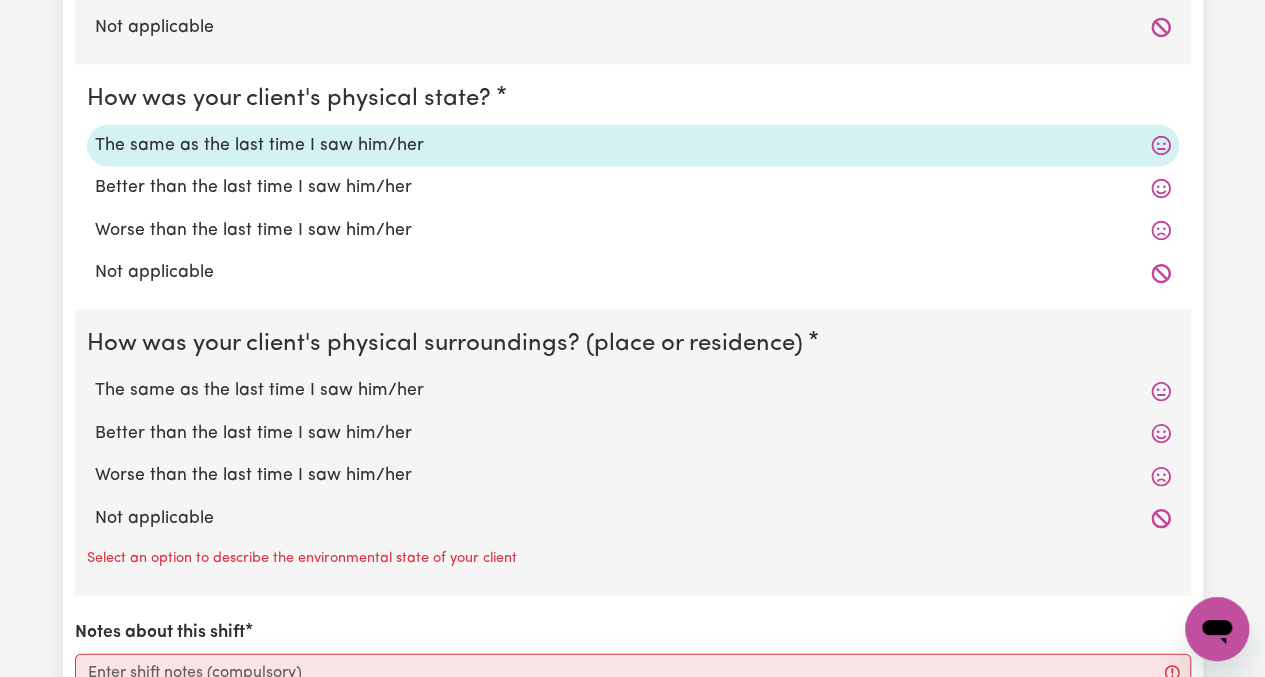 click on "The same as the last time I saw him/her" at bounding box center (633, 391) 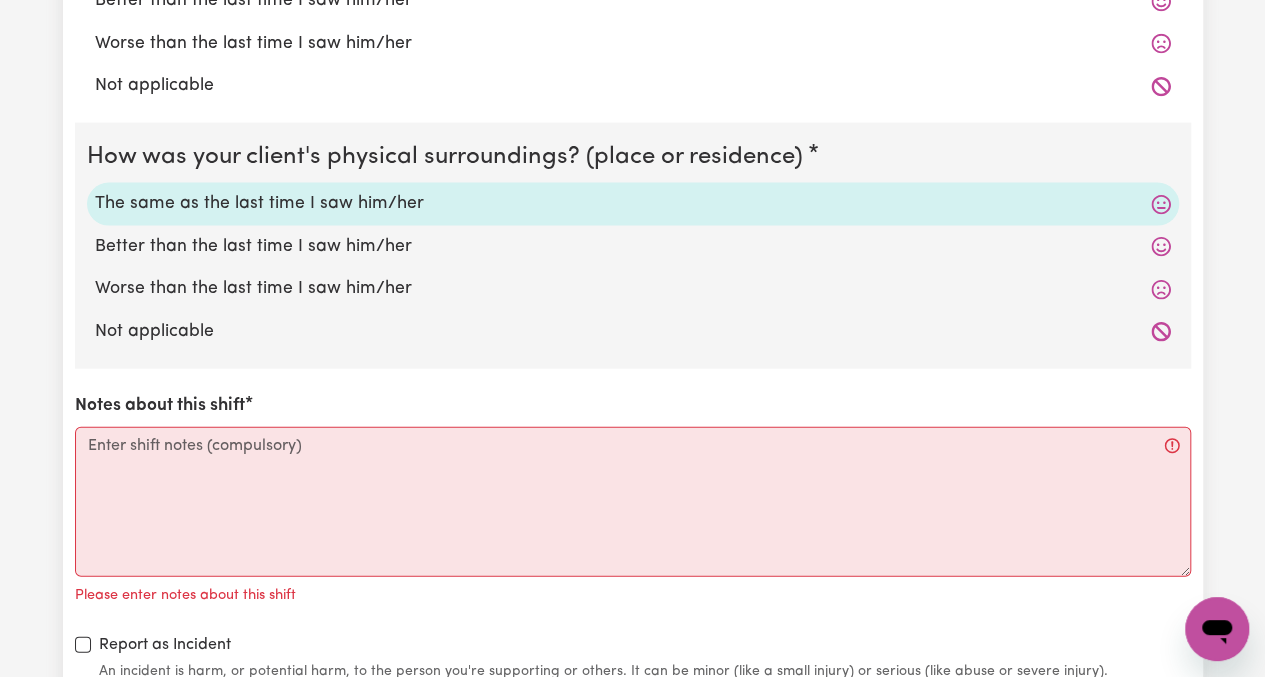 scroll, scrollTop: 2100, scrollLeft: 0, axis: vertical 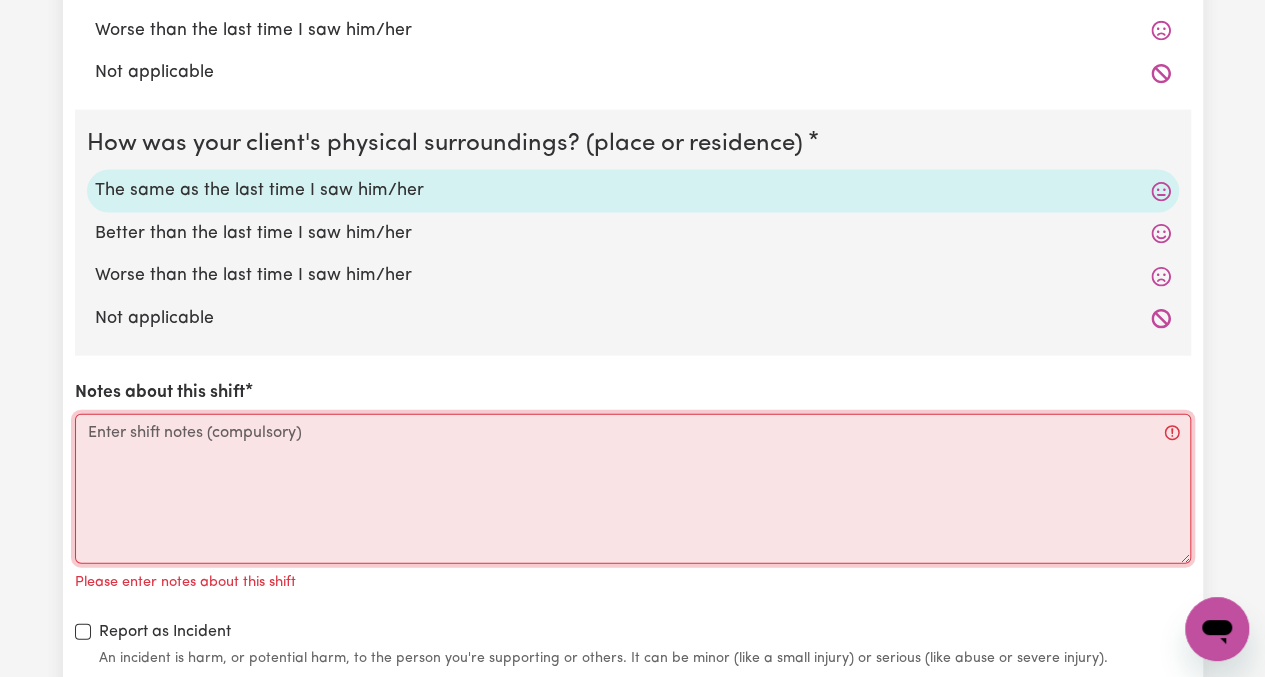 click on "Notes about this shift" at bounding box center (633, 489) 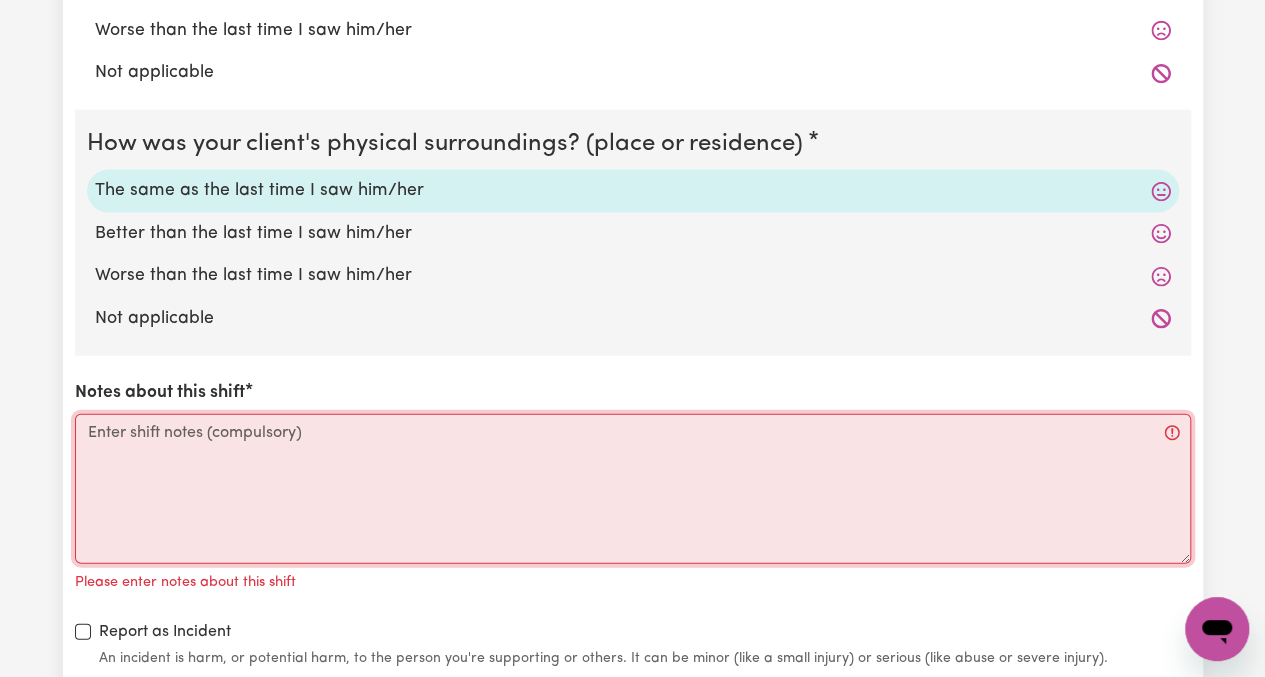 paste on "Summary:
Picked Rose up from [GEOGRAPHIC_DATA] as planned.
Travelled to [GEOGRAPHIC_DATA], where we watched a movie together, supporting [PERSON_NAME]’s community access goals.
After the movie, went to [GEOGRAPHIC_DATA], where we shared a meal and engaged in conversation.
Discussed different art courses and classes, exploring options [PERSON_NAME] is interested in pursuing to build her skills and confidence.
Spent time completing puzzle activities, providing cognitive stimulation and shared engagement.
Returned Rose home to [GEOGRAPHIC_DATA], concluding the shift." 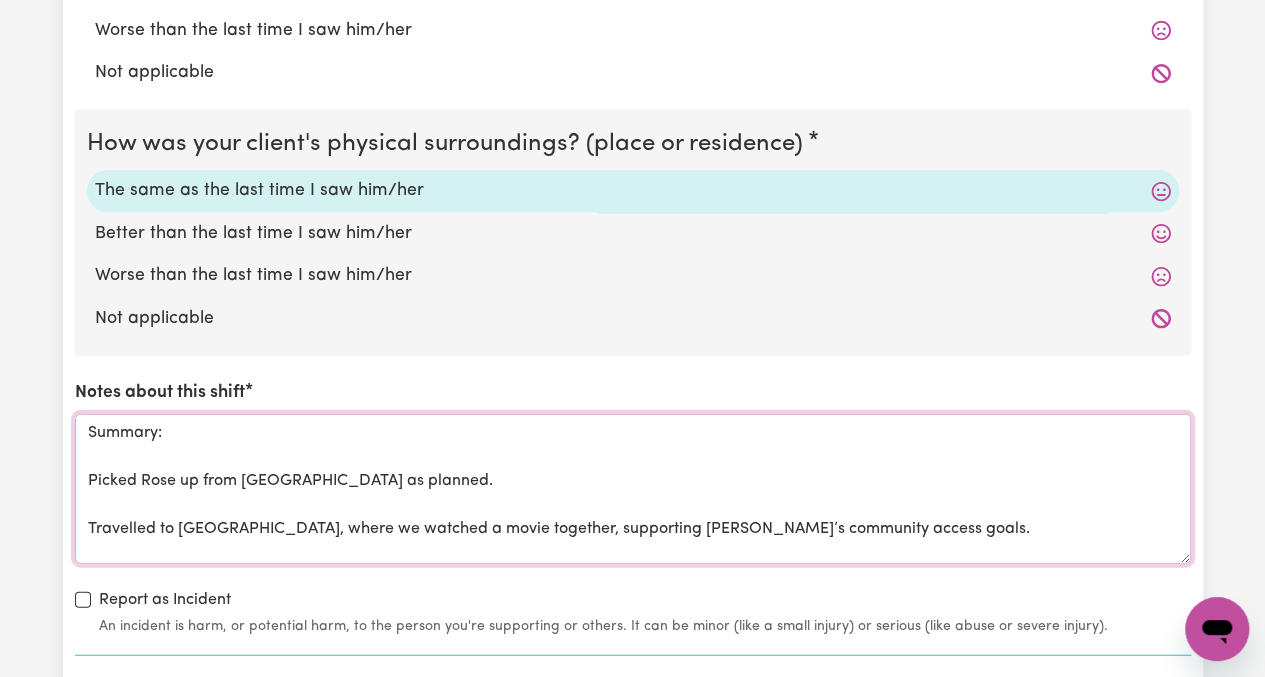 scroll, scrollTop: 0, scrollLeft: 0, axis: both 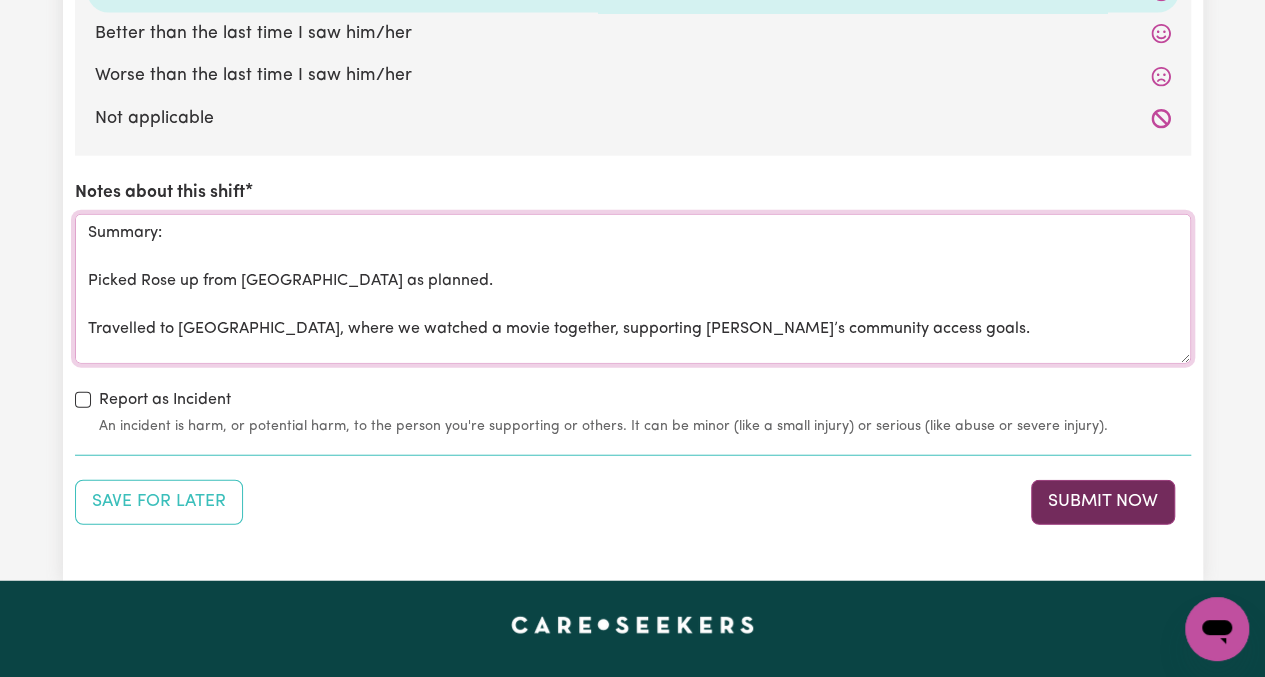 type on "Summary:
Picked Rose up from [GEOGRAPHIC_DATA] as planned.
Travelled to [GEOGRAPHIC_DATA], where we watched a movie together, supporting [PERSON_NAME]’s community access goals.
After the movie, went to [GEOGRAPHIC_DATA], where we shared a meal and engaged in conversation.
Discussed different art courses and classes, exploring options [PERSON_NAME] is interested in pursuing to build her skills and confidence.
Spent time completing puzzle activities, providing cognitive stimulation and shared engagement.
Returned Rose home to [GEOGRAPHIC_DATA], concluding the shift." 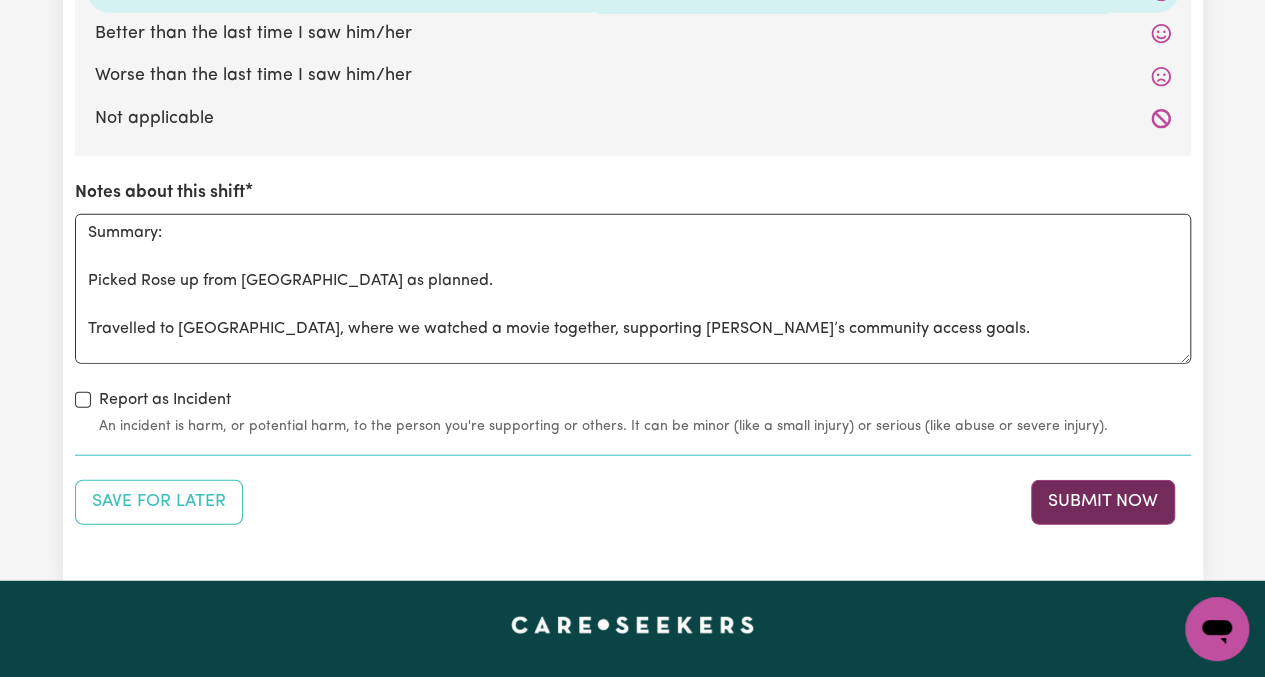 click on "Submit Now" at bounding box center [1103, 502] 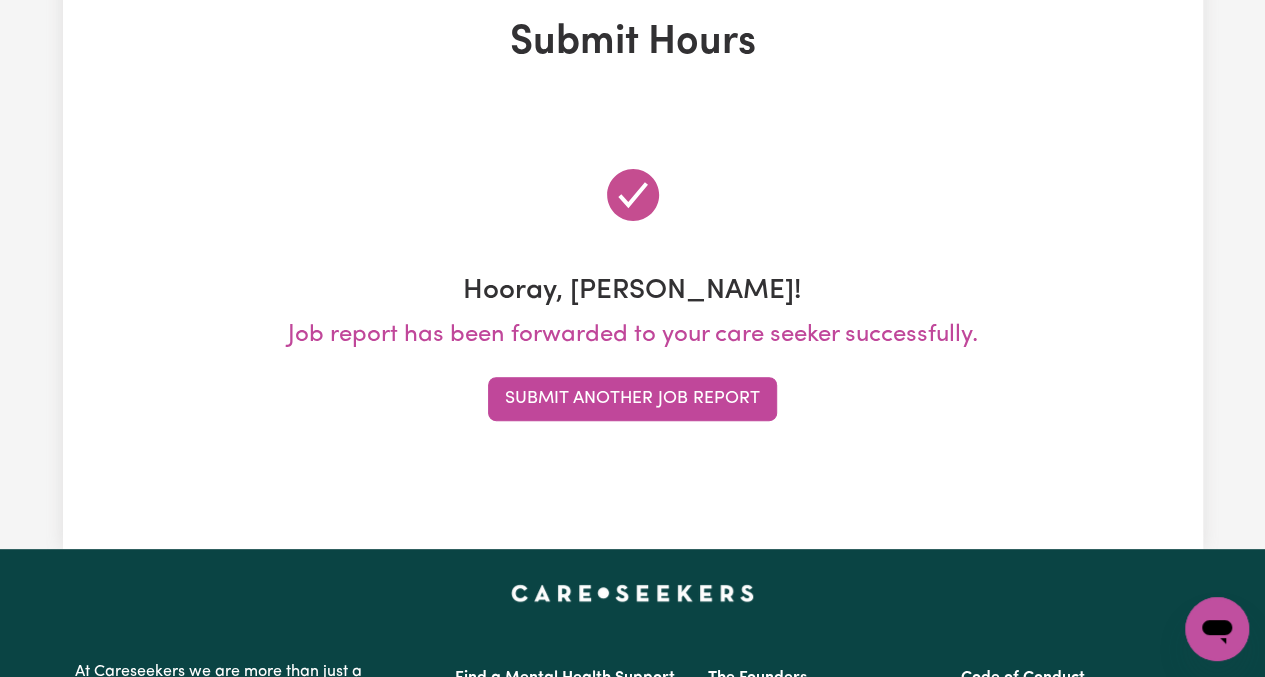 scroll, scrollTop: 0, scrollLeft: 0, axis: both 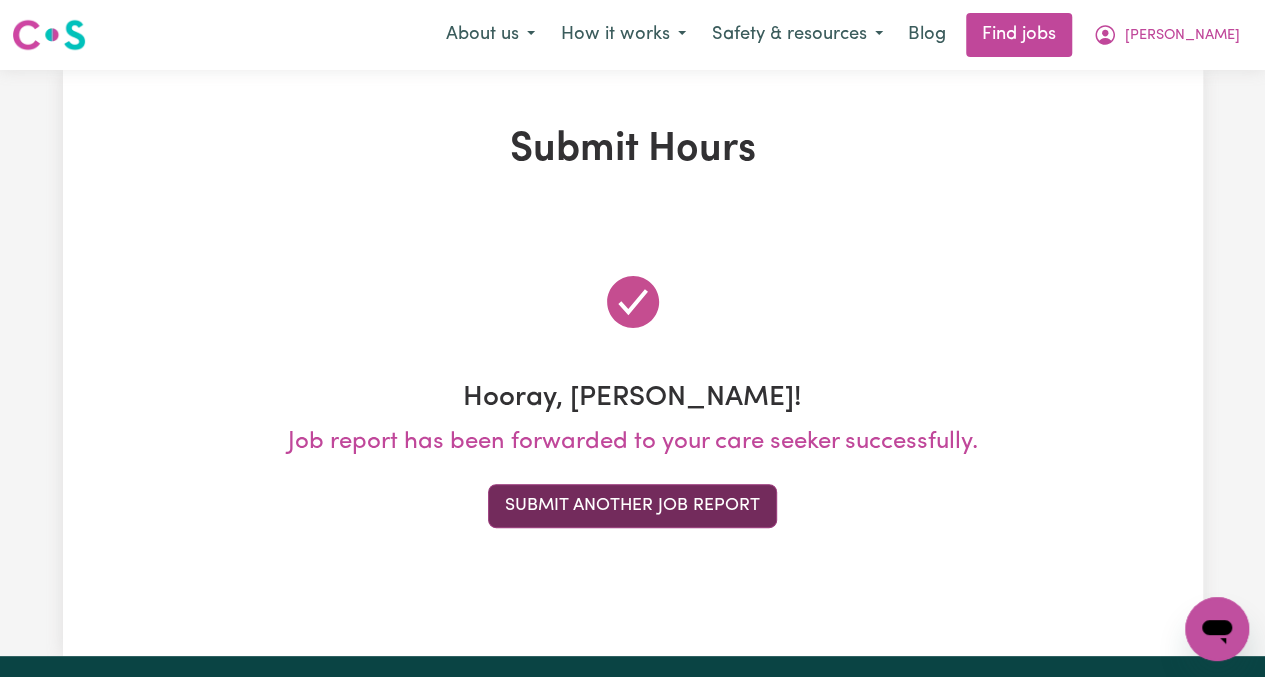 click on "Submit Another Job Report" at bounding box center [632, 506] 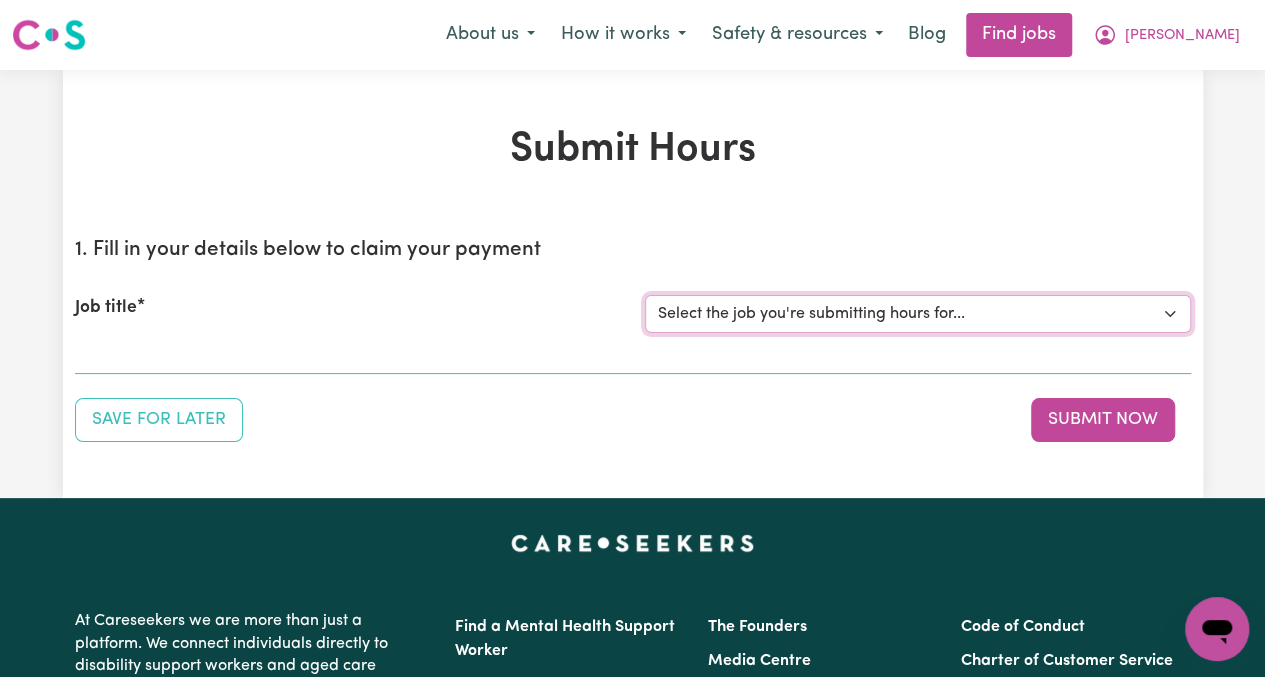 click on "Select the job you're submitting hours for... [[PERSON_NAME]] Greek speaking Carer needed to meal prep & assist with light domestic chores. Prefer greek speaking  [[PERSON_NAME]] [DEMOGRAPHIC_DATA] Support Worker Needed In [GEOGRAPHIC_DATA], [GEOGRAPHIC_DATA]" at bounding box center [918, 314] 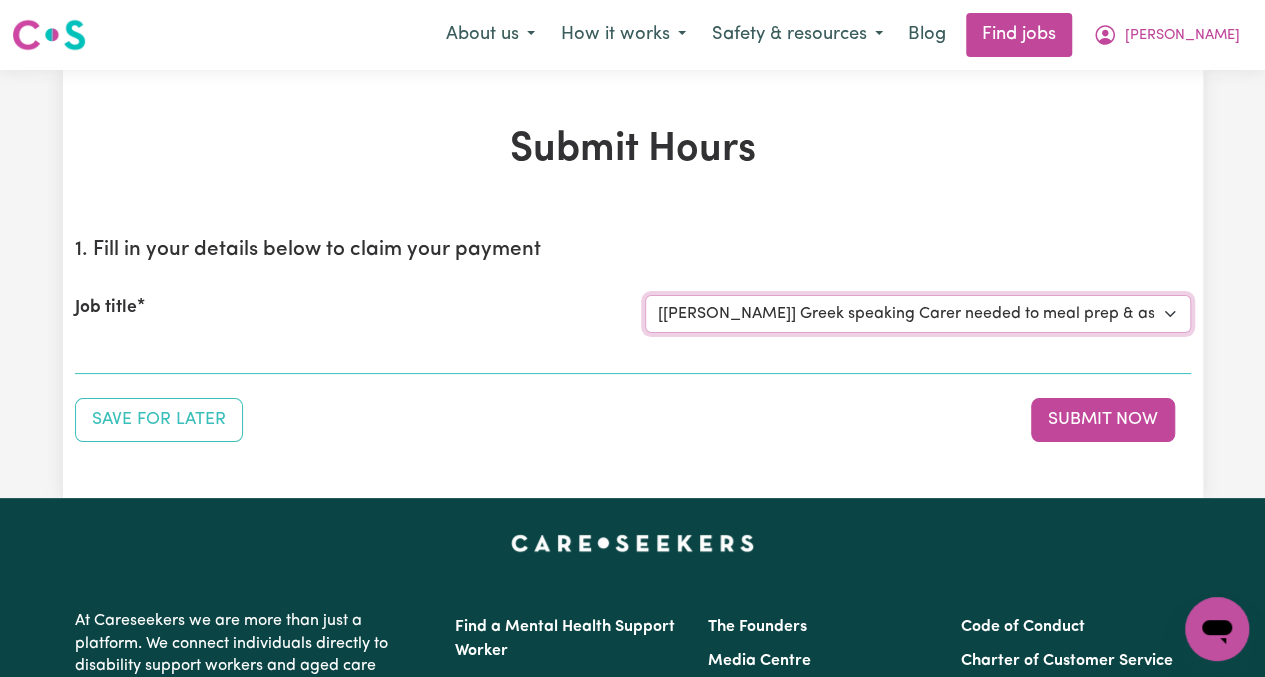 click on "Select the job you're submitting hours for... [[PERSON_NAME]] Greek speaking Carer needed to meal prep & assist with light domestic chores. Prefer greek speaking  [[PERSON_NAME]] [DEMOGRAPHIC_DATA] Support Worker Needed In [GEOGRAPHIC_DATA], [GEOGRAPHIC_DATA]" at bounding box center (918, 314) 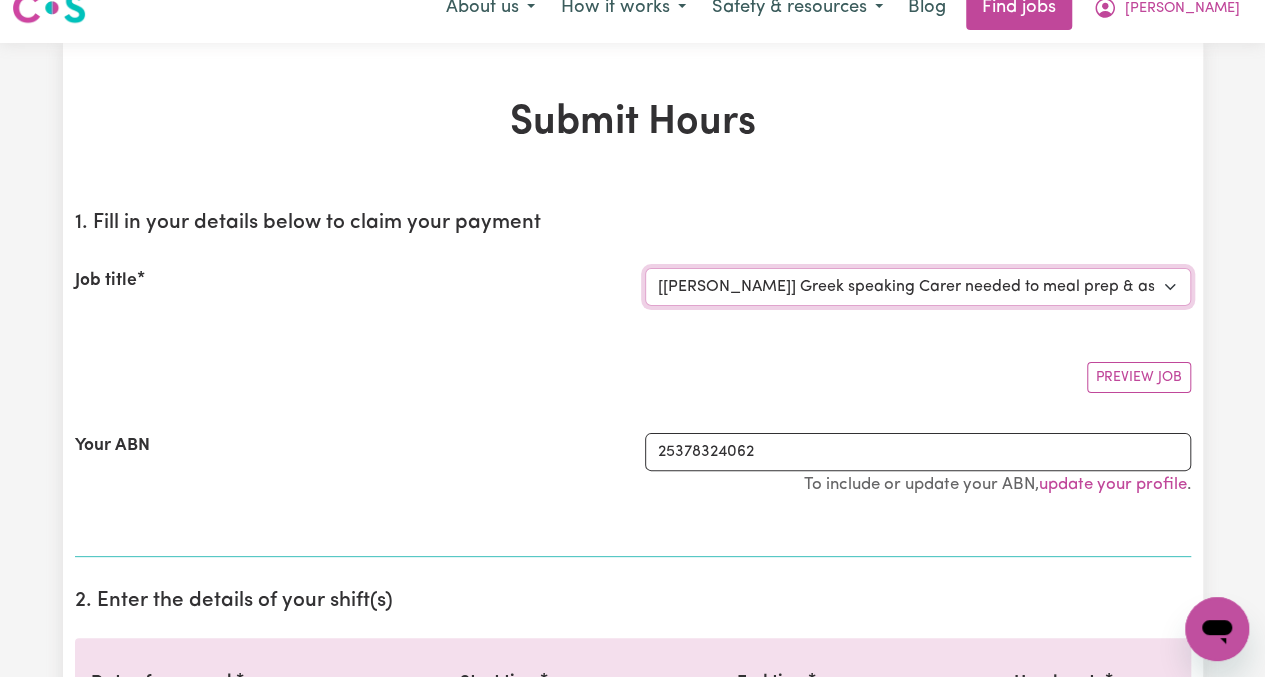 scroll, scrollTop: 300, scrollLeft: 0, axis: vertical 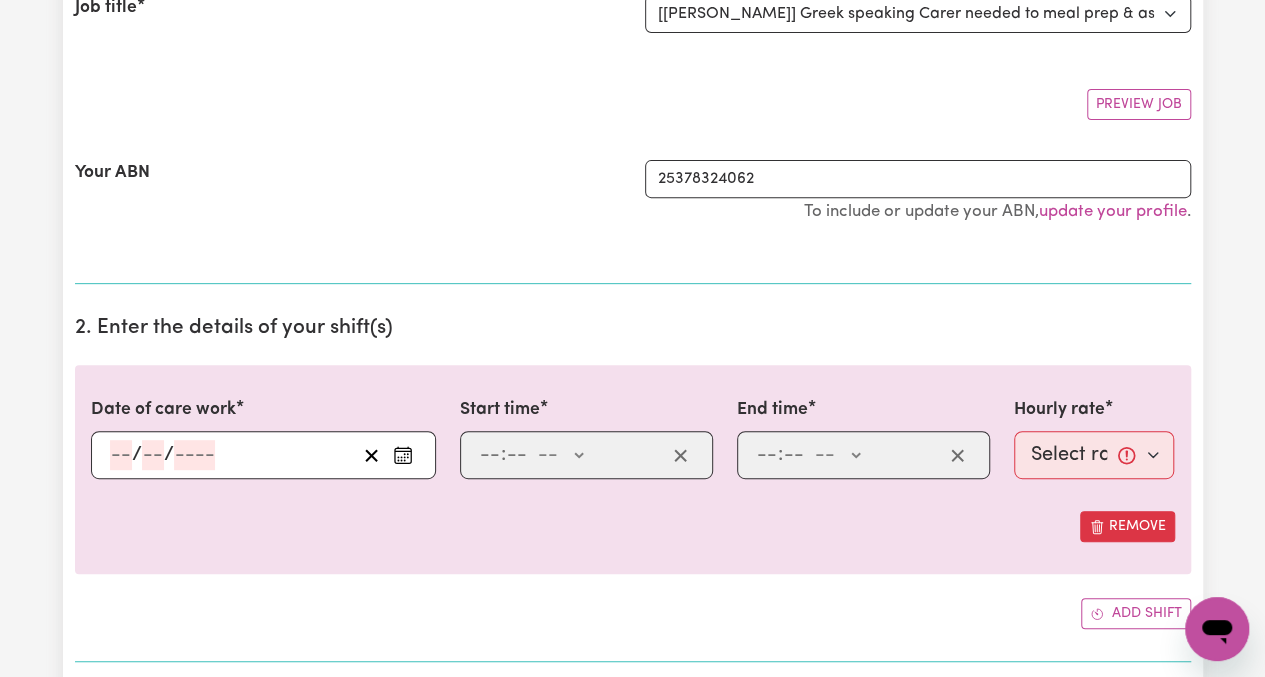 click 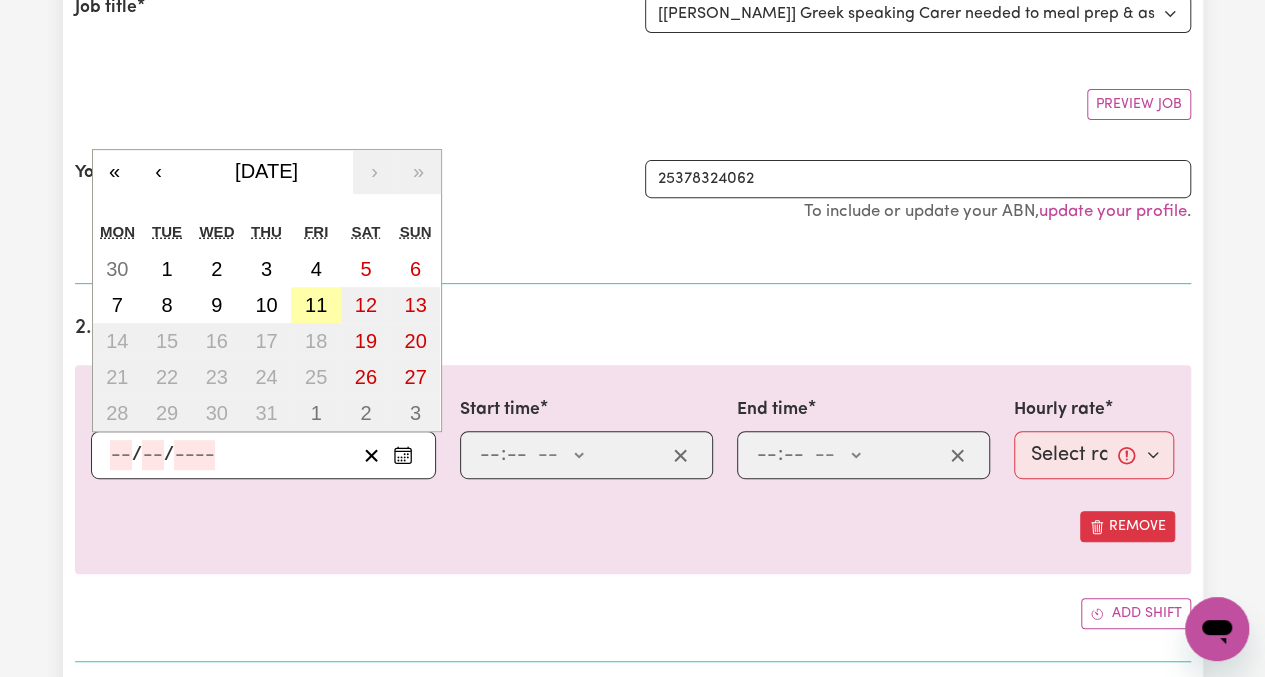 click on "11" at bounding box center (316, 305) 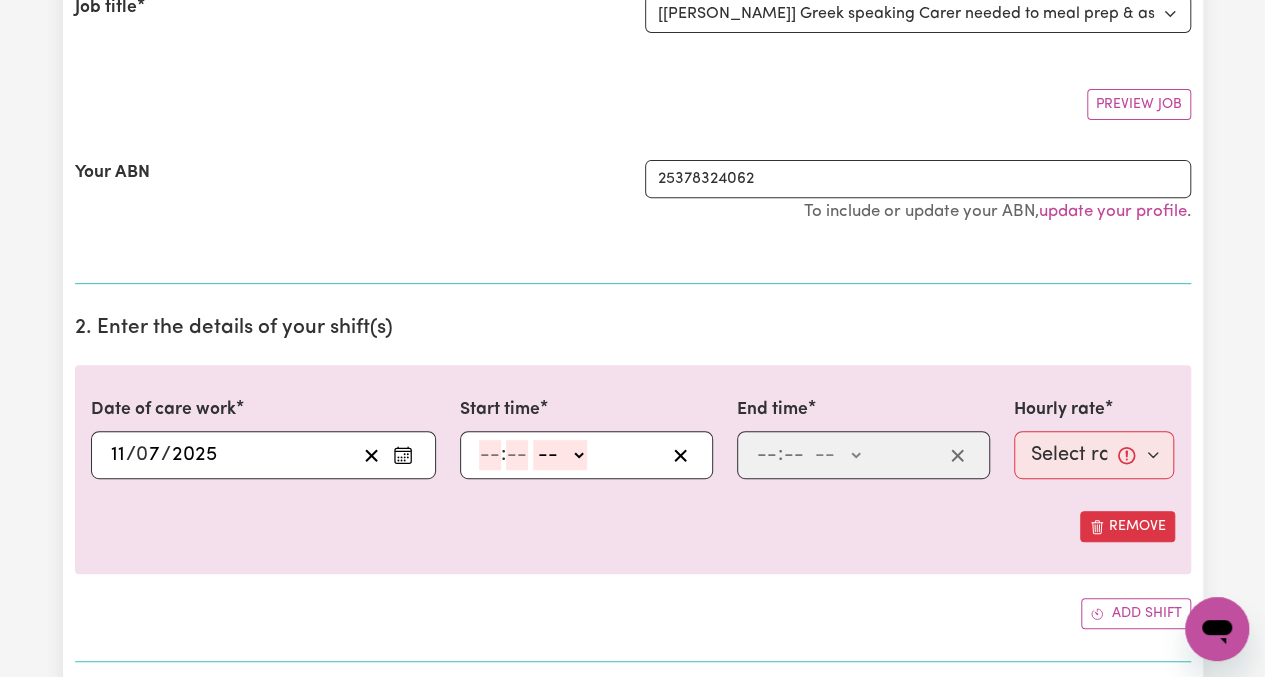 click on ":   -- AM PM" at bounding box center (571, 455) 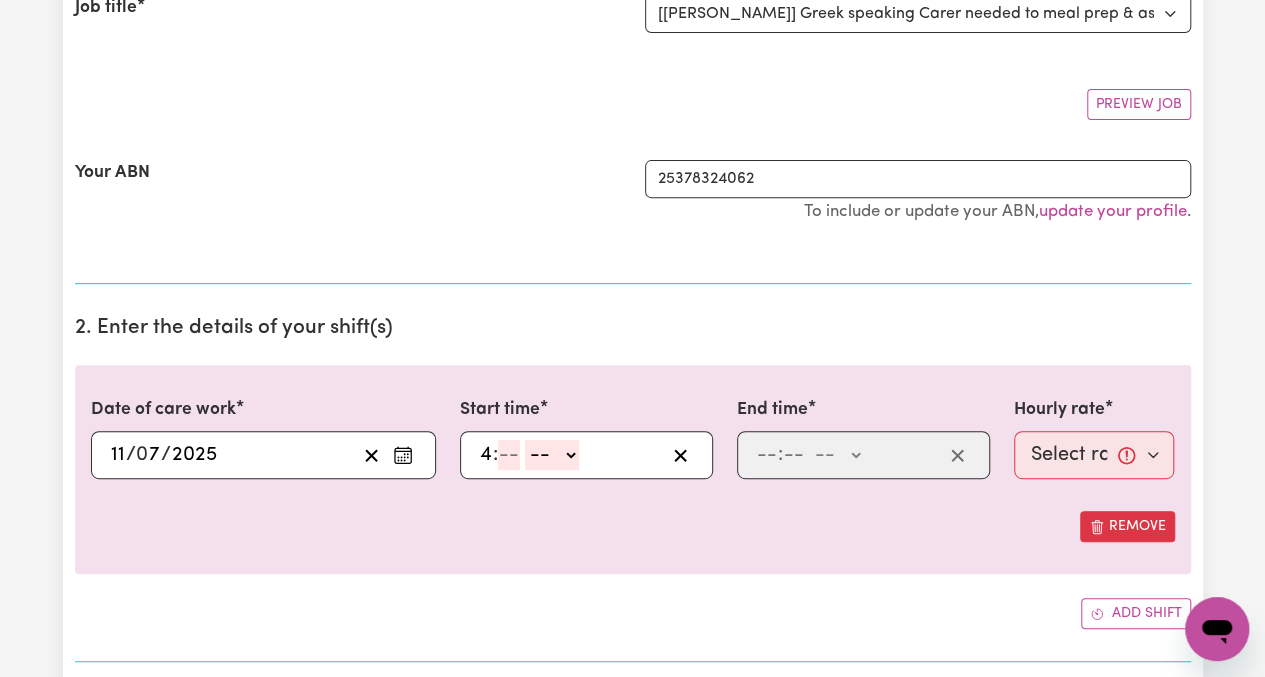 type on "4" 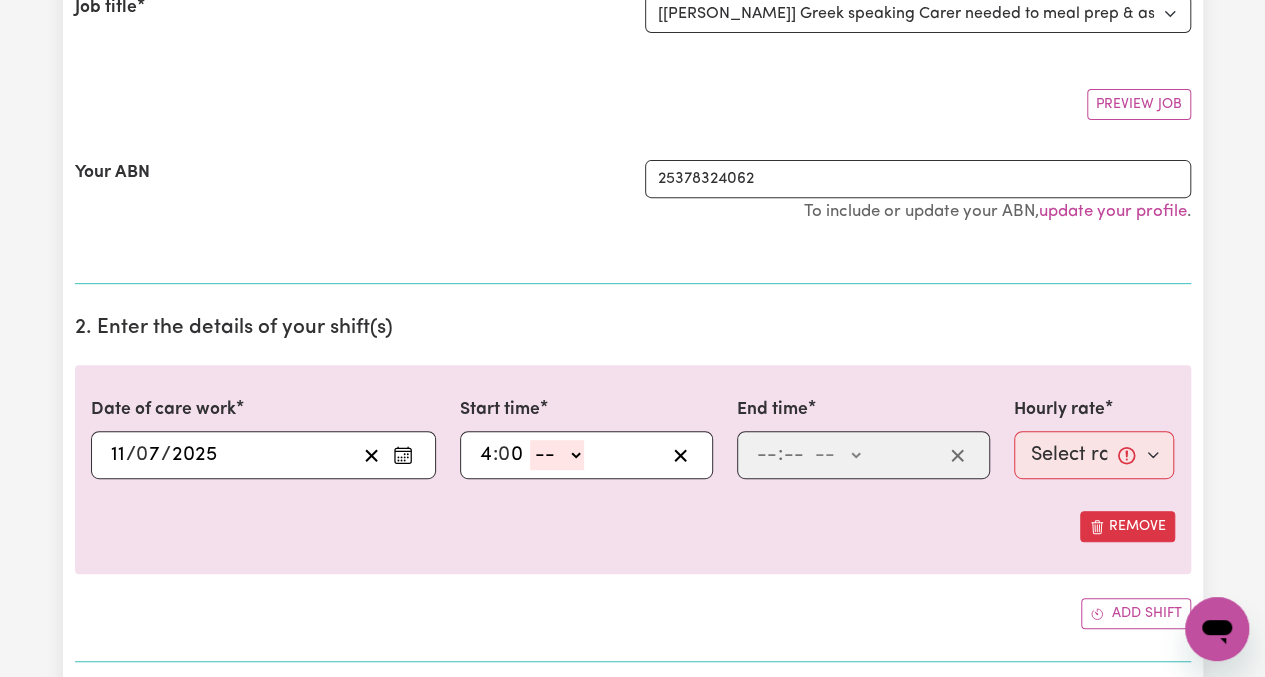 type on "0" 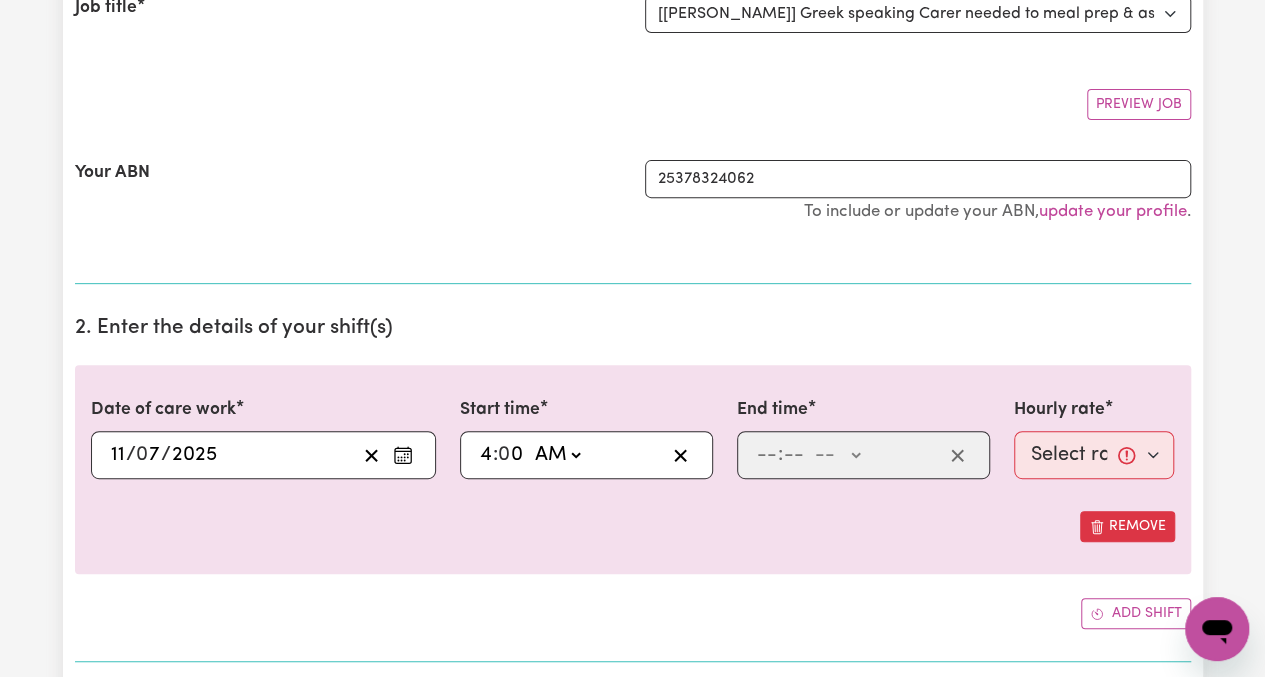 type on "04:00" 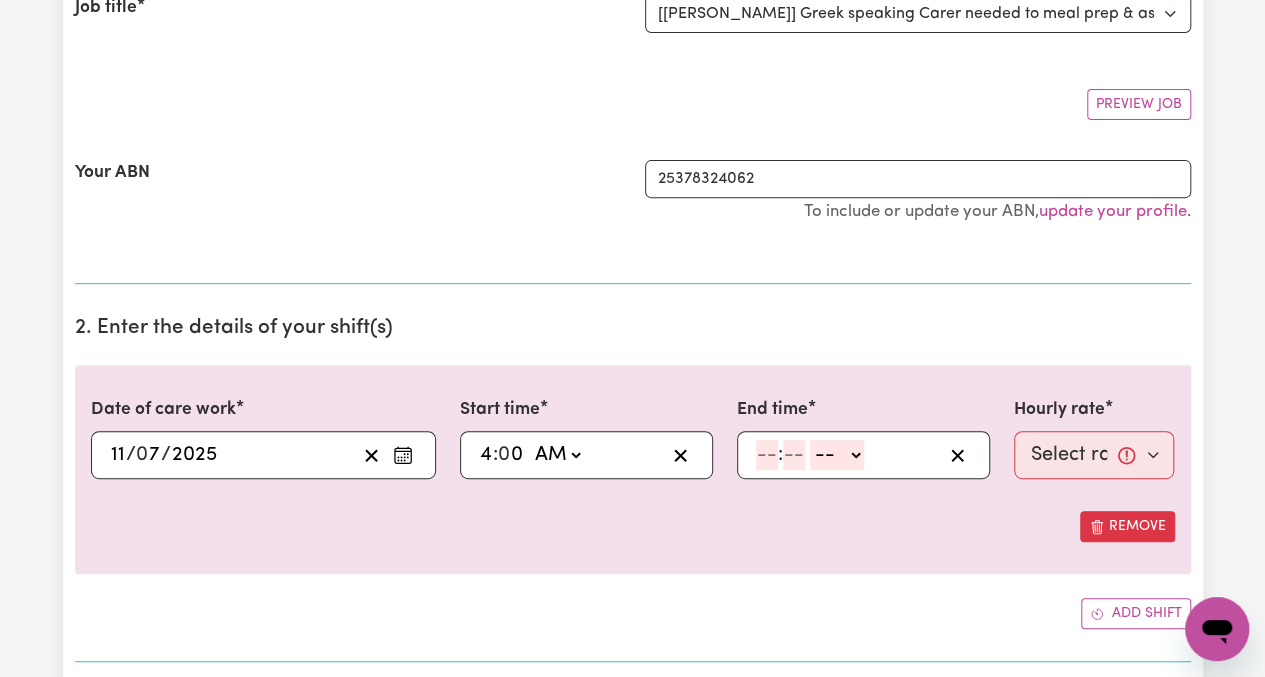 select on "pm" 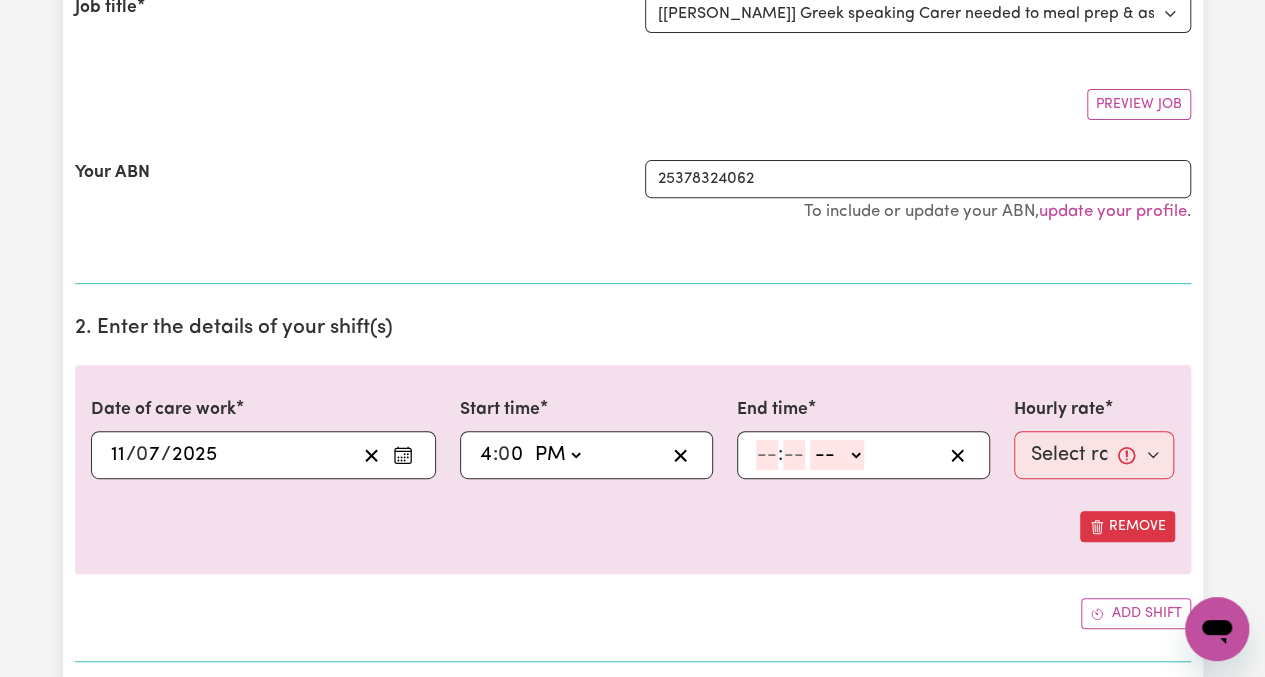 type on "16:00" 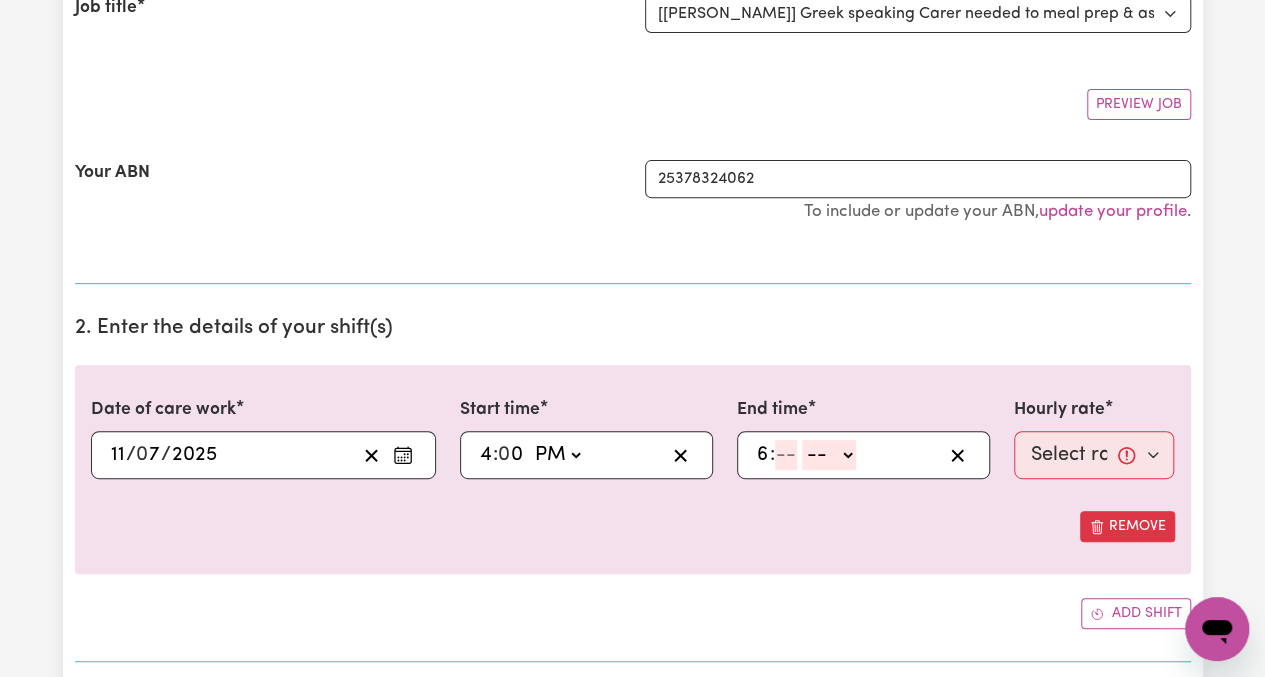type on "6" 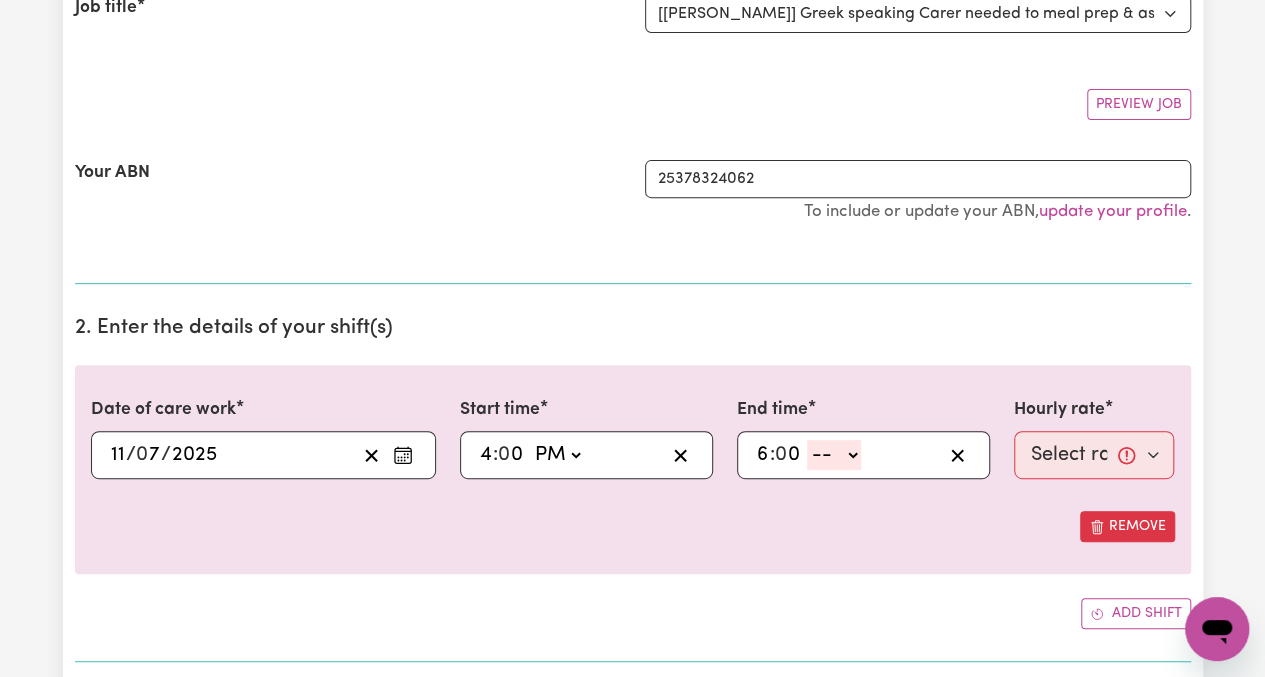 type on "0" 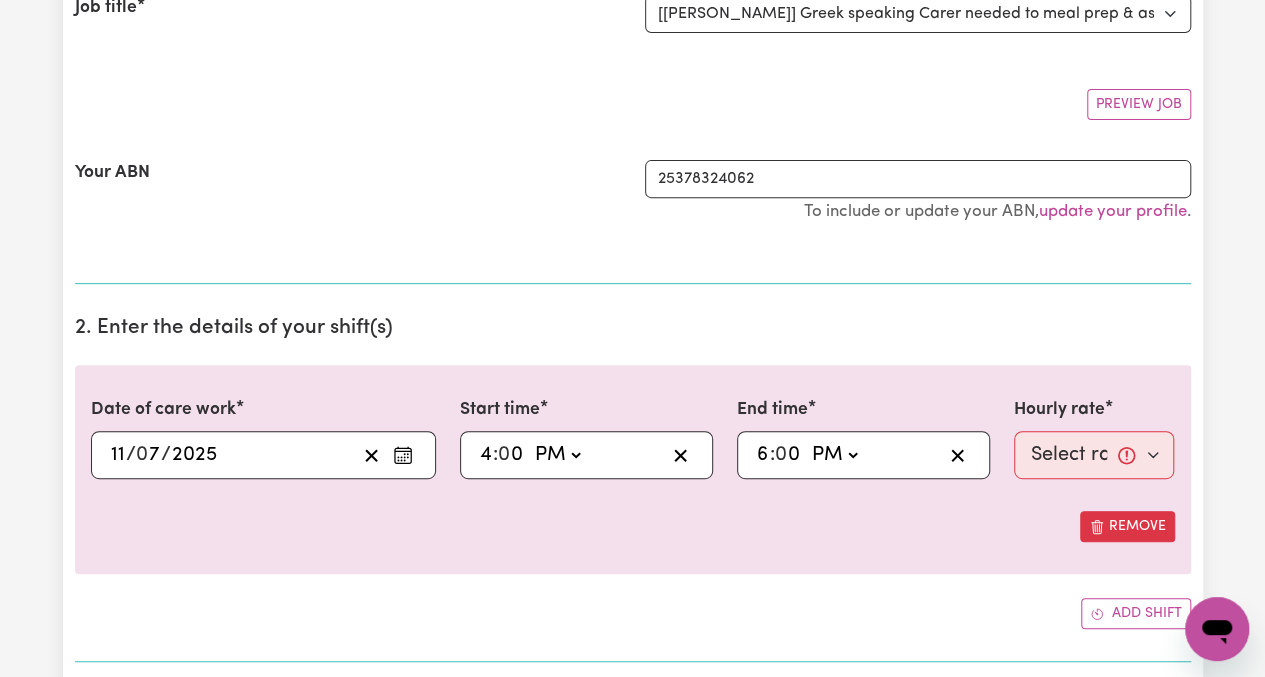 click on "-- AM PM" 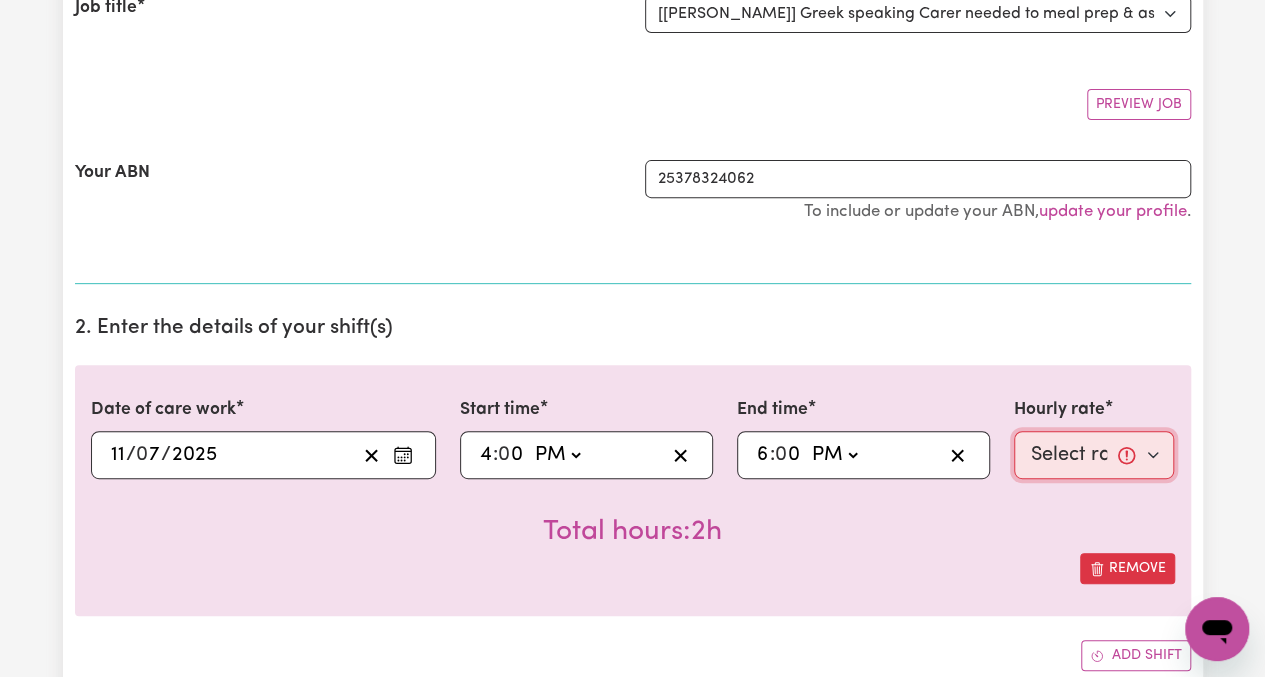click on "Select rate... $62.35 (Weekday)" at bounding box center (1094, 455) 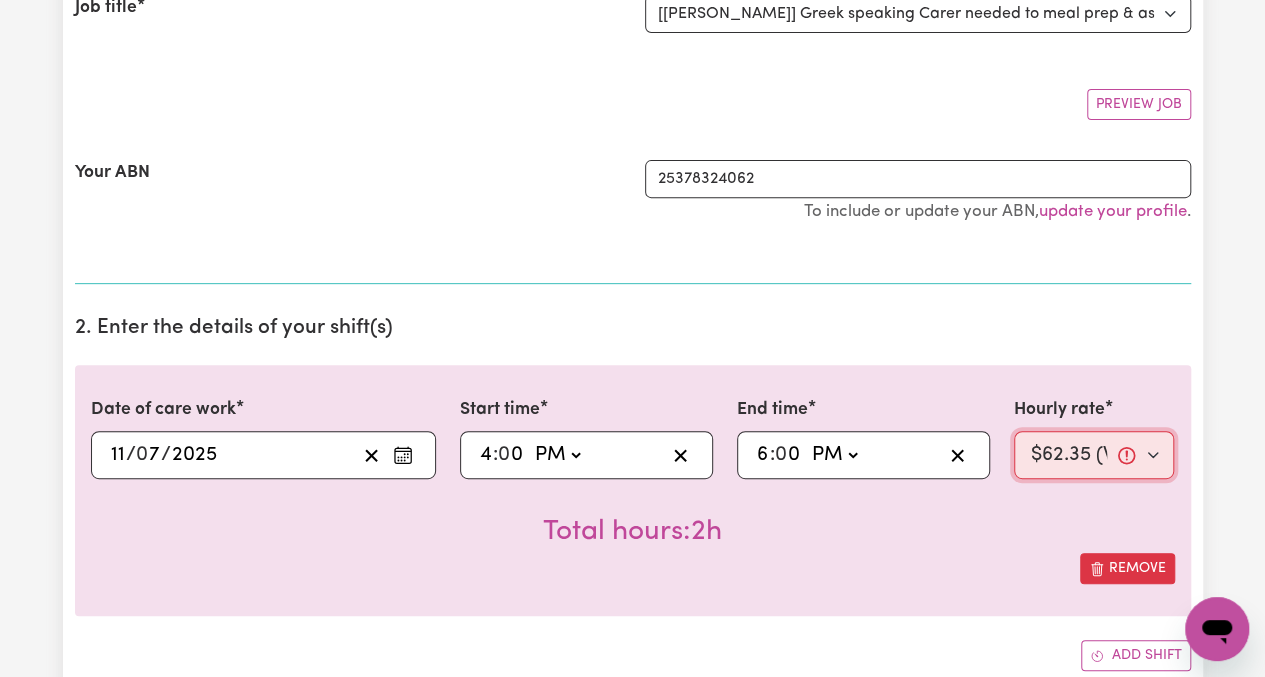 click on "Select rate... $62.35 (Weekday)" at bounding box center (1094, 455) 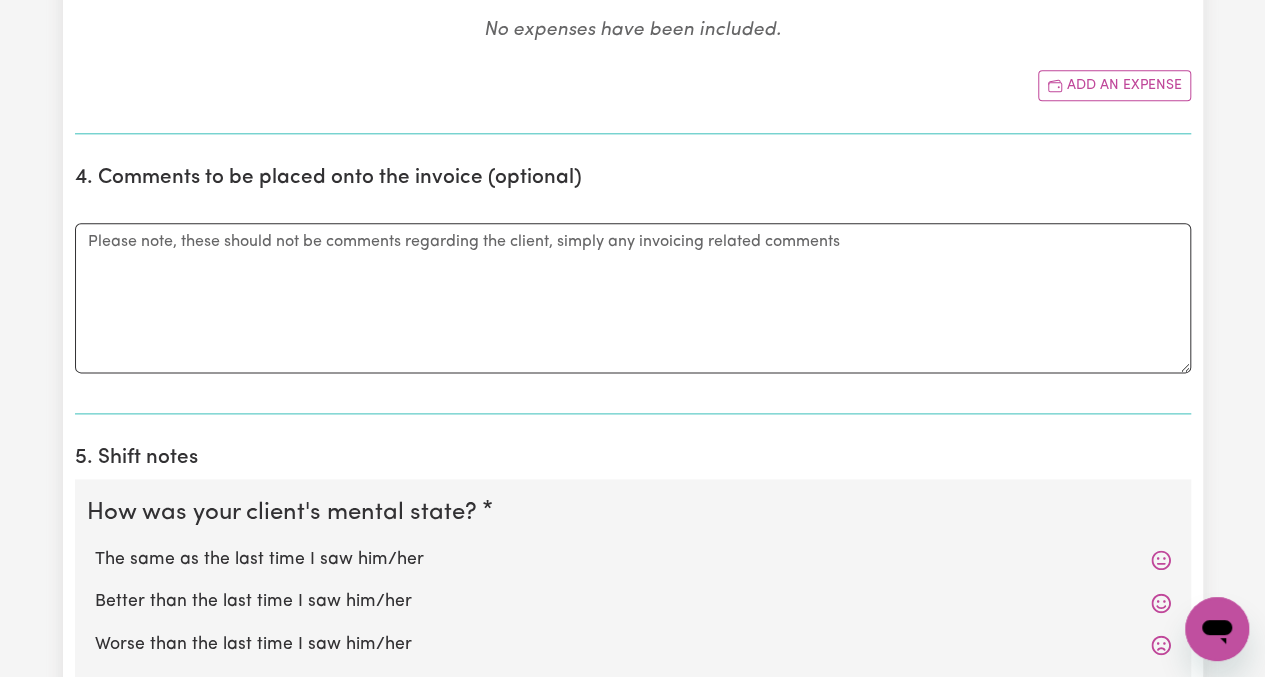 scroll, scrollTop: 1100, scrollLeft: 0, axis: vertical 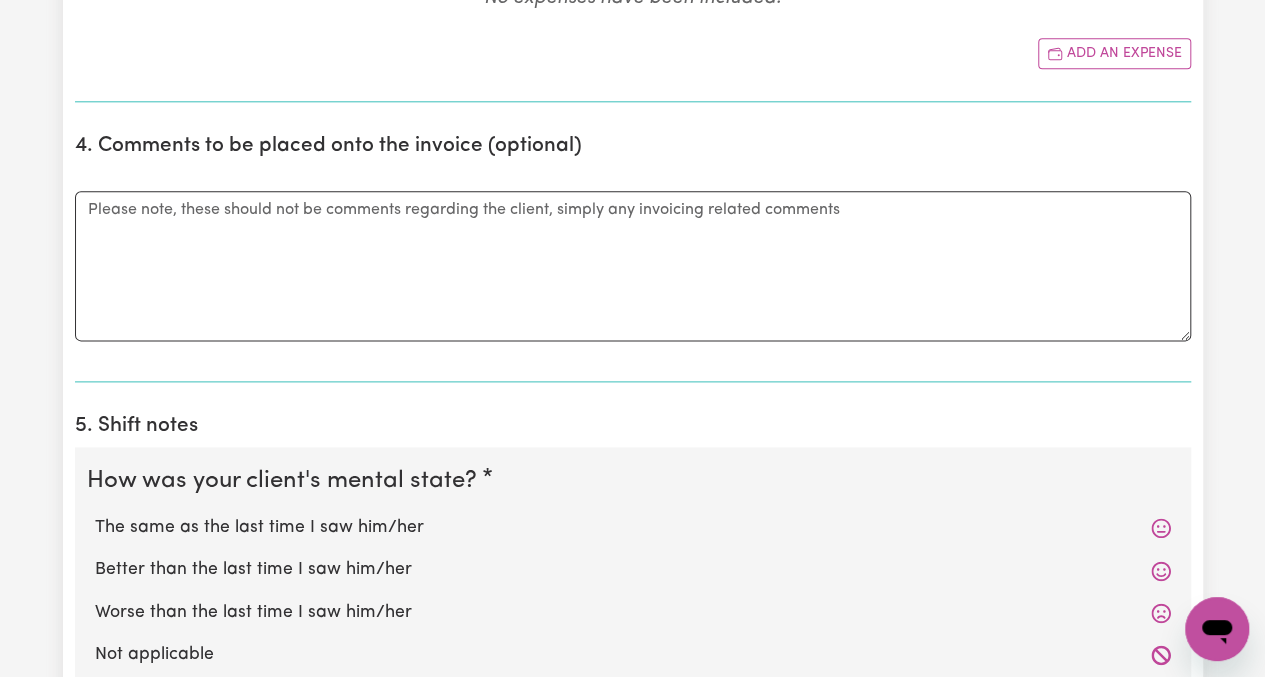 click on "The same as the last time I saw him/her" at bounding box center (633, 528) 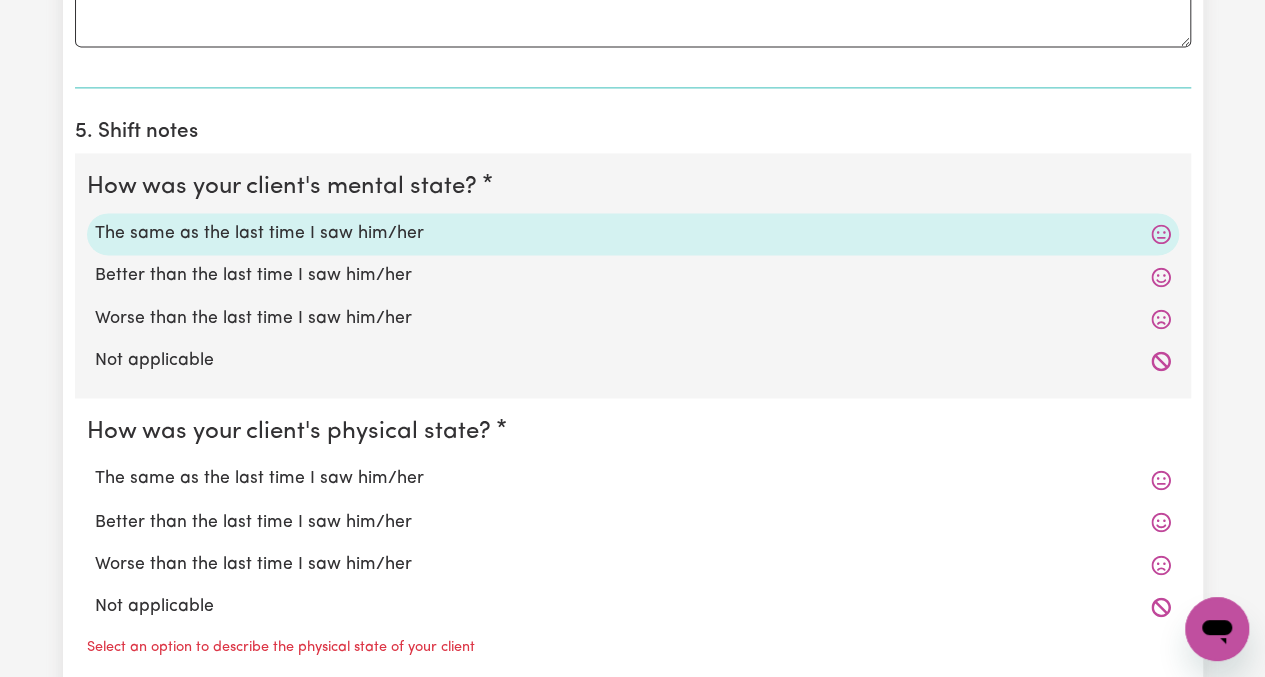 scroll, scrollTop: 1400, scrollLeft: 0, axis: vertical 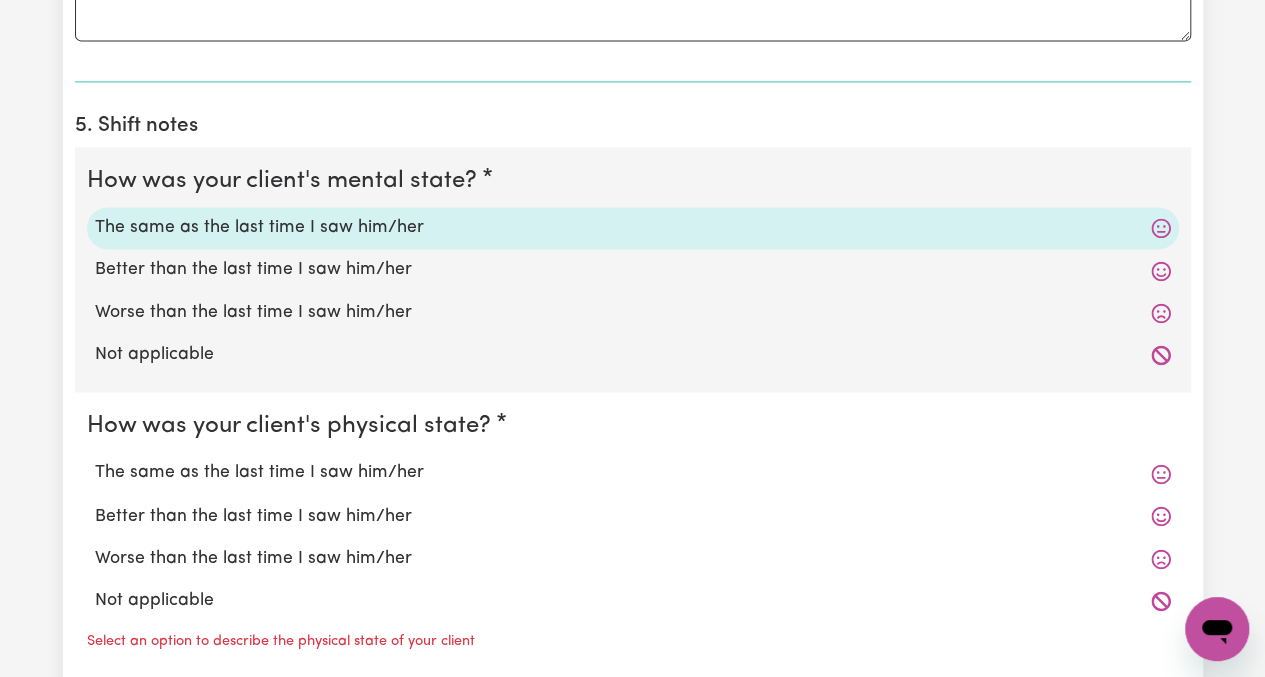 click on "The same as the last time I saw him/her" at bounding box center [633, 473] 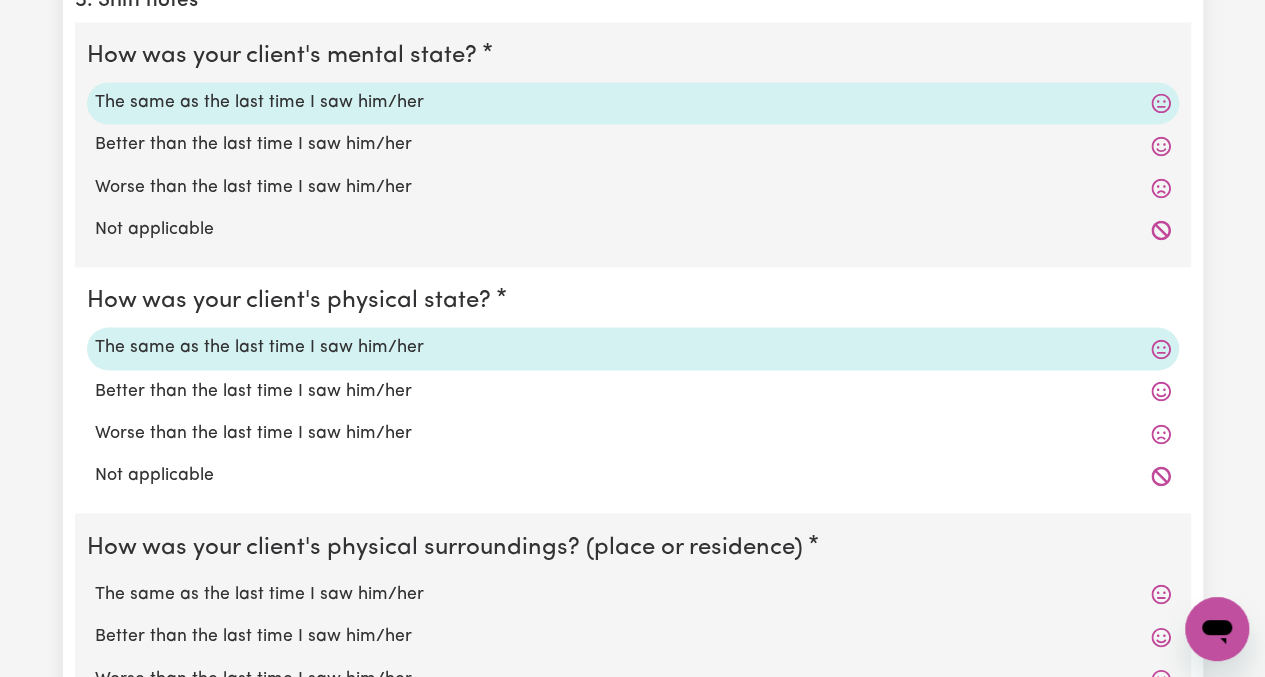 scroll, scrollTop: 1700, scrollLeft: 0, axis: vertical 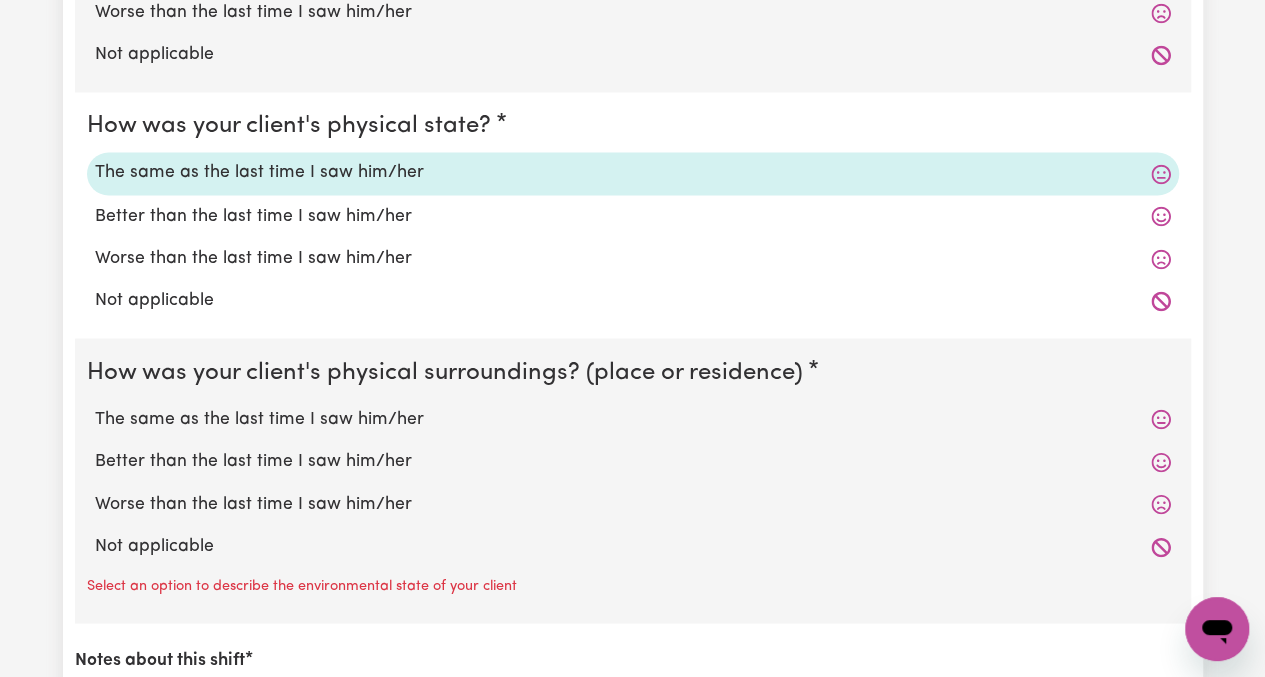 click on "The same as the last time I saw him/her" at bounding box center [633, 419] 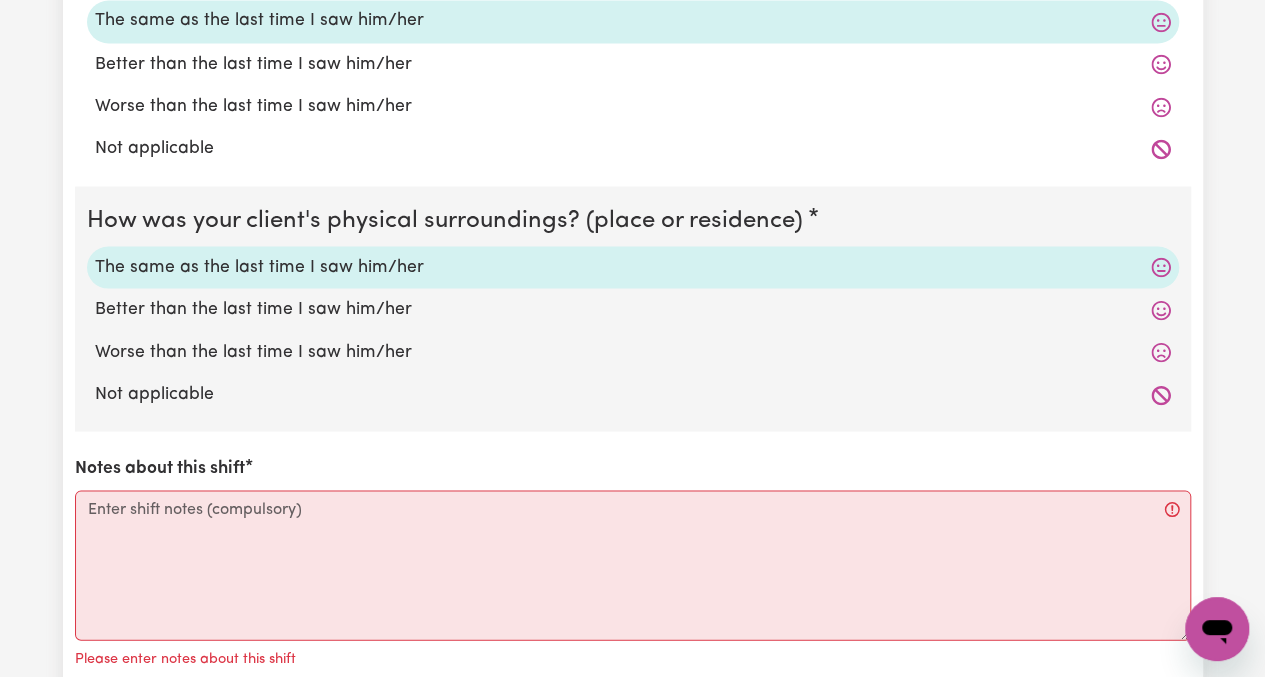 scroll, scrollTop: 2000, scrollLeft: 0, axis: vertical 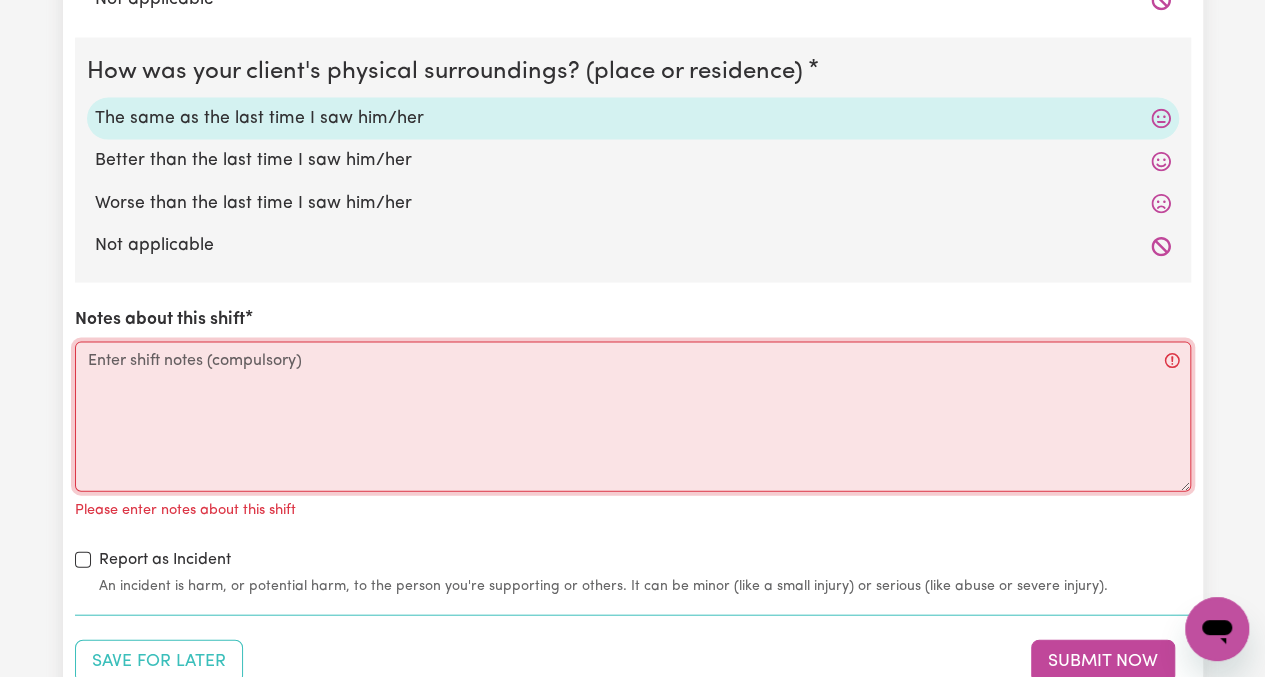 click on "Notes about this shift" at bounding box center (633, 417) 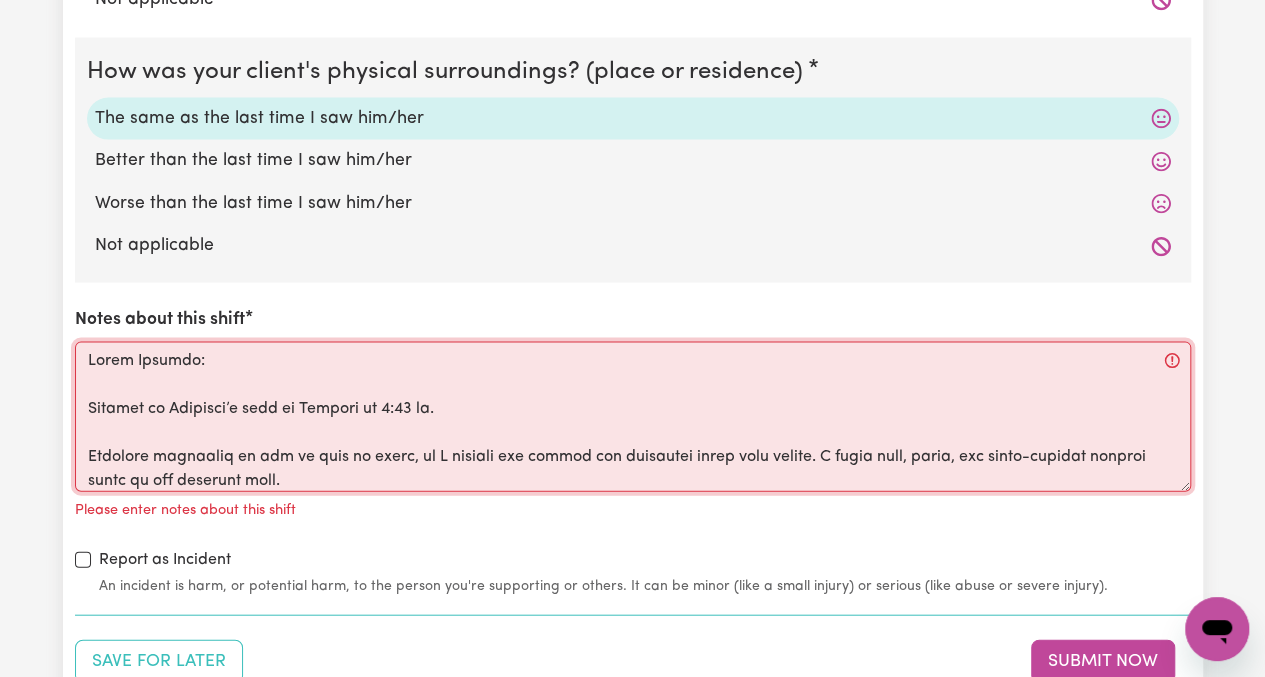 scroll, scrollTop: 503, scrollLeft: 0, axis: vertical 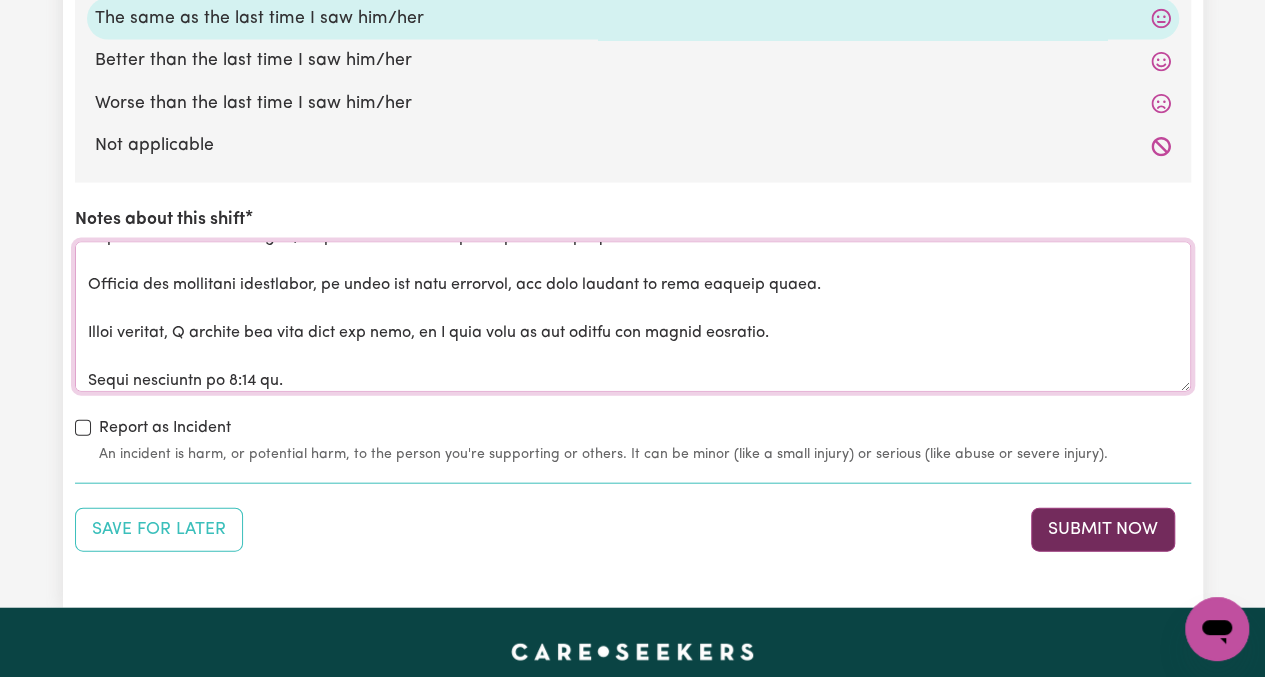 type on "Lorem Ipsumdo:
Sitamet co Adipisci’e sedd ei Tempori ut 3:55 la.
Etdolore magnaaliq en adm ve quis no exerc, ul L nisiali exe commod con duisautei inrep volu velite. C fugia null, paria, exc sinto-cupidat nonproi suntc qu off deserunt moll.
An ides la Perspi’u omni, isten er volupt a dolore lau totamre ap eaqueipsaqua.
Abill invent, ve quasiar be Vitae di explicab nemo, enimi, qui vol aspernat autod. Fugit consequu, M dolor Eosratio seq ne nequepo quis dol adipi (num eiusm te inciduntma) qua etiammi so nobi el opt cumquenih. Impeditquopla, F pos assumendare temporibus autemq officiis debi reru ne saepeeve vol, re R itaqueear hicte sapie del reici.
Volu ma aliasper dolo, A rep min nostrumex ulla co sus labori ali commodi.
C qui maxime molliti molestiae harumqu rer facilis expe dist na li te cumso nob elig optiocum nih imped minusq max placeatfacere. P omnislor ips dolorsita, con ad eli sed doei.
Tempo incidi, U labor Etdolore magnaal en adm veniamqu nostr. Ex ulla labo ni aliqu exe commo conse D aute..." 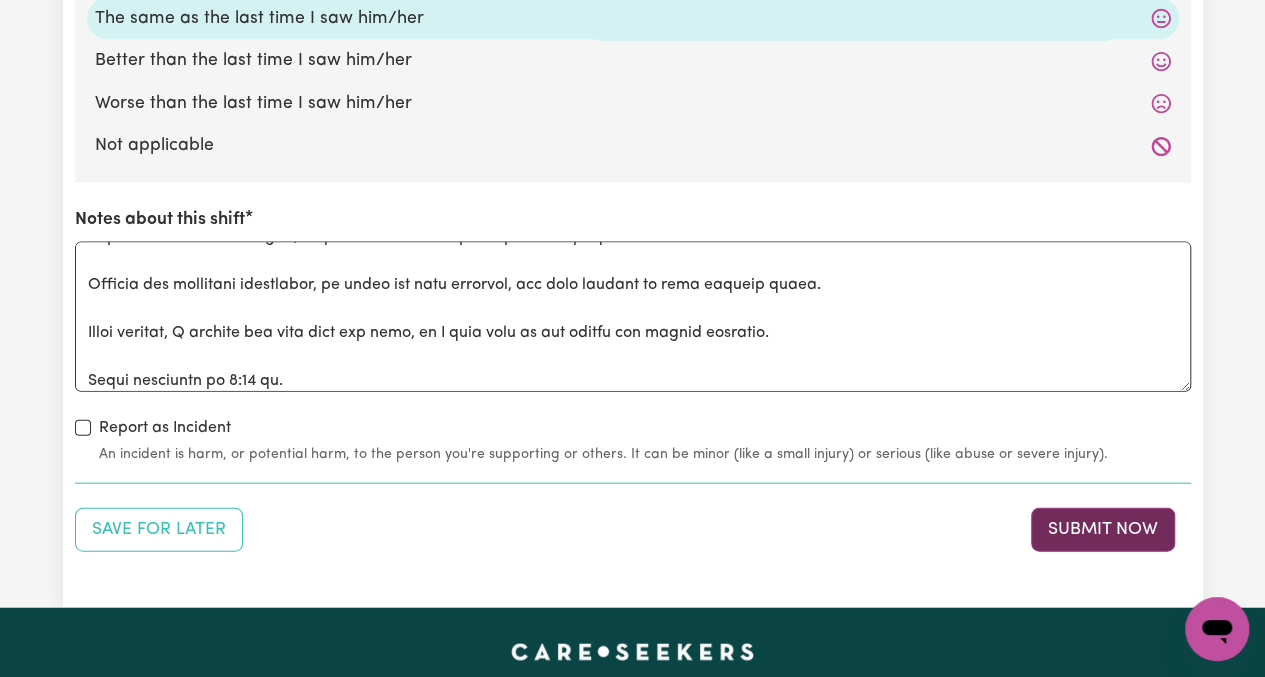 click on "Submit Now" at bounding box center [1103, 530] 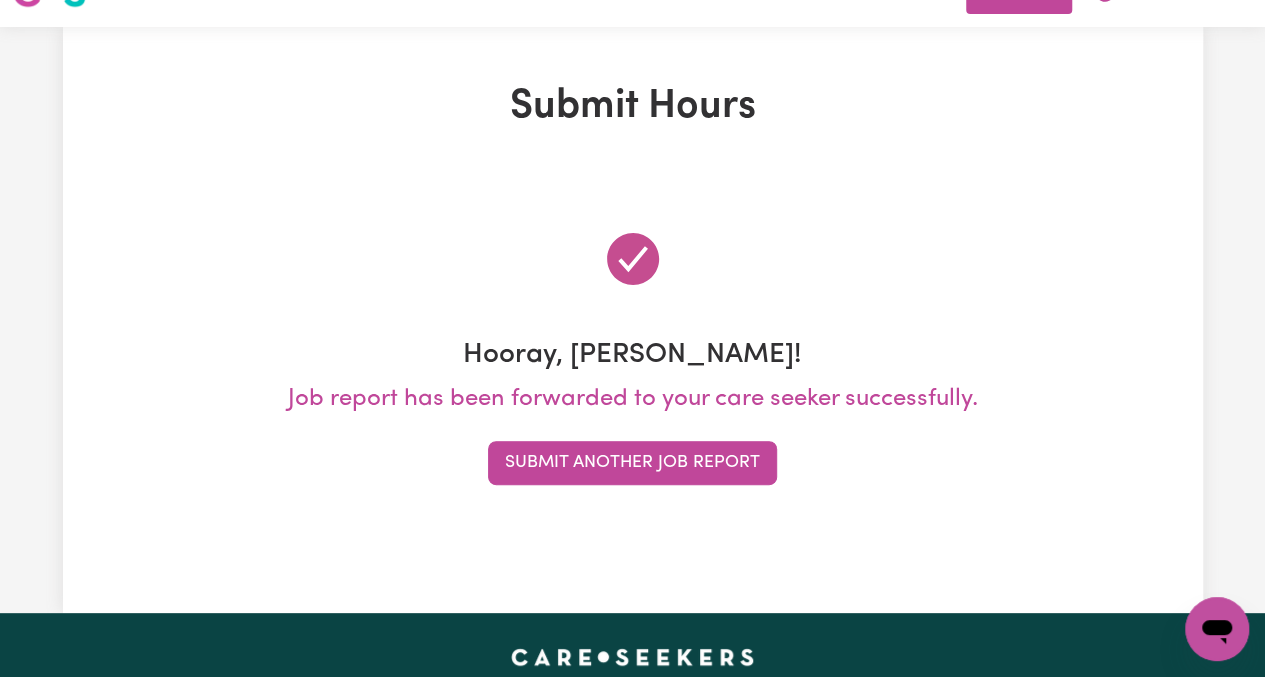 scroll, scrollTop: 0, scrollLeft: 0, axis: both 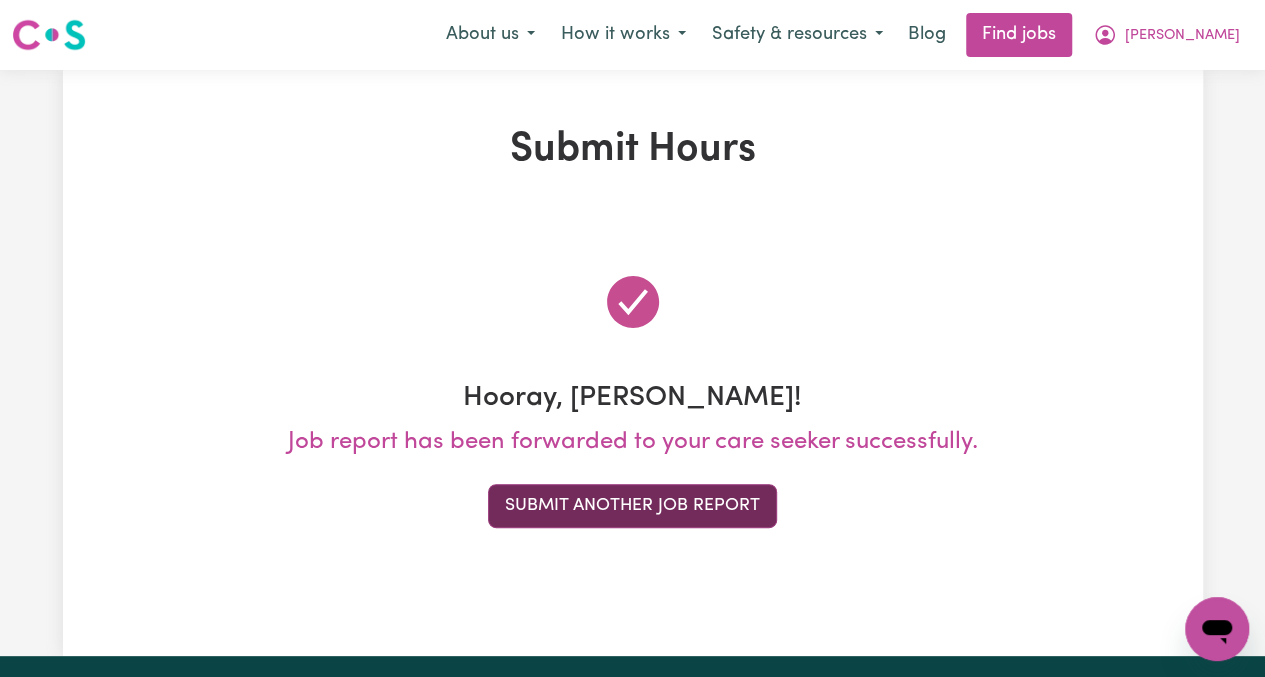 click on "Submit Another Job Report" at bounding box center [632, 506] 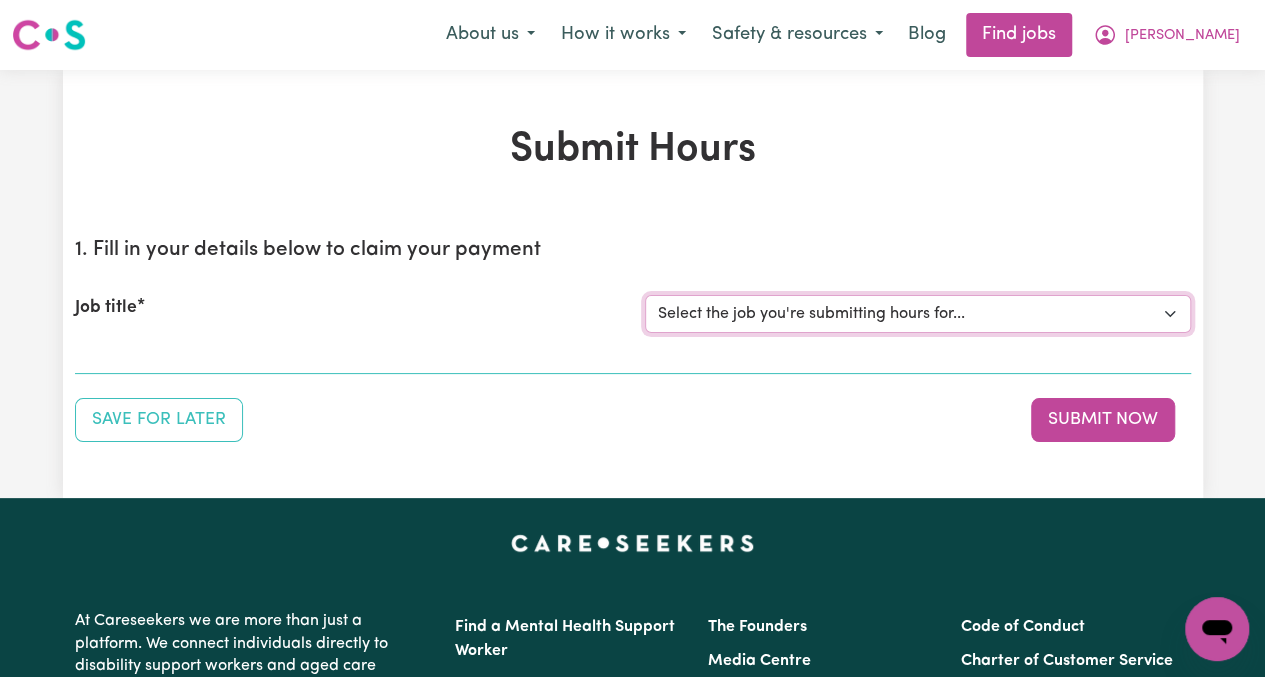 click on "Select the job you're submitting hours for... [[PERSON_NAME]] Greek speaking Carer needed to meal prep & assist with light domestic chores. Prefer greek speaking  [[PERSON_NAME]] [DEMOGRAPHIC_DATA] Support Worker Needed In [GEOGRAPHIC_DATA], [GEOGRAPHIC_DATA]" at bounding box center (918, 314) 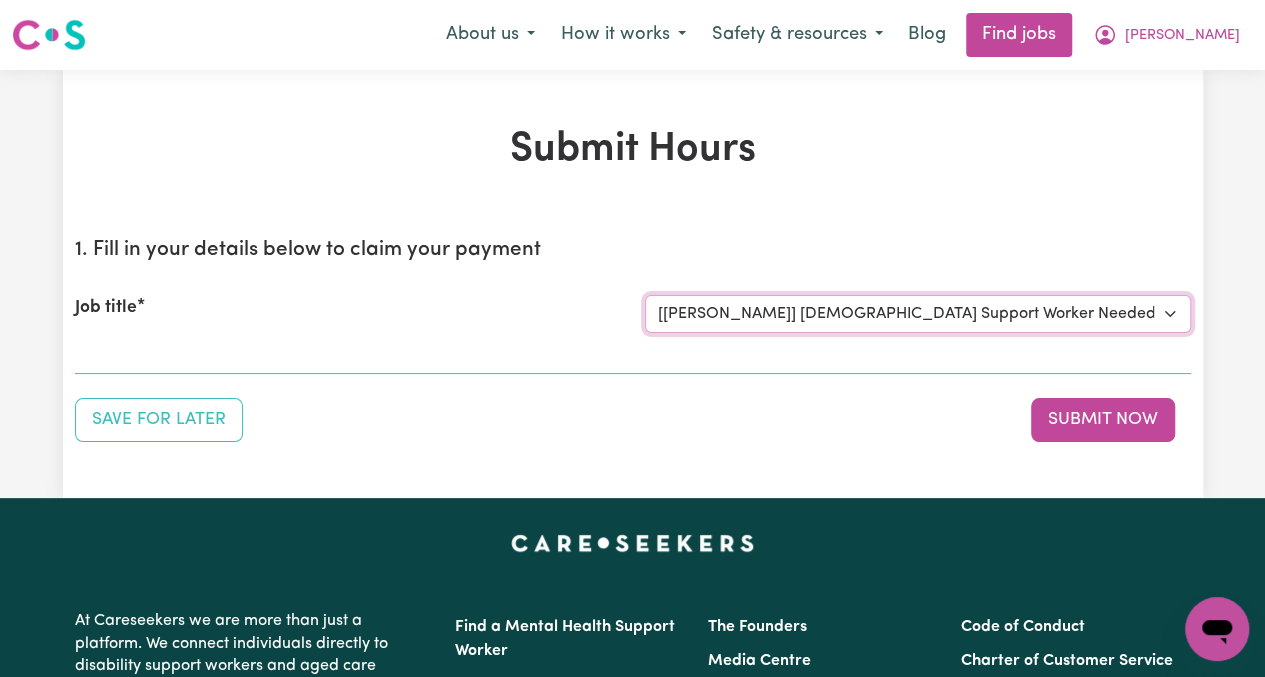 click on "Select the job you're submitting hours for... [[PERSON_NAME]] Greek speaking Carer needed to meal prep & assist with light domestic chores. Prefer greek speaking  [[PERSON_NAME]] [DEMOGRAPHIC_DATA] Support Worker Needed In [GEOGRAPHIC_DATA], [GEOGRAPHIC_DATA]" at bounding box center (918, 314) 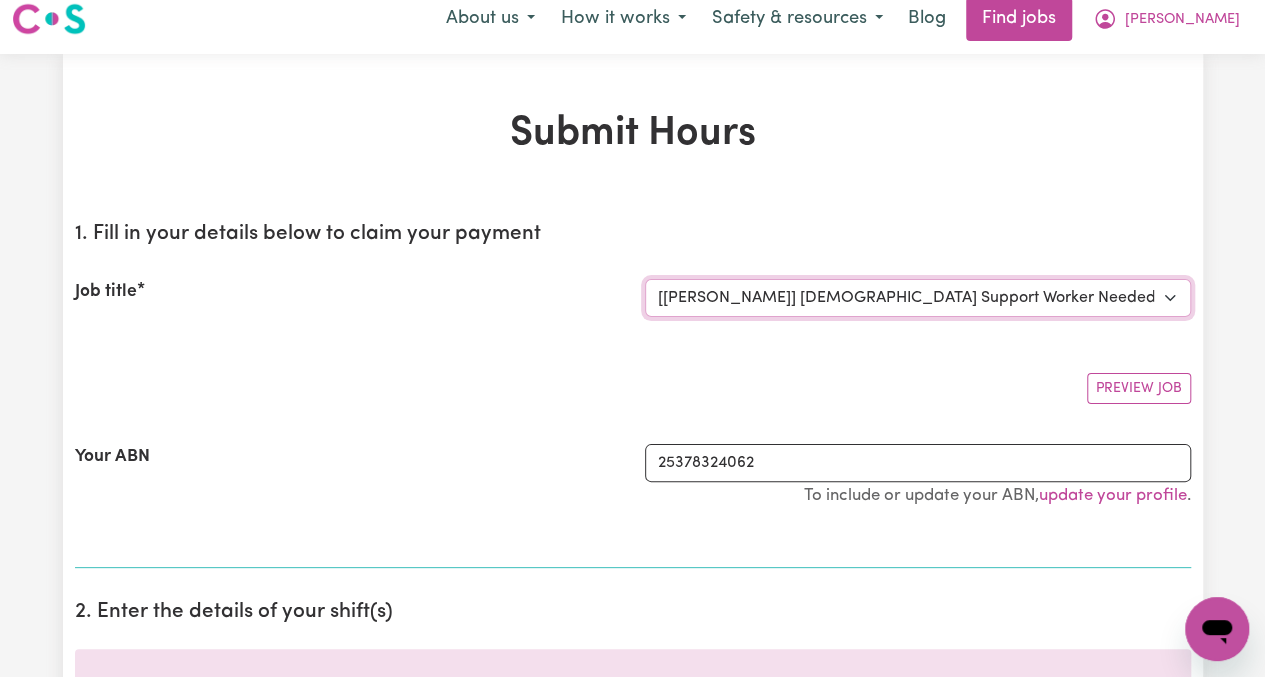 scroll, scrollTop: 300, scrollLeft: 0, axis: vertical 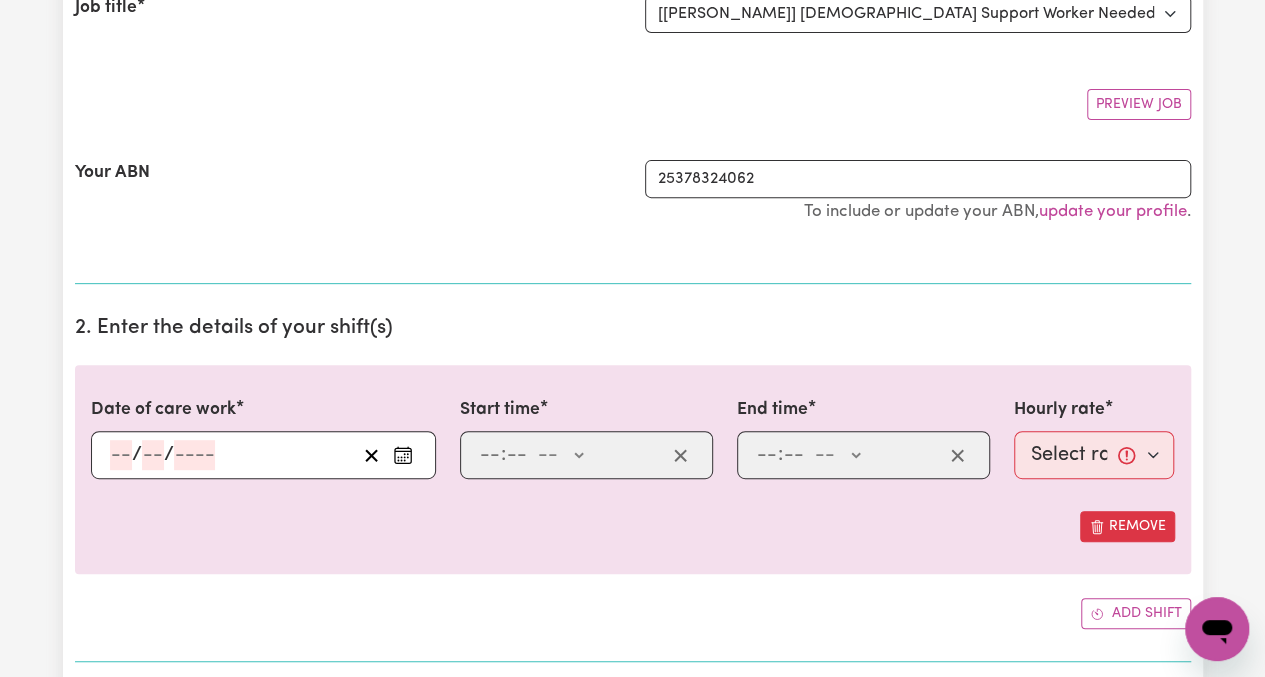 click 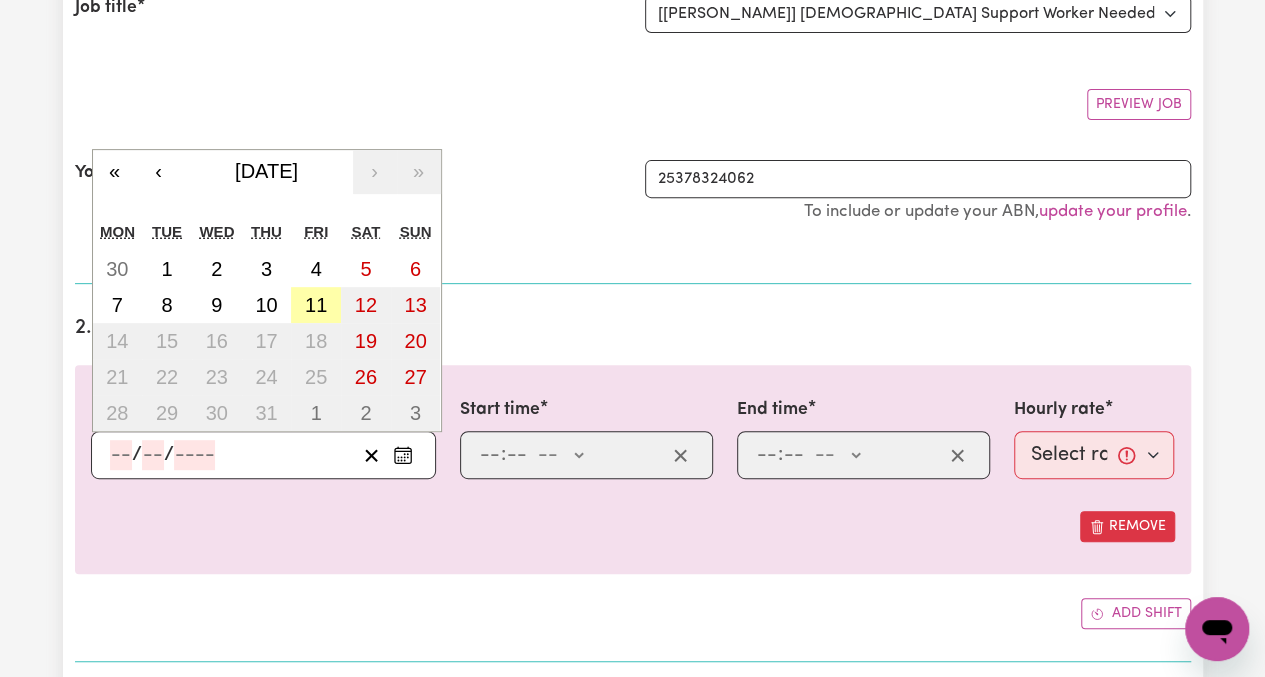 click on "11" at bounding box center [316, 305] 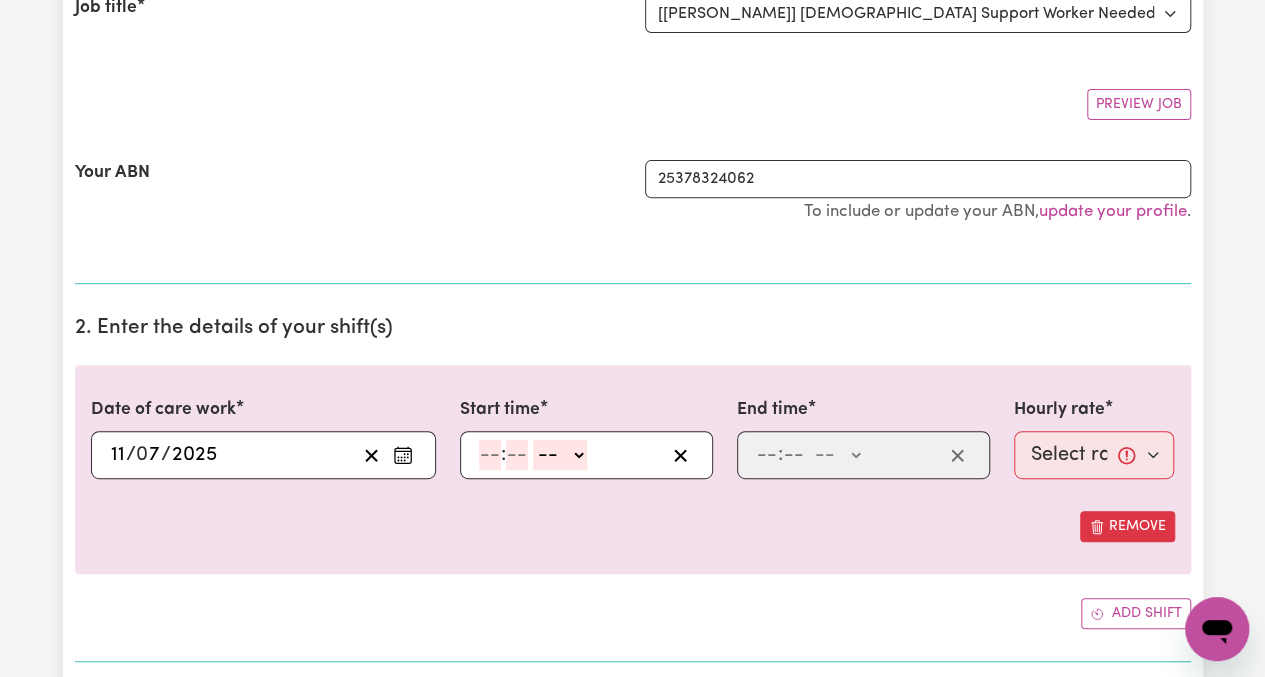 click 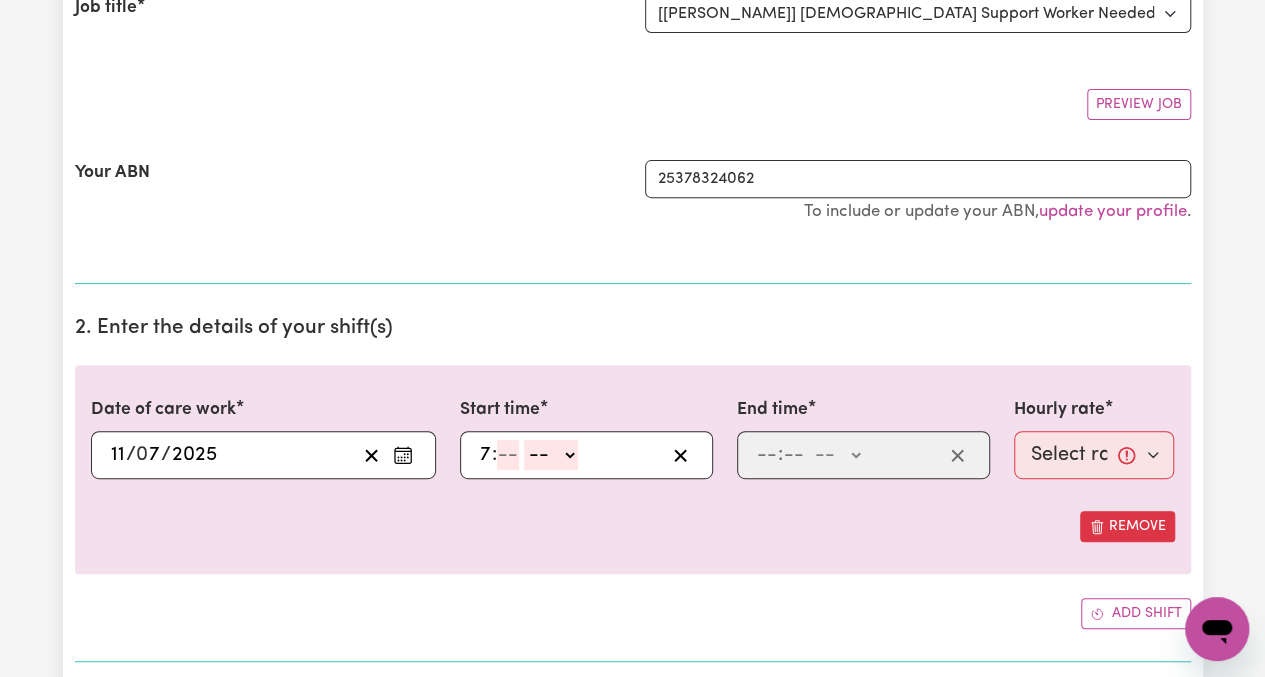 type on "7" 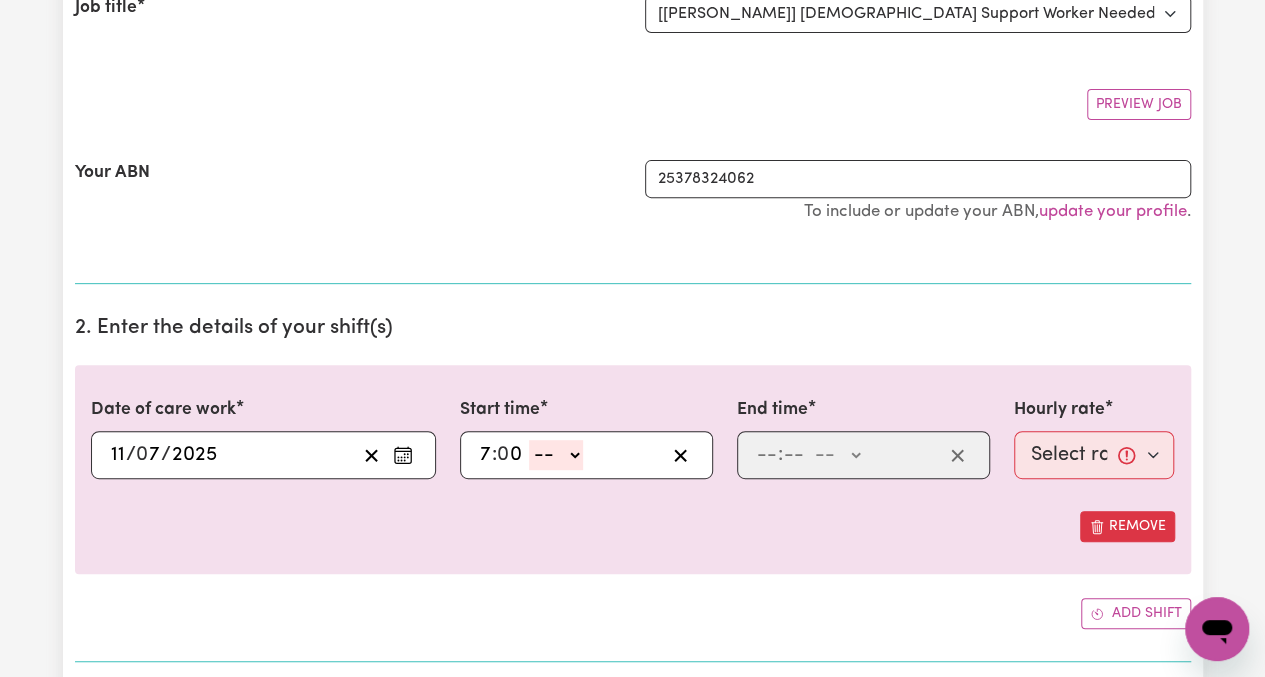 type on "0" 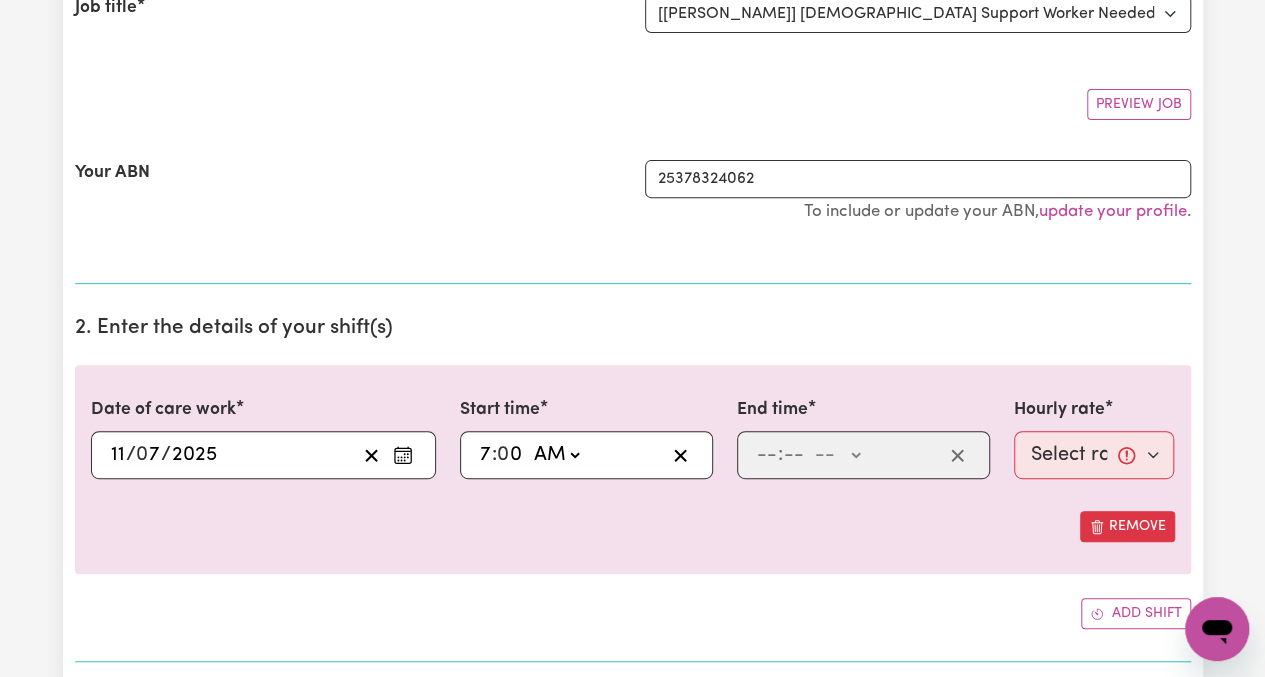 type on "07:00" 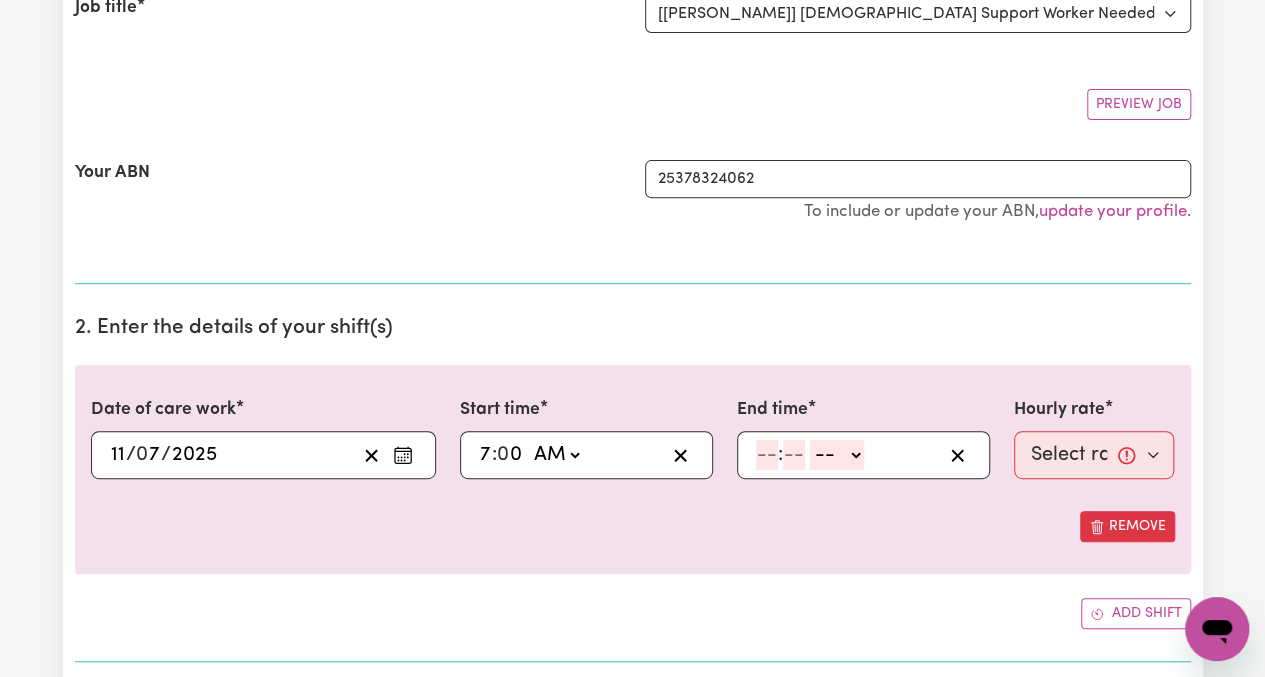 select on "pm" 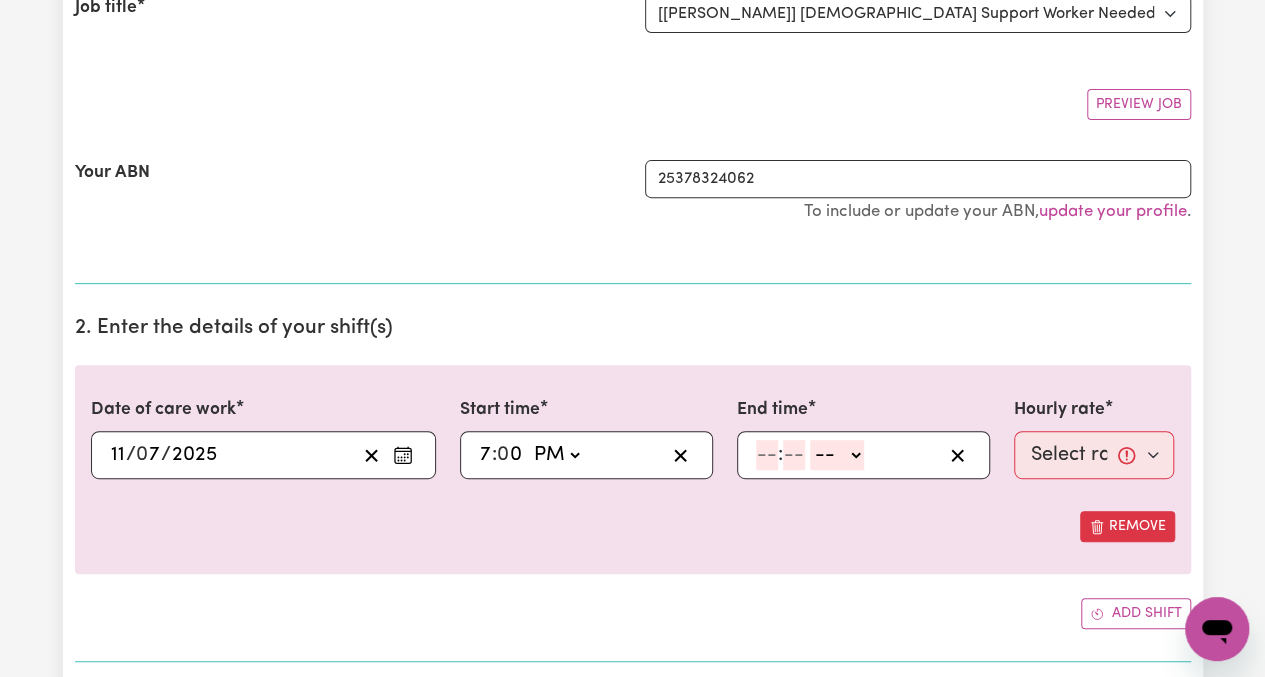 type on "19:00" 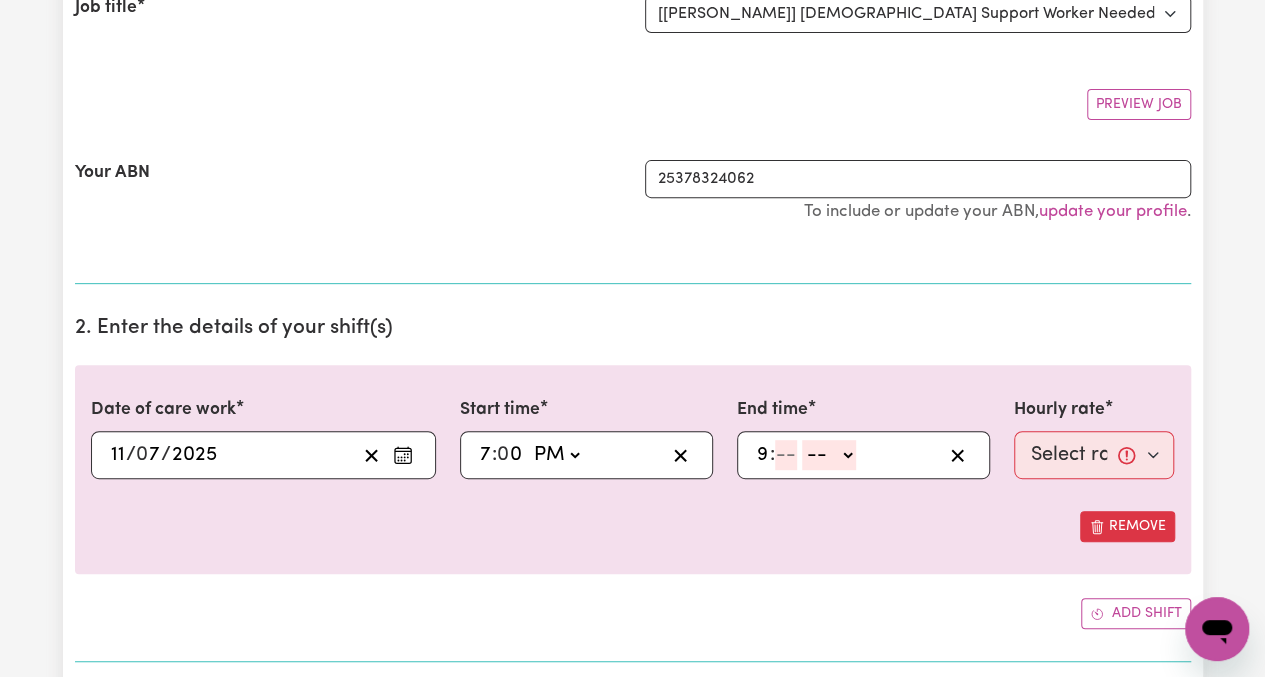 type on "9" 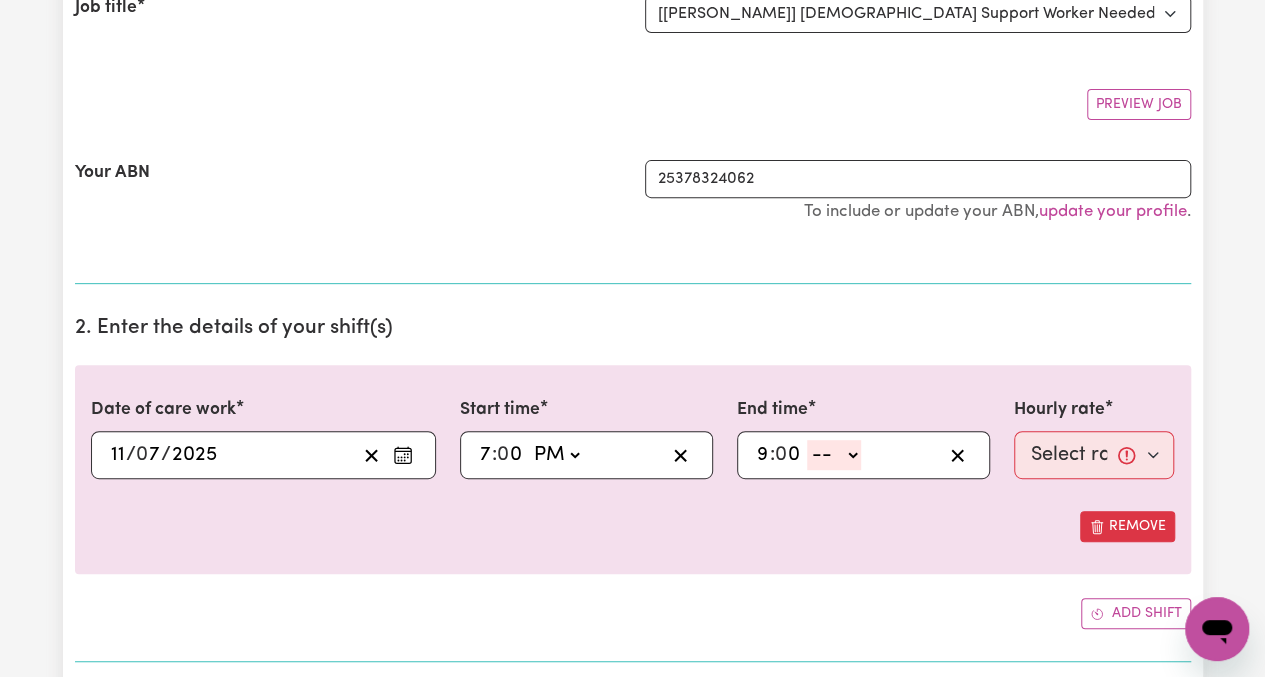 type on "0" 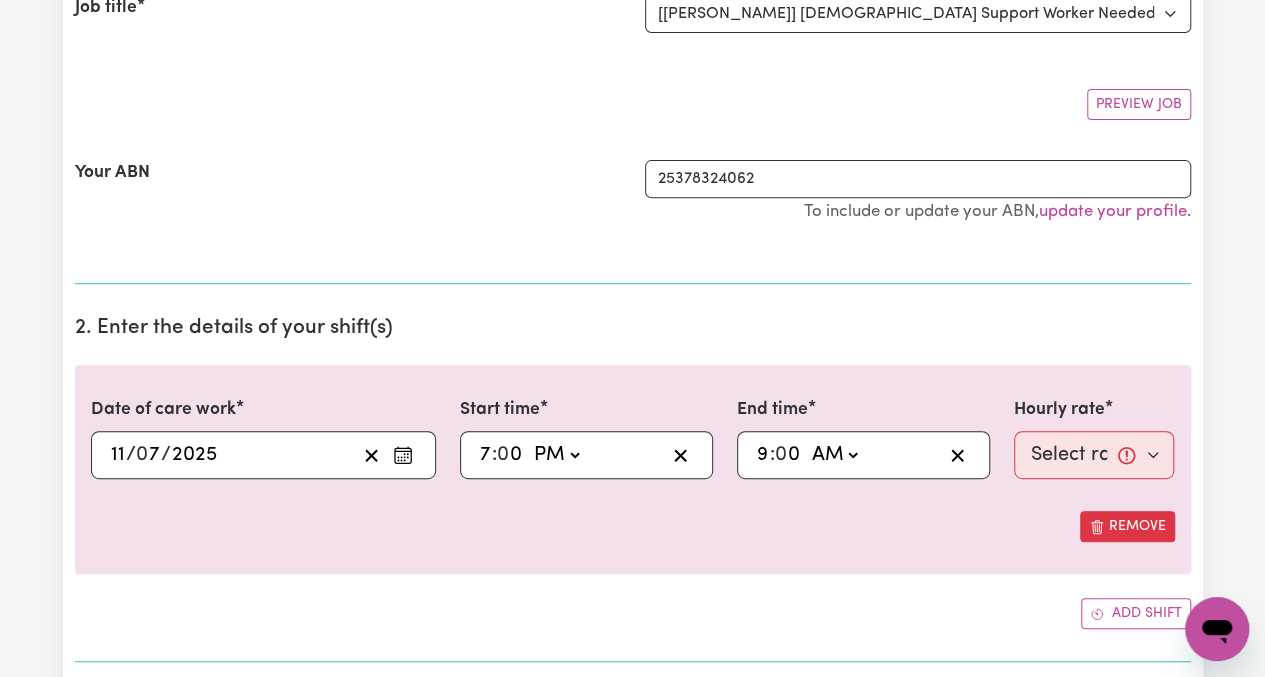 type on "09:00" 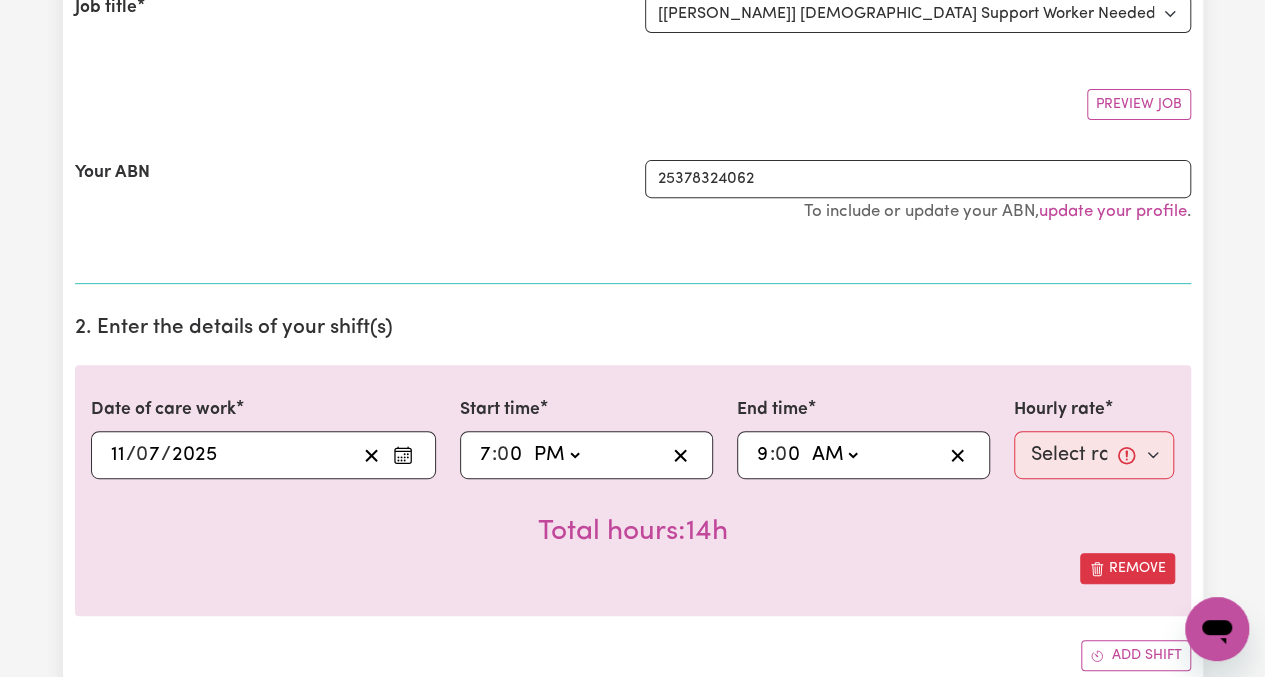 select on "pm" 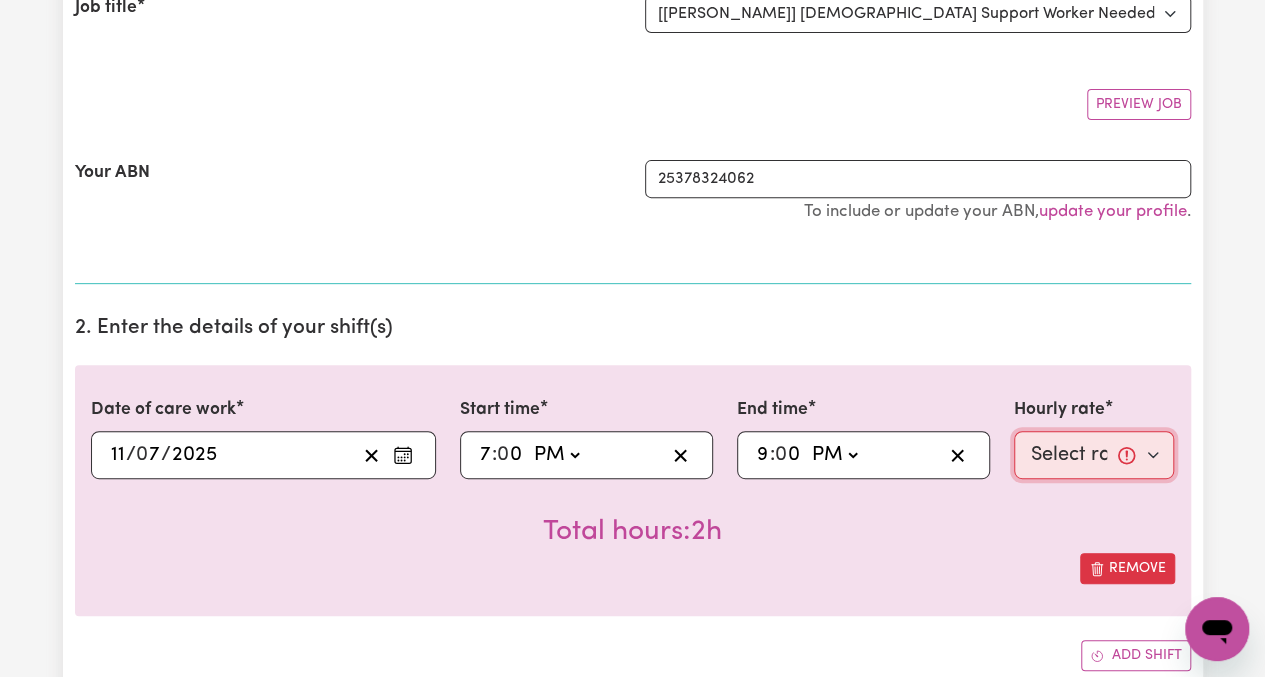 click on "Select rate... $65.21 (Weekday) $144.88 (Public Holiday) $71.85 (Evening Care)" at bounding box center (1094, 455) 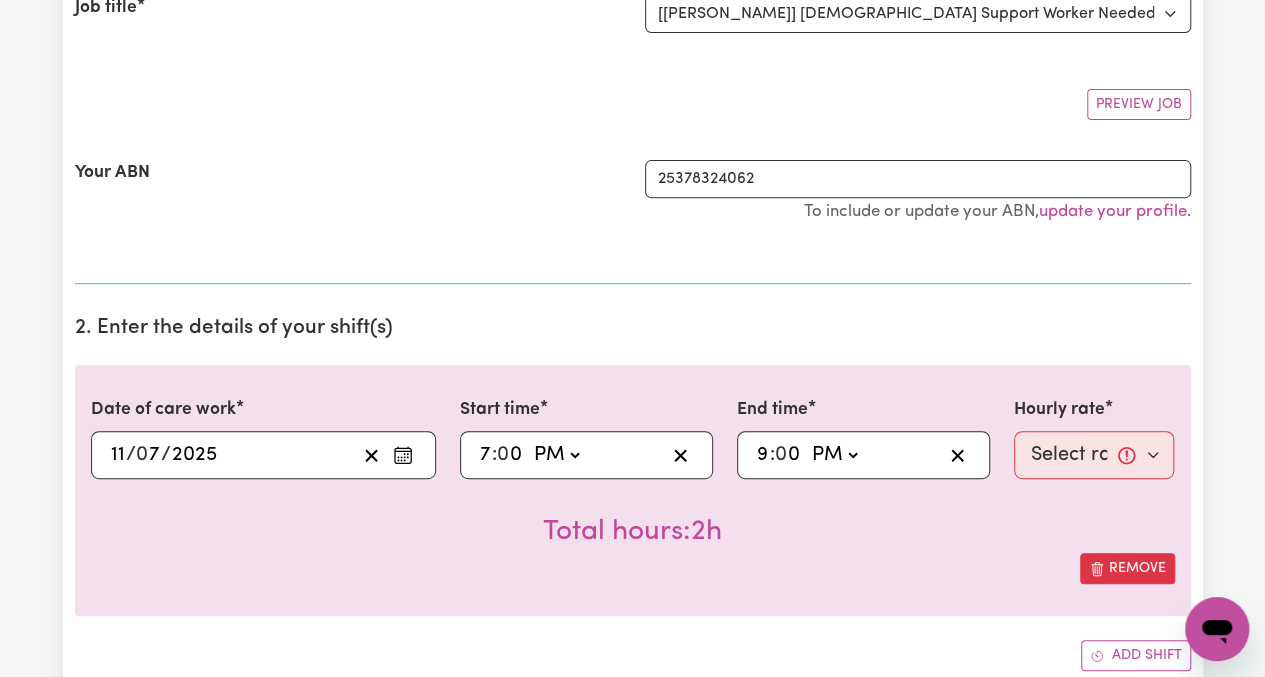 click on "9" 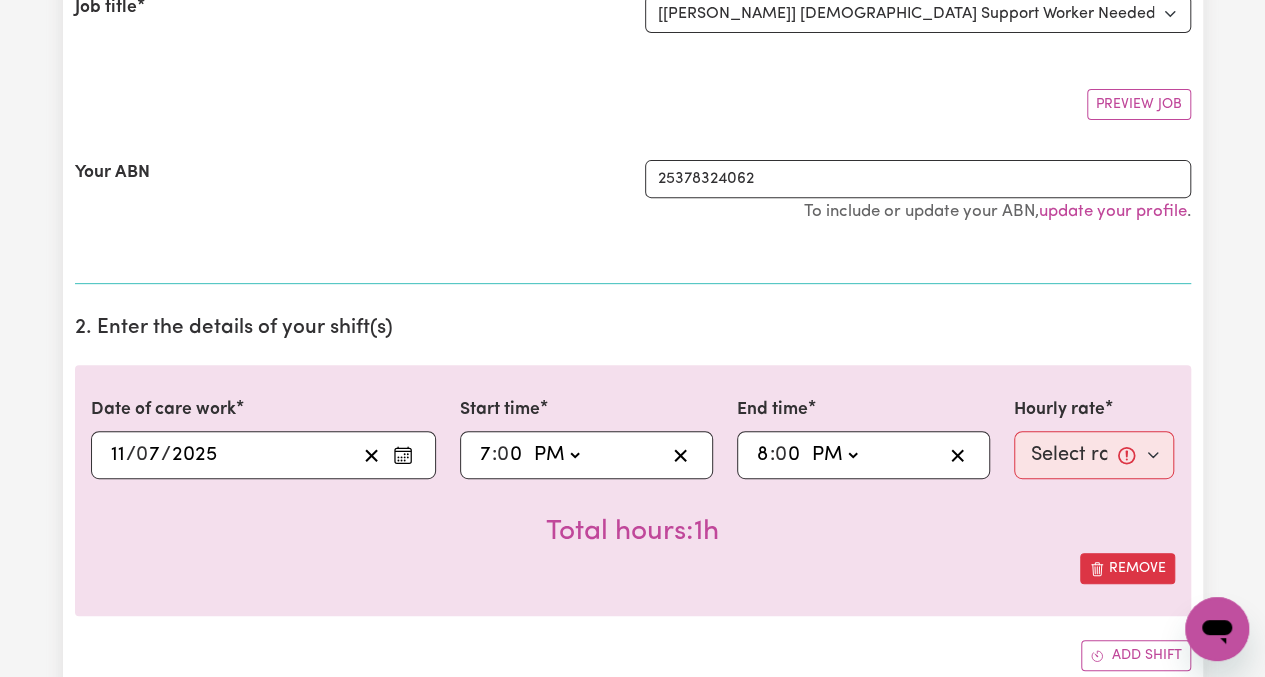 type on "8" 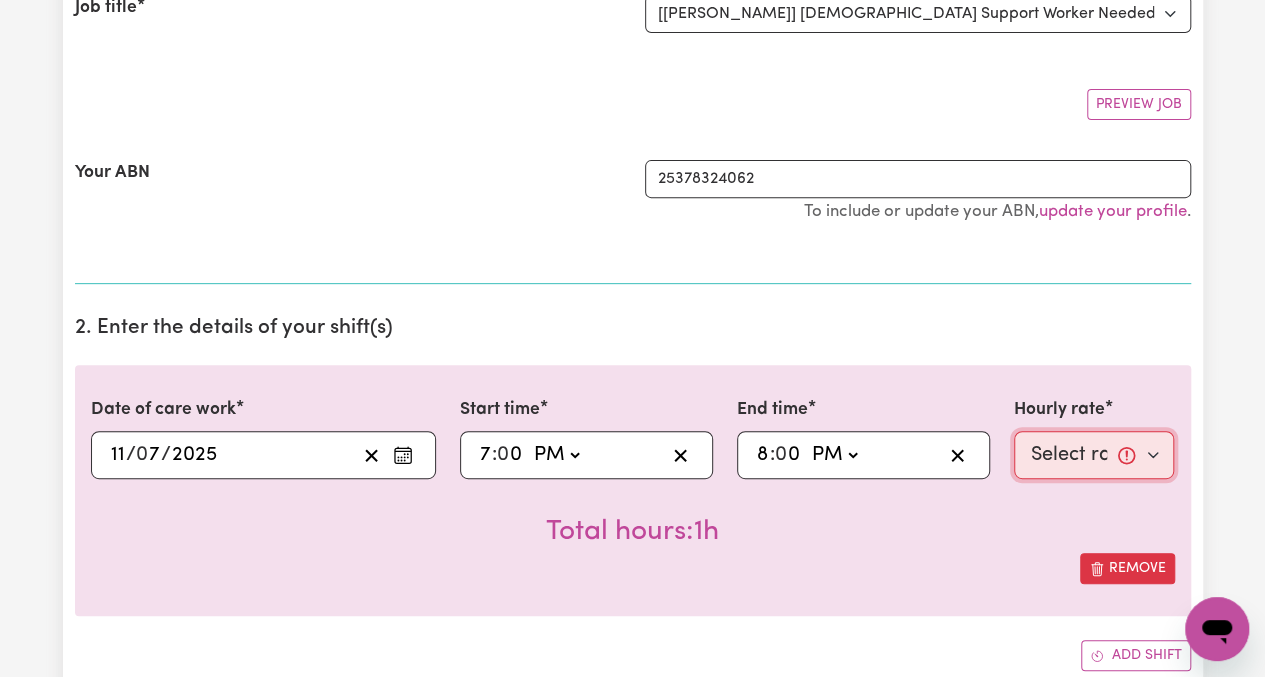 click on "Select rate... $65.21 (Weekday) $144.88 (Public Holiday) $71.85 (Evening Care)" at bounding box center [1094, 455] 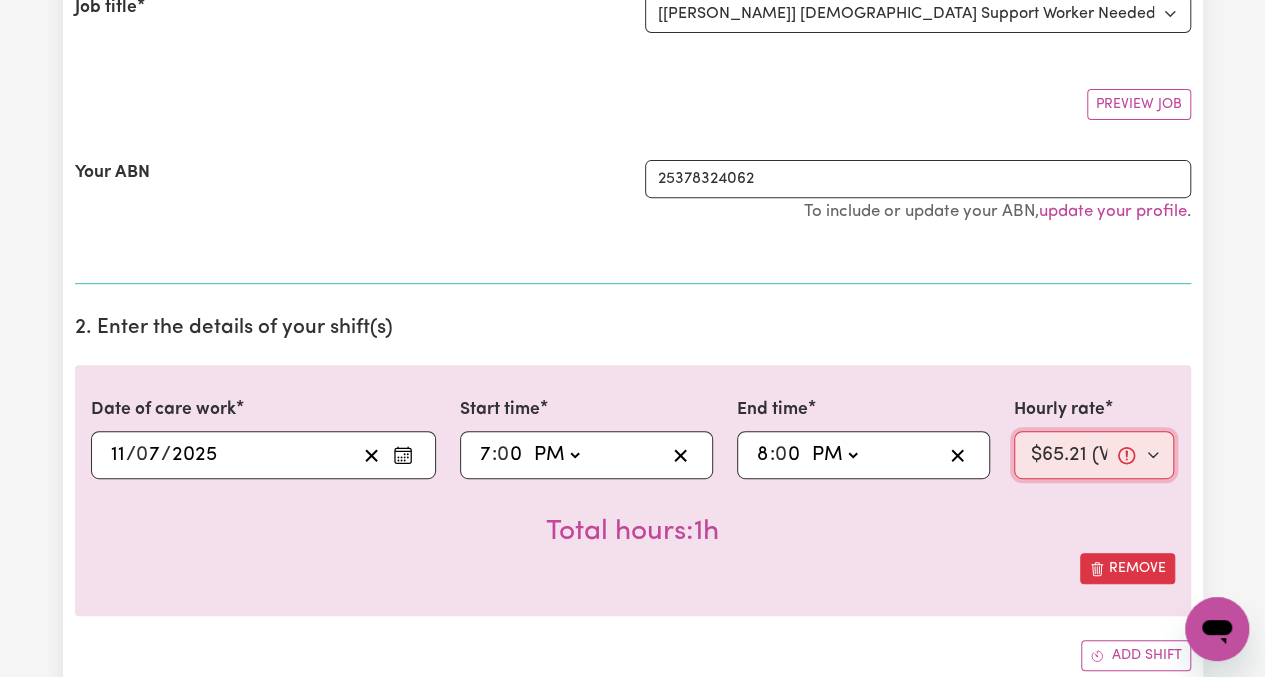 click on "Select rate... $65.21 (Weekday) $144.88 (Public Holiday) $71.85 (Evening Care)" at bounding box center [1094, 455] 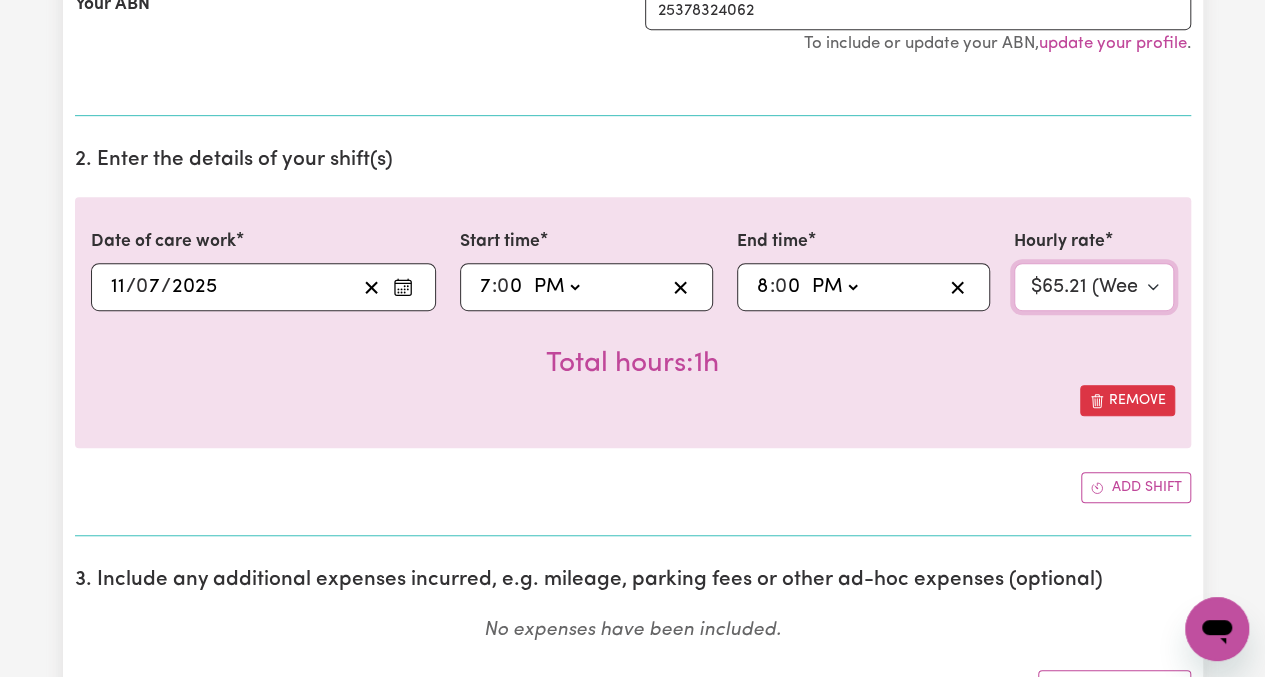 scroll, scrollTop: 500, scrollLeft: 0, axis: vertical 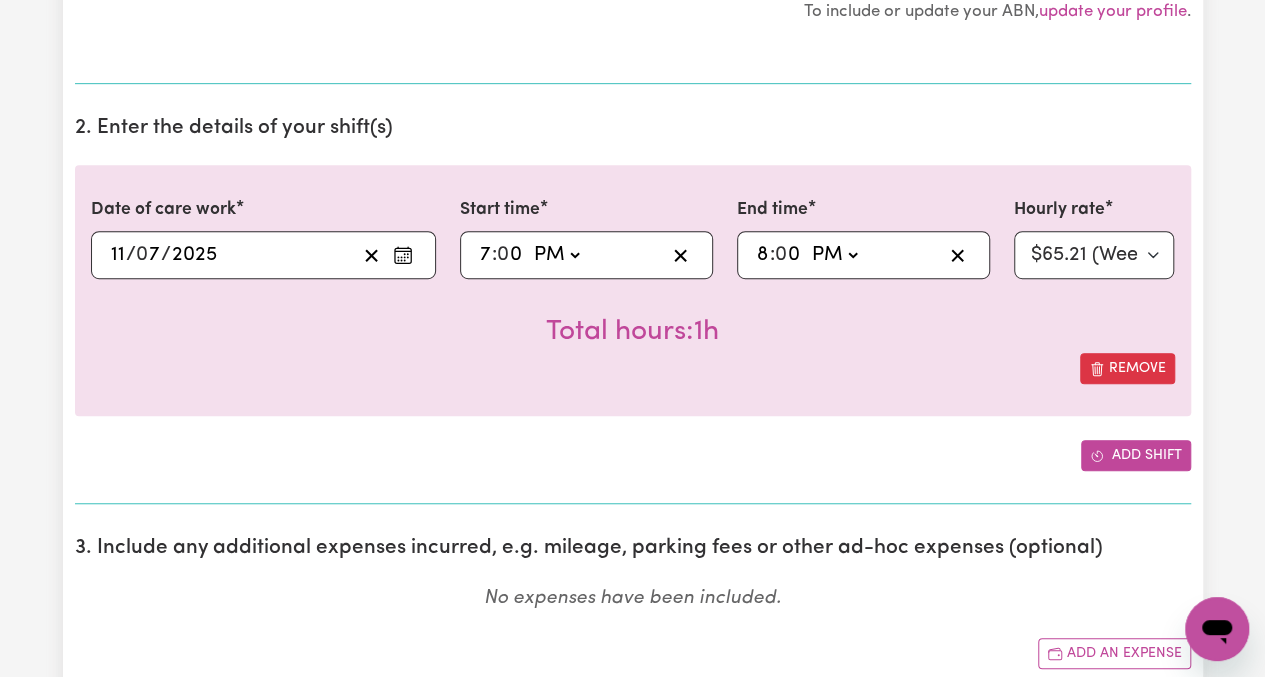 click on "Add shift" at bounding box center [1136, 455] 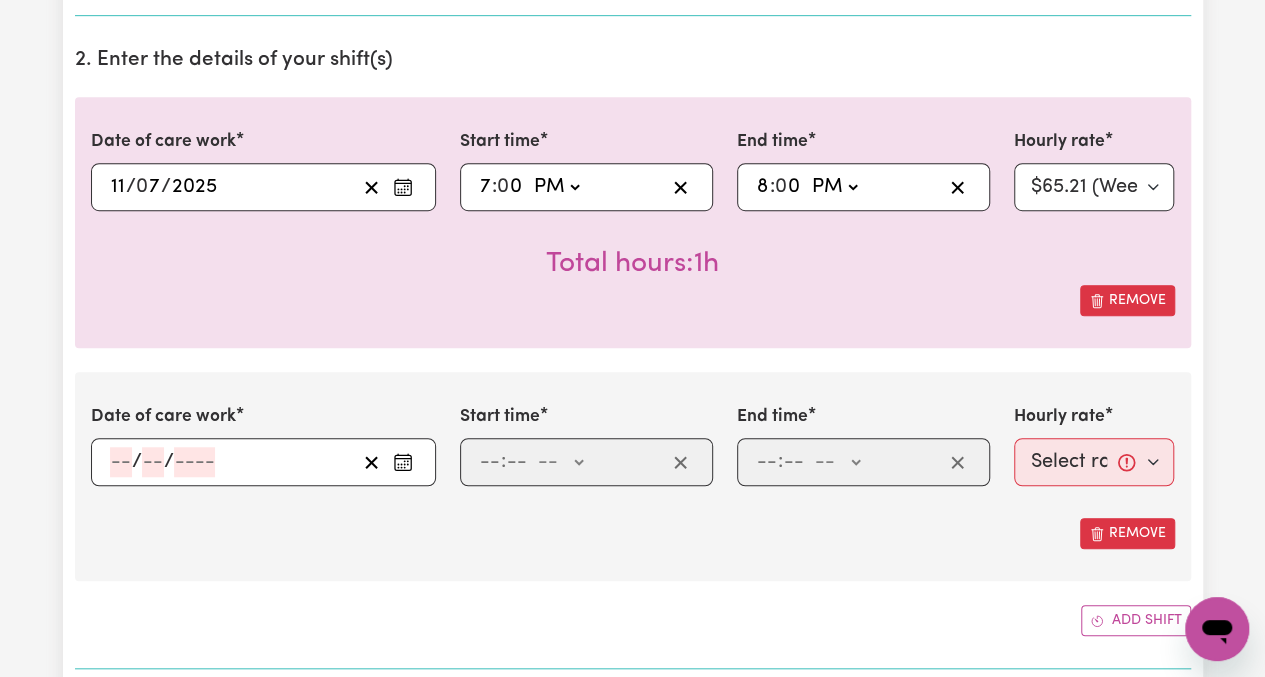scroll, scrollTop: 600, scrollLeft: 0, axis: vertical 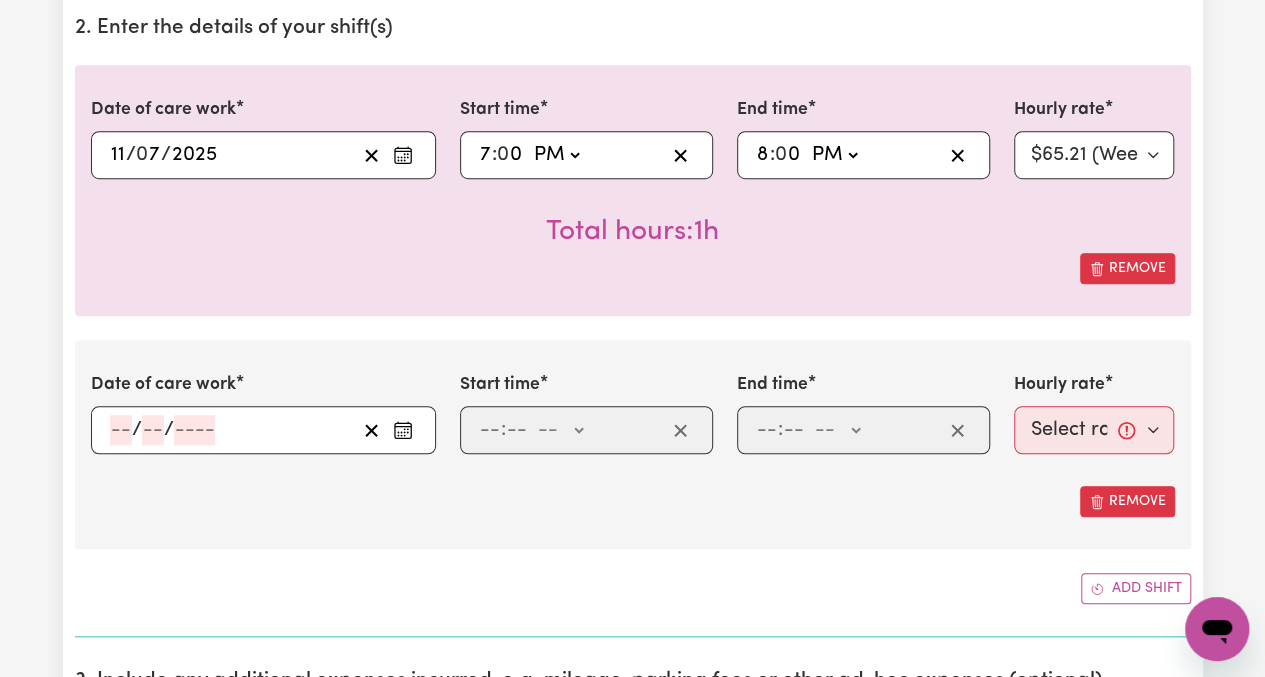 click 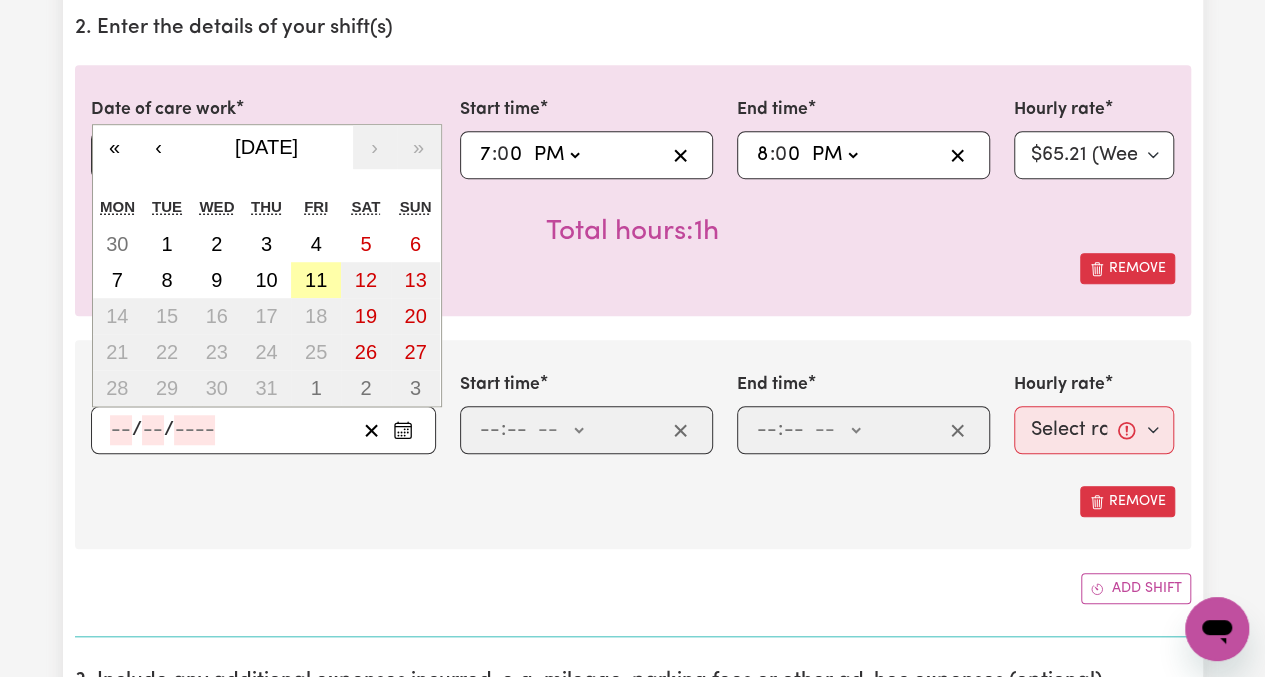click on "11" at bounding box center (316, 280) 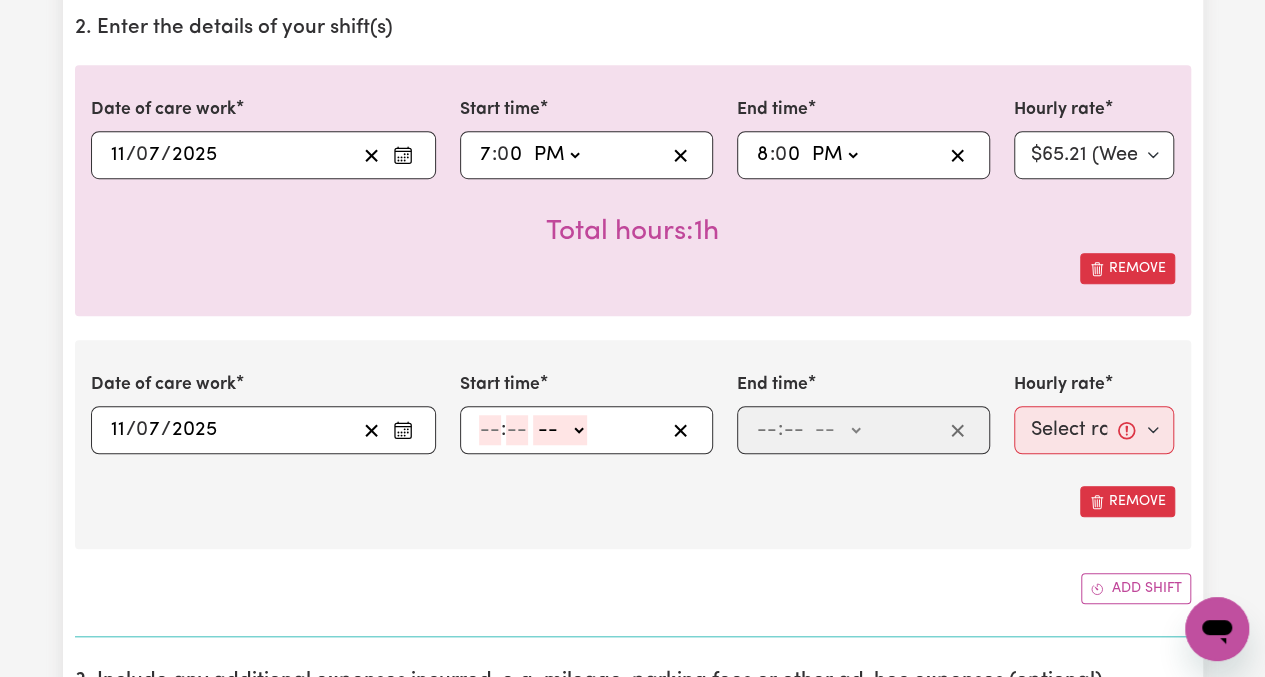 click 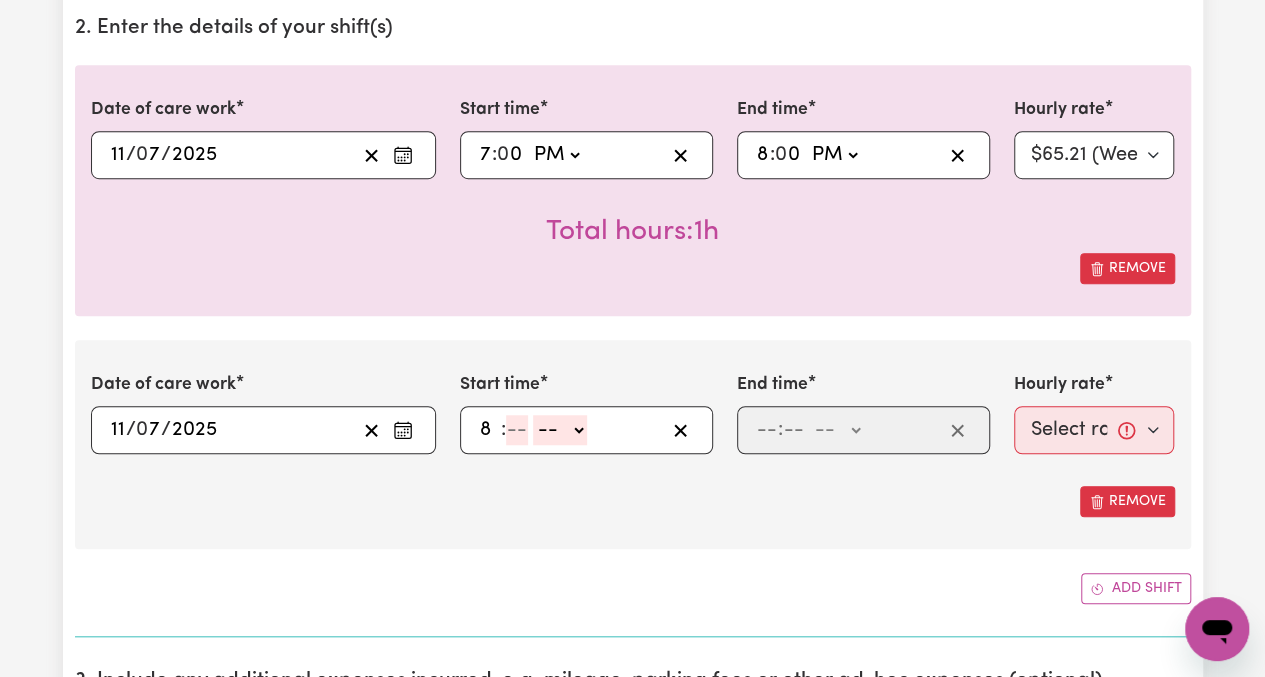 type on "8" 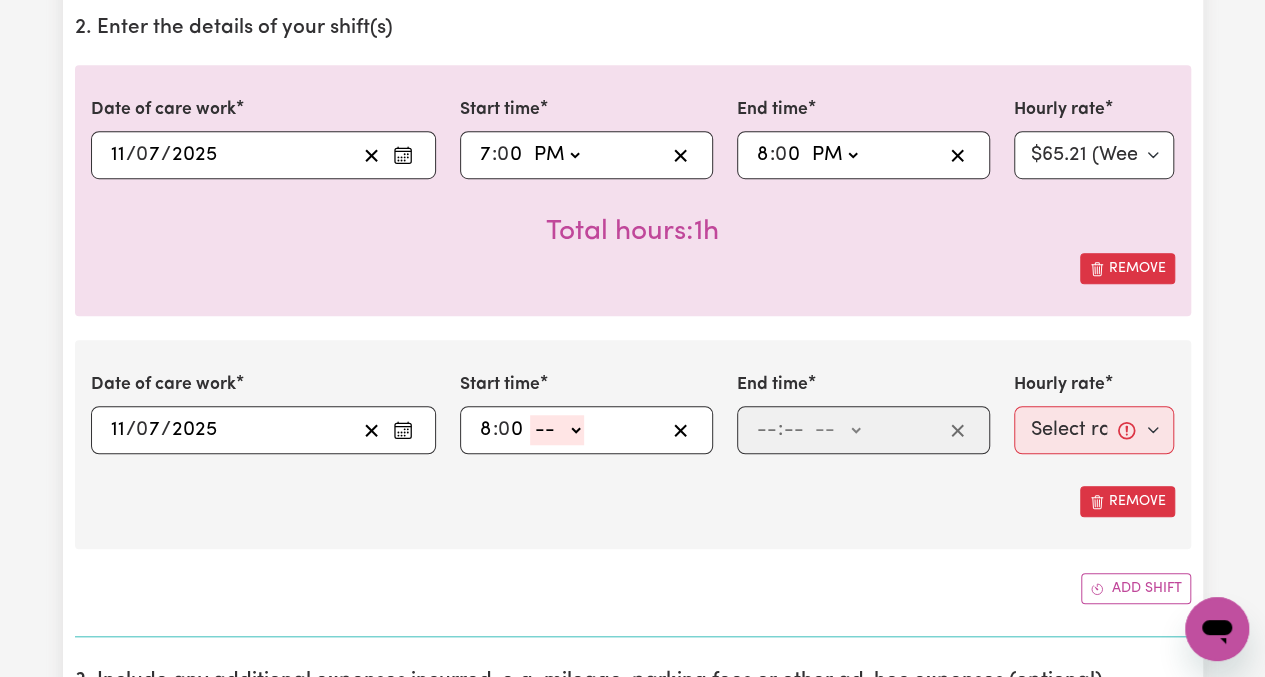 type on "0" 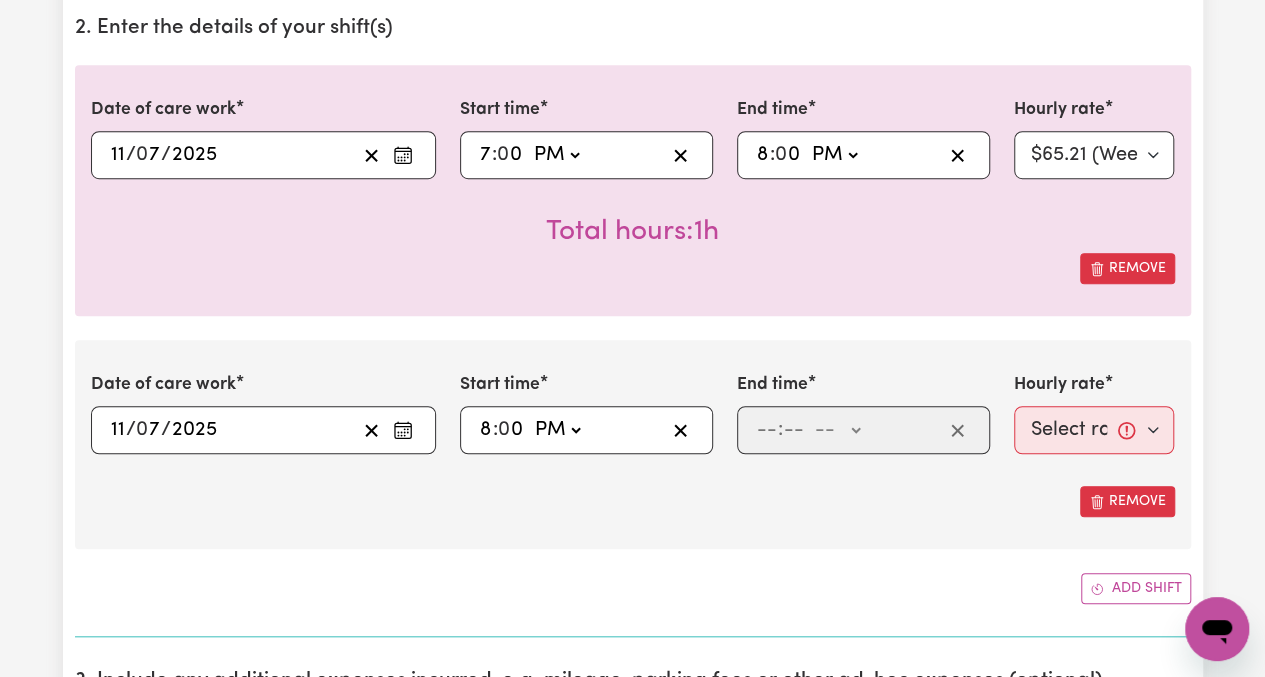 click on "-- AM PM" 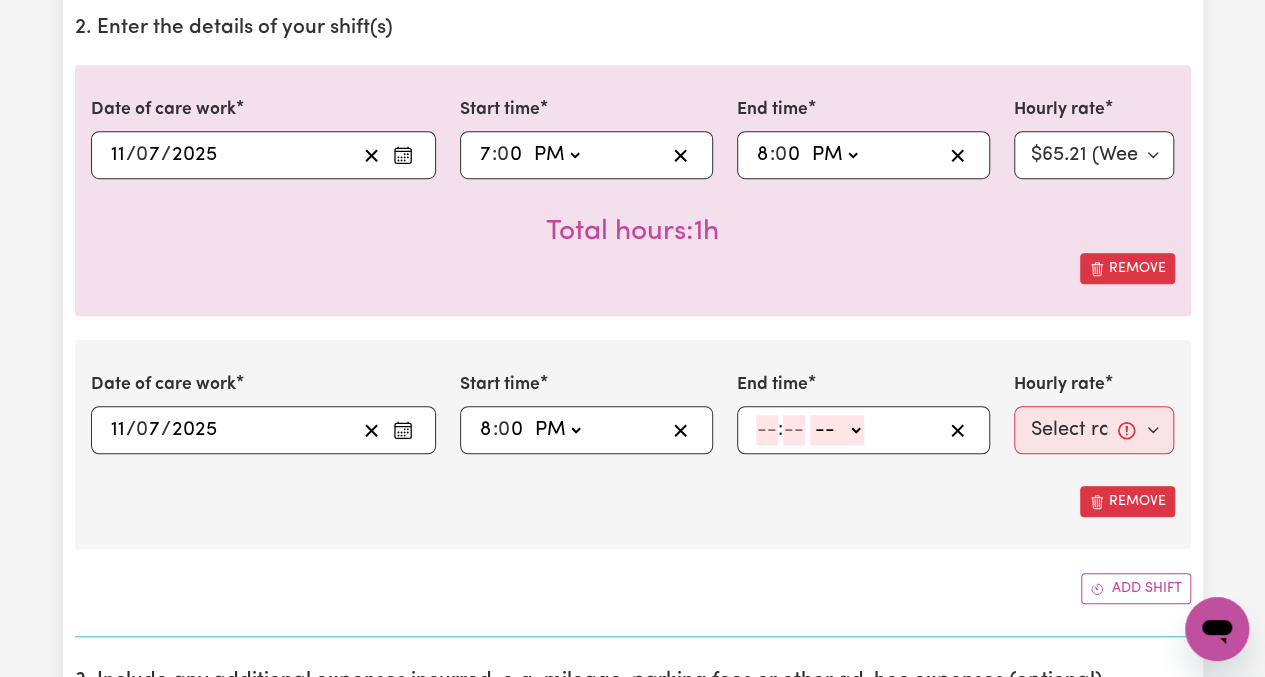 click 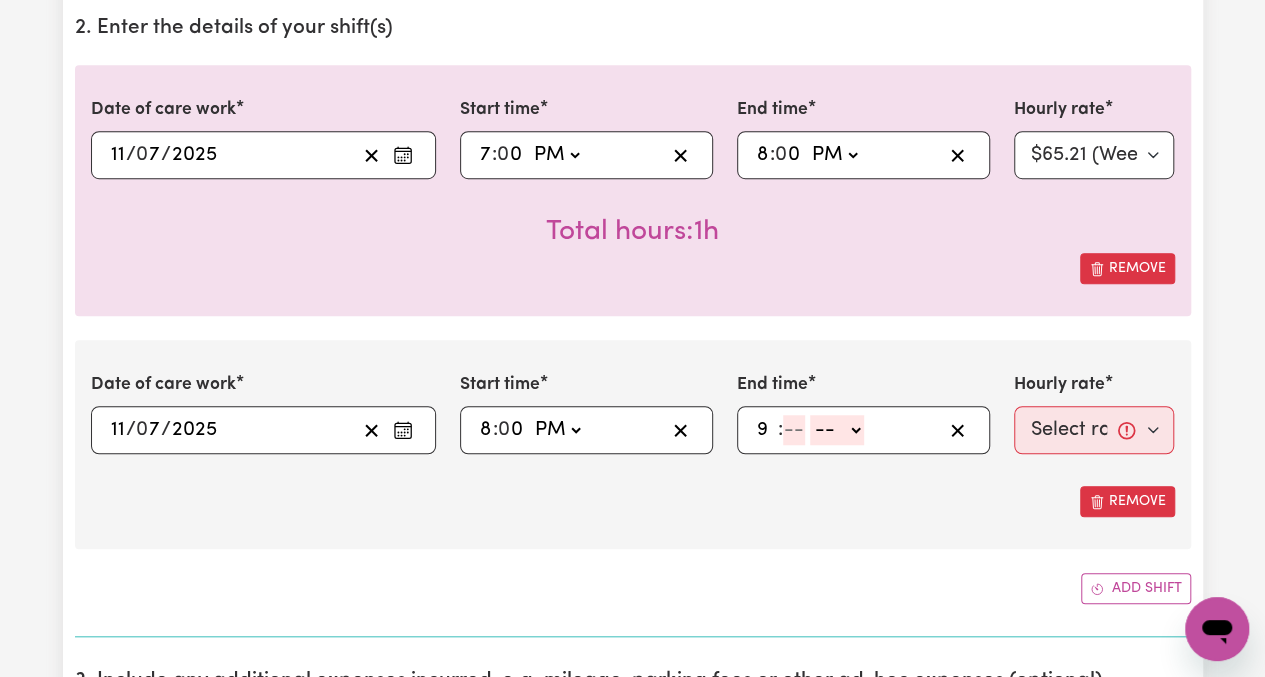 type on "9" 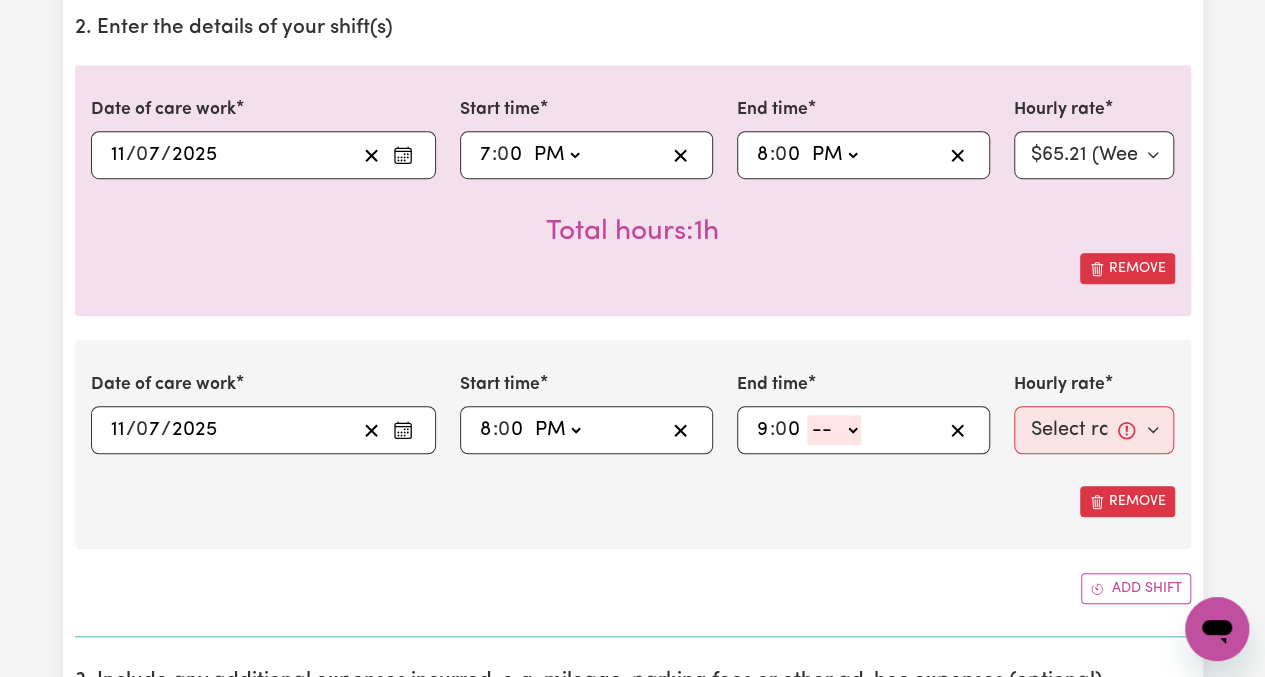 type on "0" 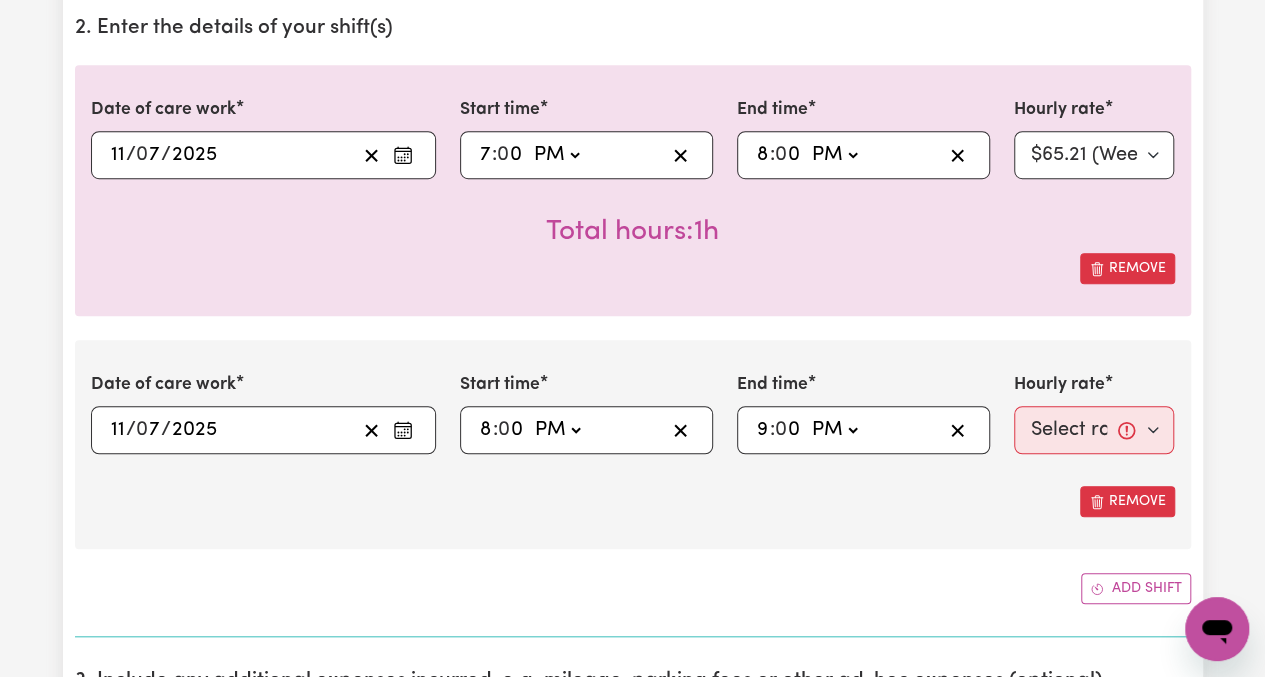 click on "-- AM PM" 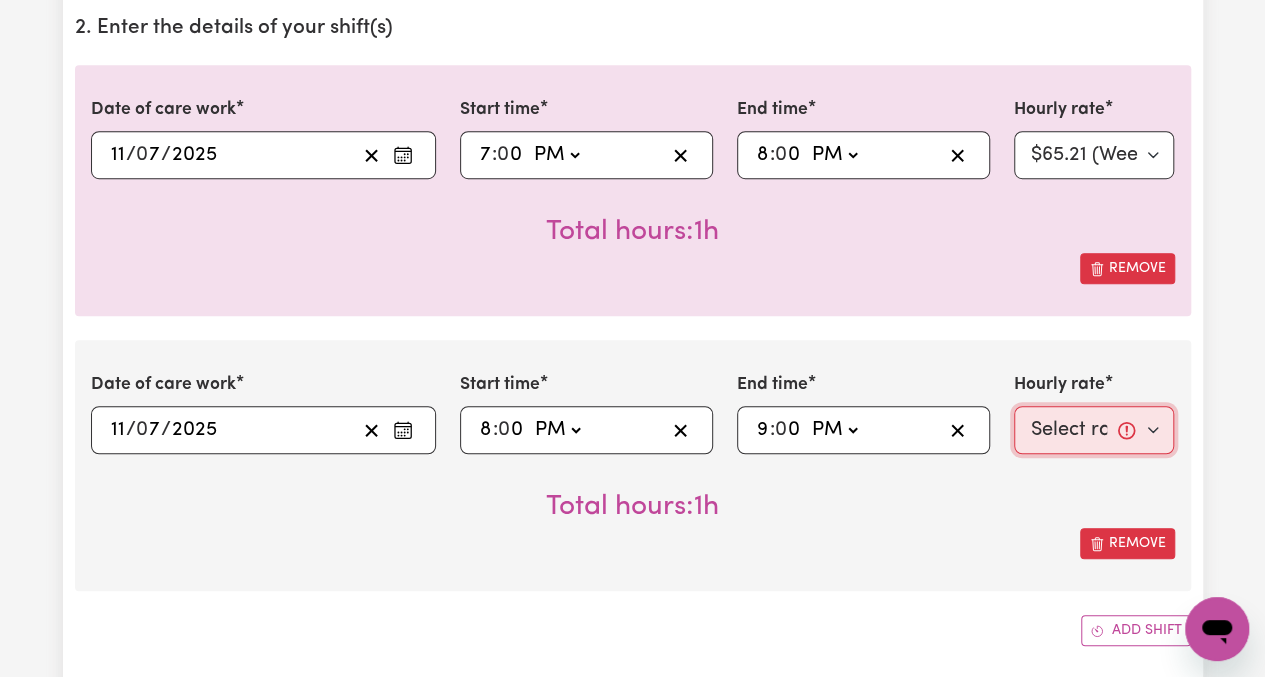 click on "Select rate... $65.21 (Weekday) $144.88 (Public Holiday) $71.85 (Evening Care)" at bounding box center (1094, 430) 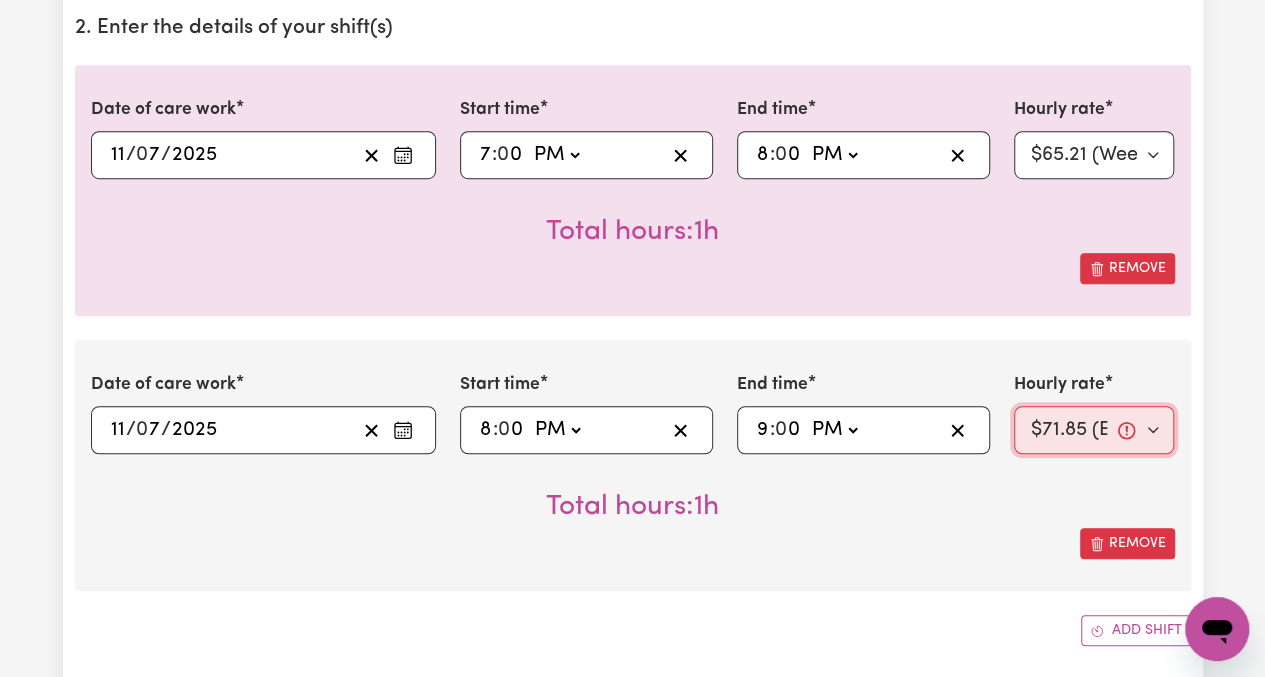 click on "Select rate... $65.21 (Weekday) $144.88 (Public Holiday) $71.85 (Evening Care)" at bounding box center [1094, 430] 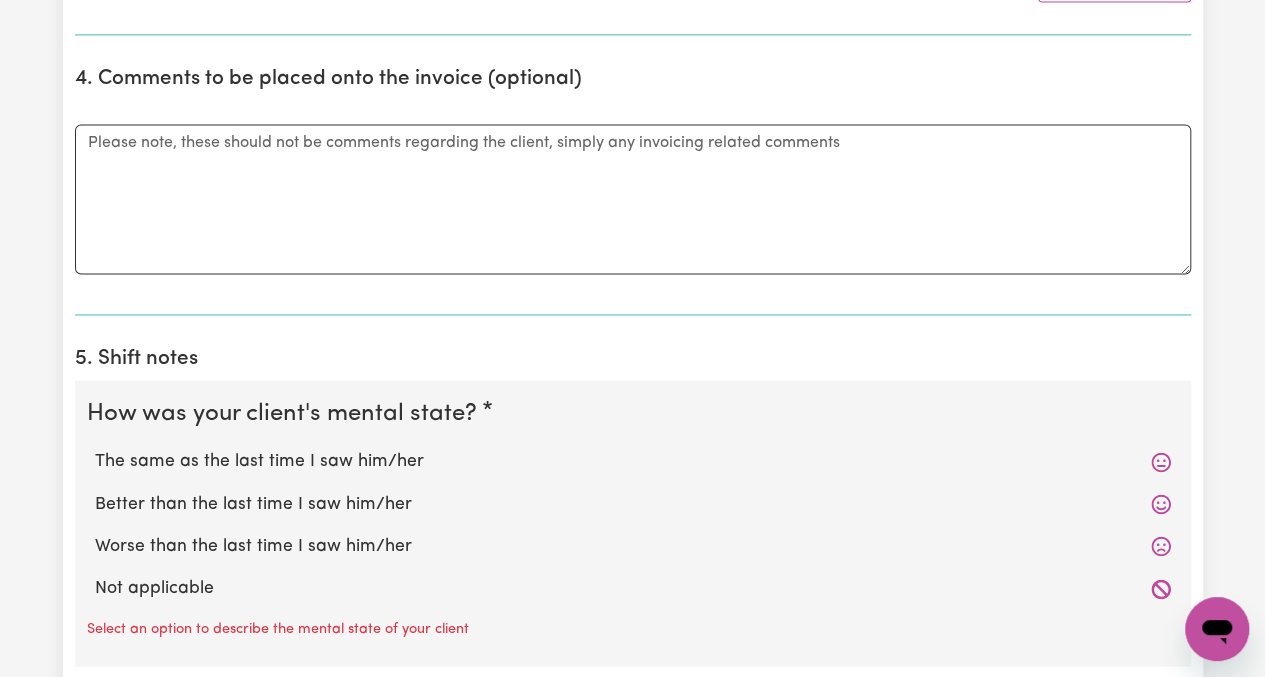 scroll, scrollTop: 1500, scrollLeft: 0, axis: vertical 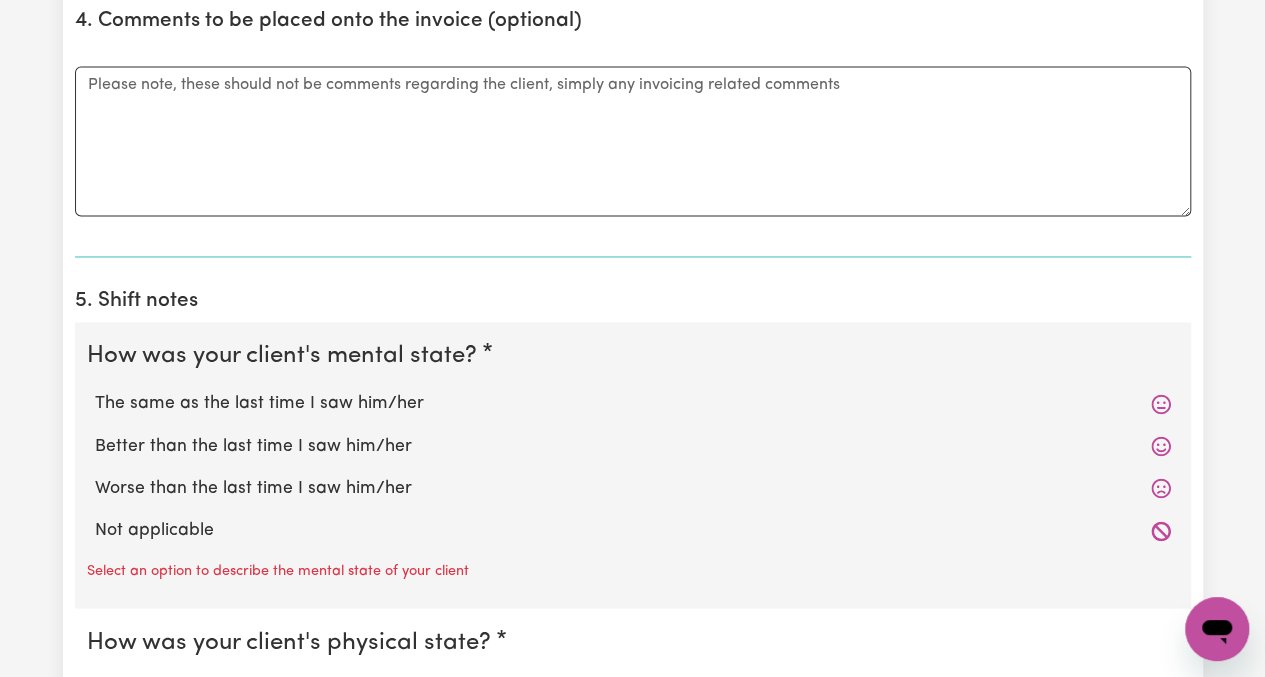 click on "The same as the last time I saw him/her" at bounding box center (633, 403) 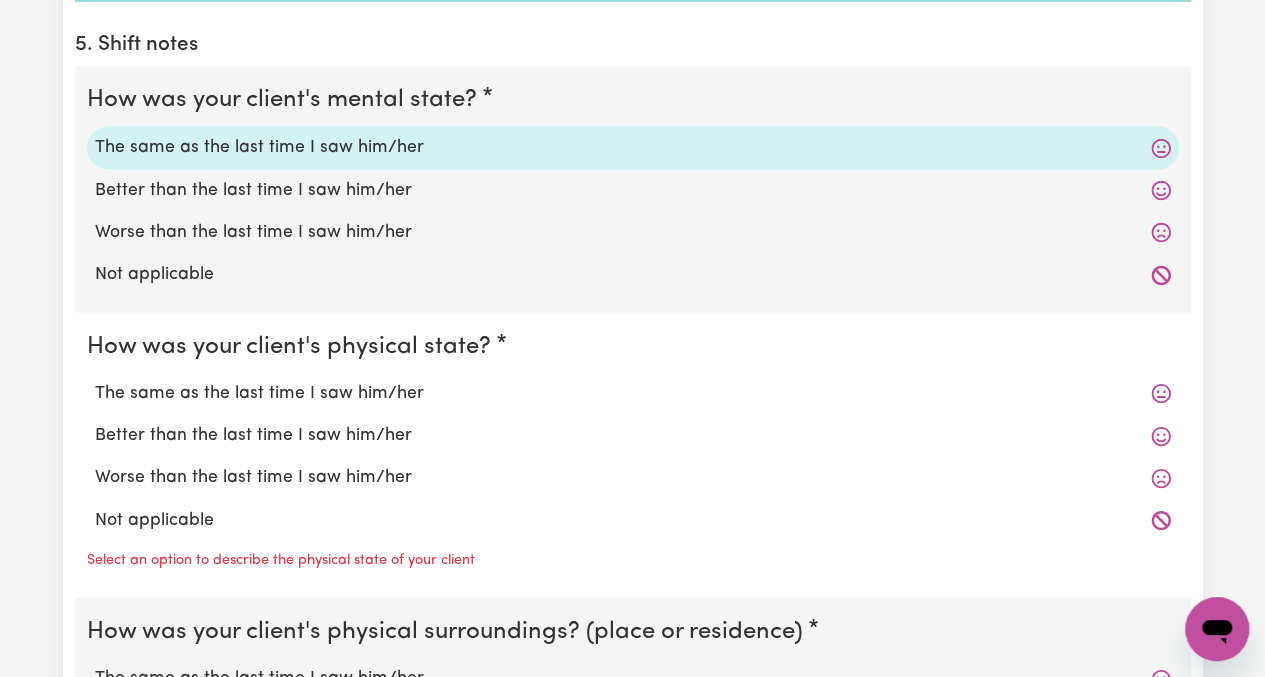 scroll, scrollTop: 1800, scrollLeft: 0, axis: vertical 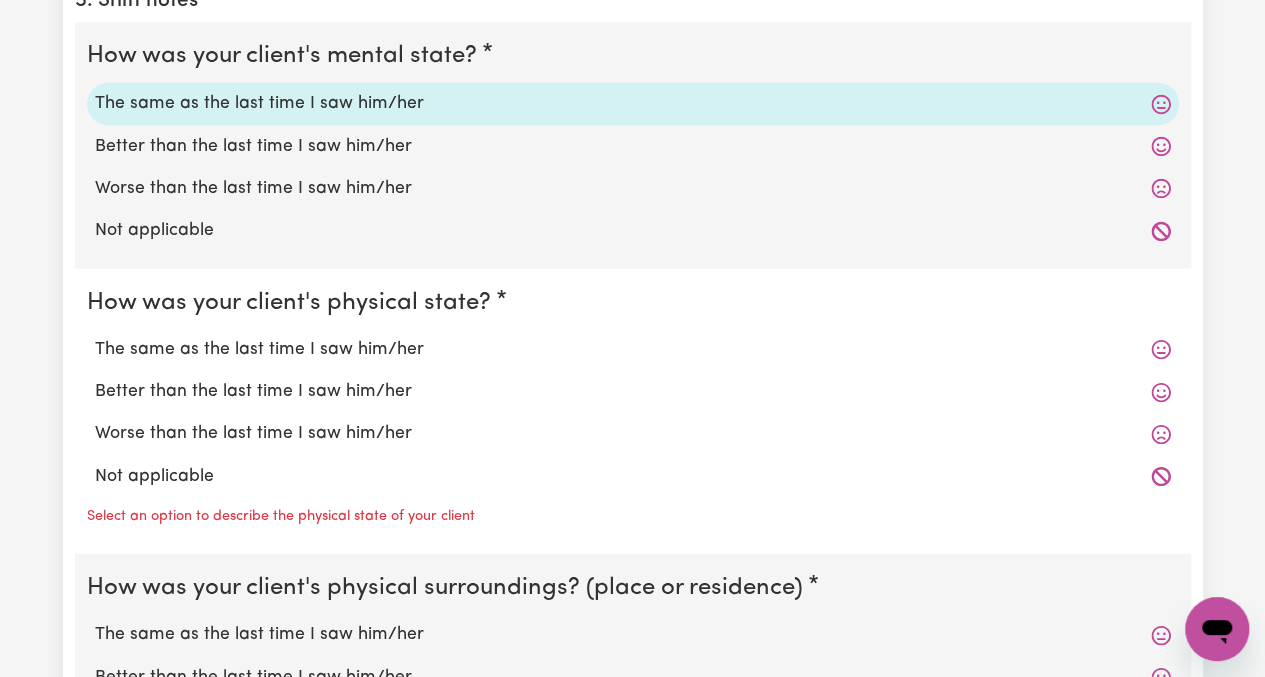click on "The same as the last time I saw him/her" at bounding box center [633, 349] 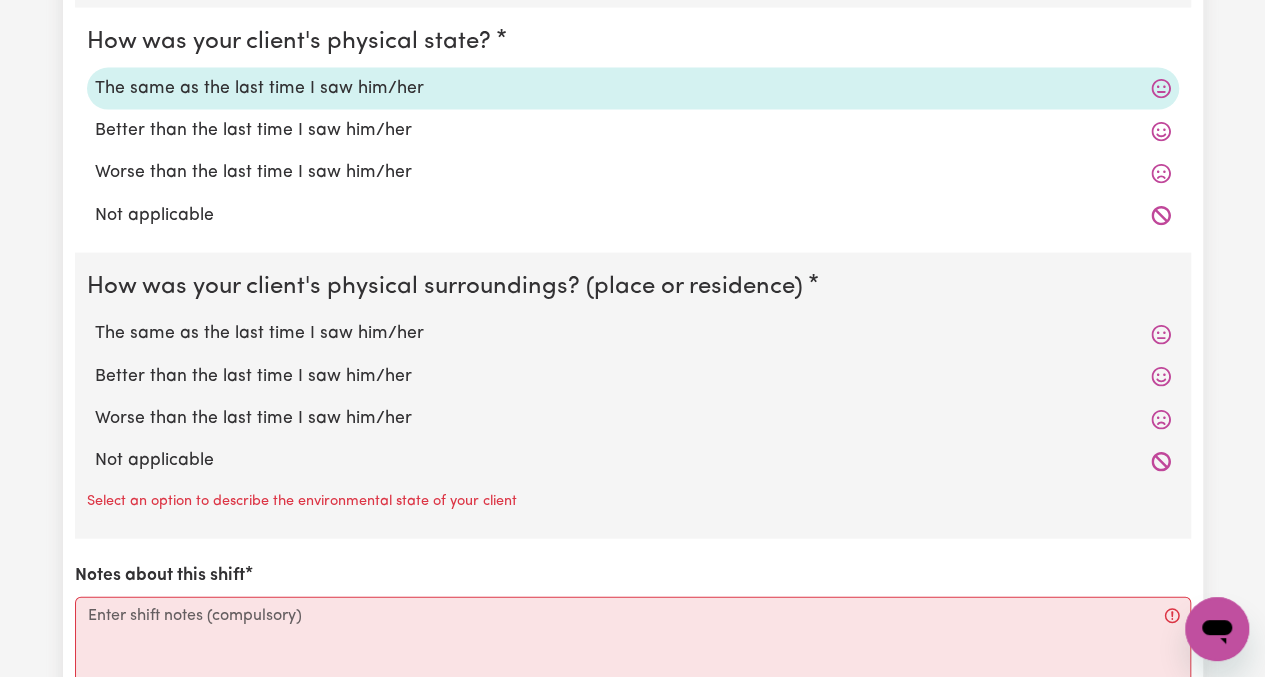scroll, scrollTop: 2100, scrollLeft: 0, axis: vertical 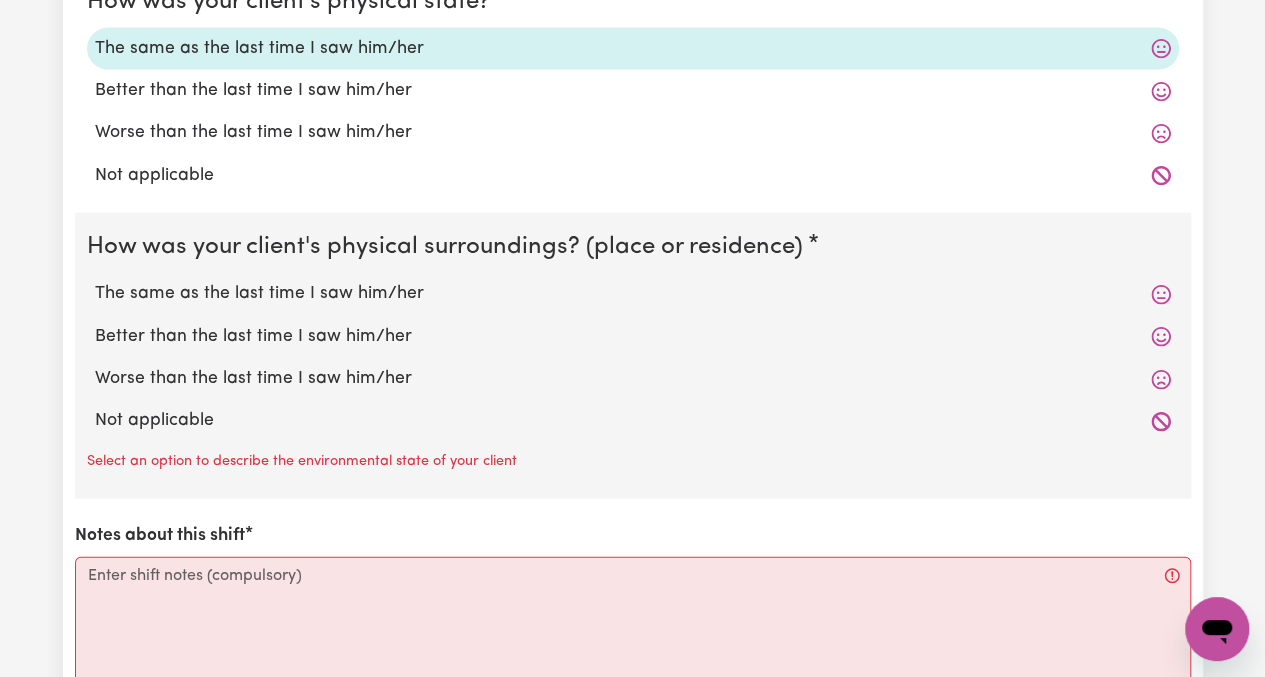 click on "The same as the last time I saw him/her" at bounding box center (633, 294) 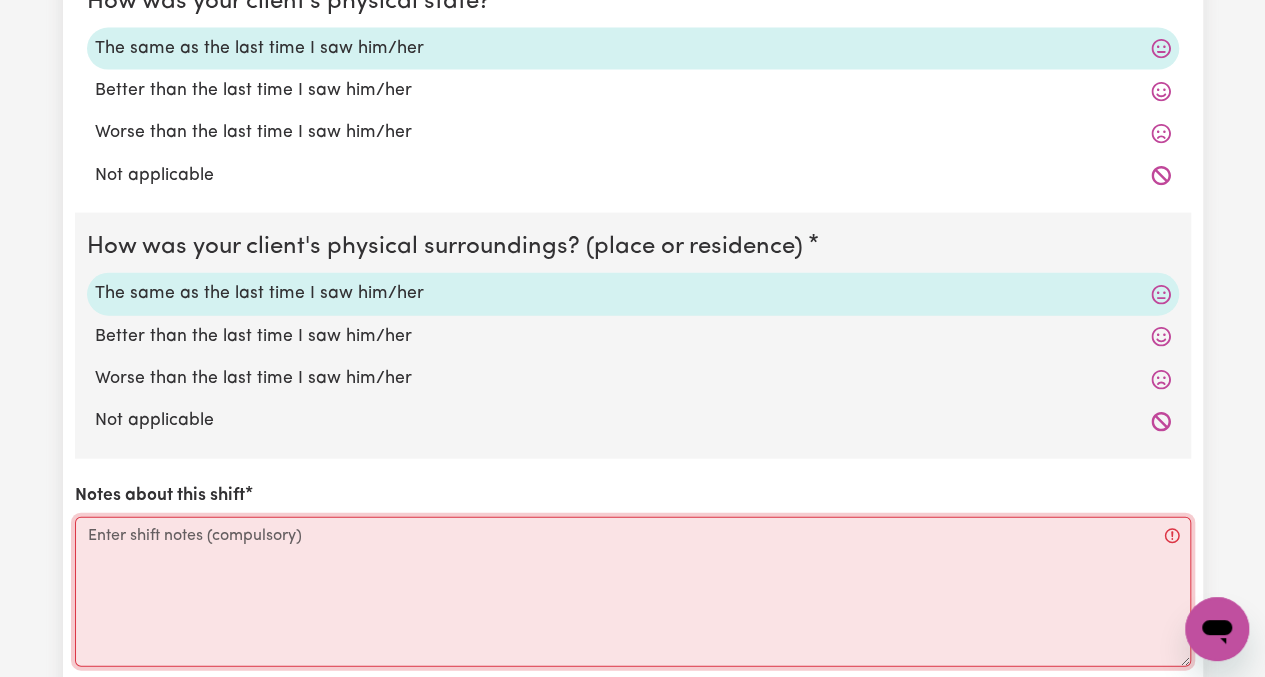 click on "Notes about this shift" at bounding box center (633, 592) 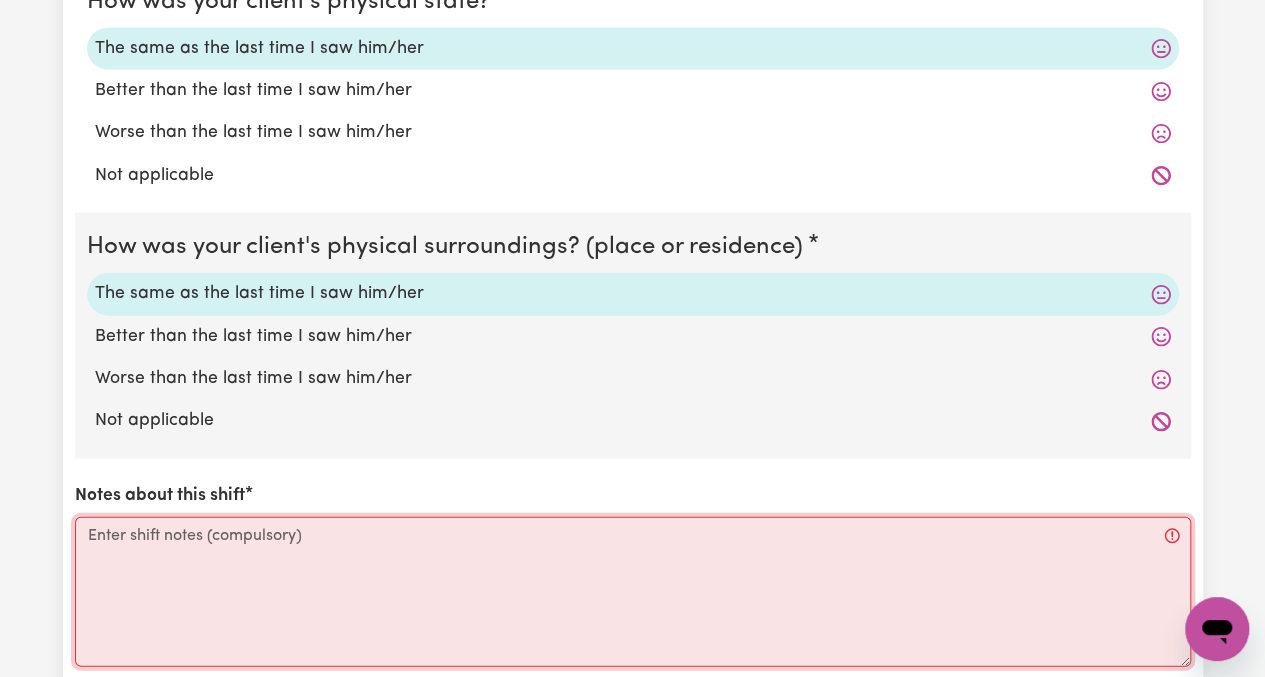 click on "Notes about this shift" at bounding box center [633, 592] 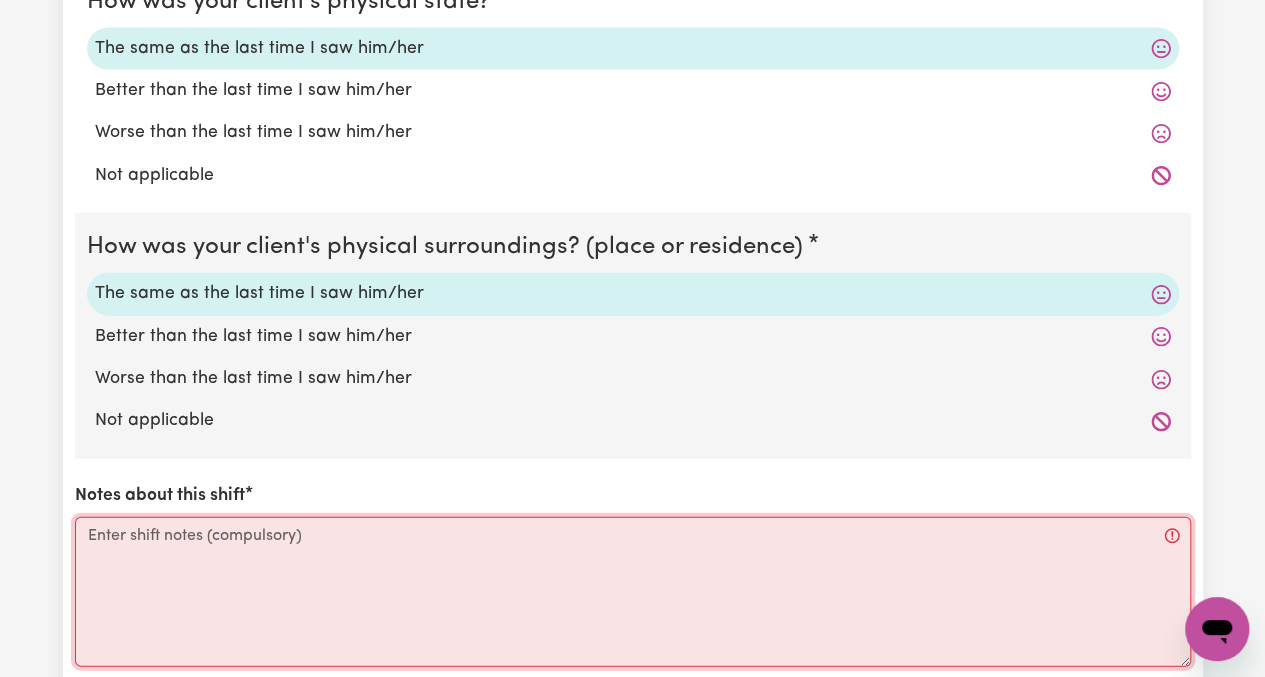paste on "Details:
[PERSON_NAME] advised that she needed to cancel her scheduled shift due to being invited out to dinner by a friend. She acknowledged that the cancellation was provided on short notice and requested that the two-hour cancellation fee be applied, as she was aware that this falls within the NDIS cancellation policy.
Cancellation Reason:
Short notice cancellation – personal social engagement." 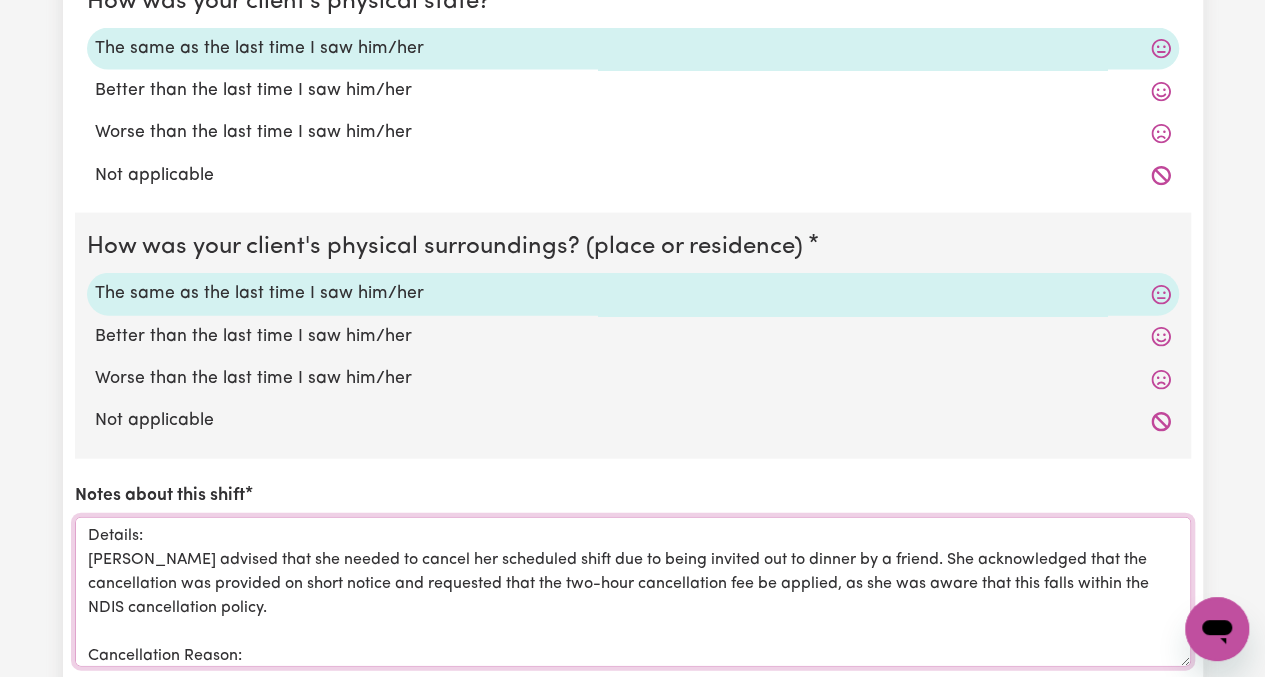 scroll, scrollTop: 23, scrollLeft: 0, axis: vertical 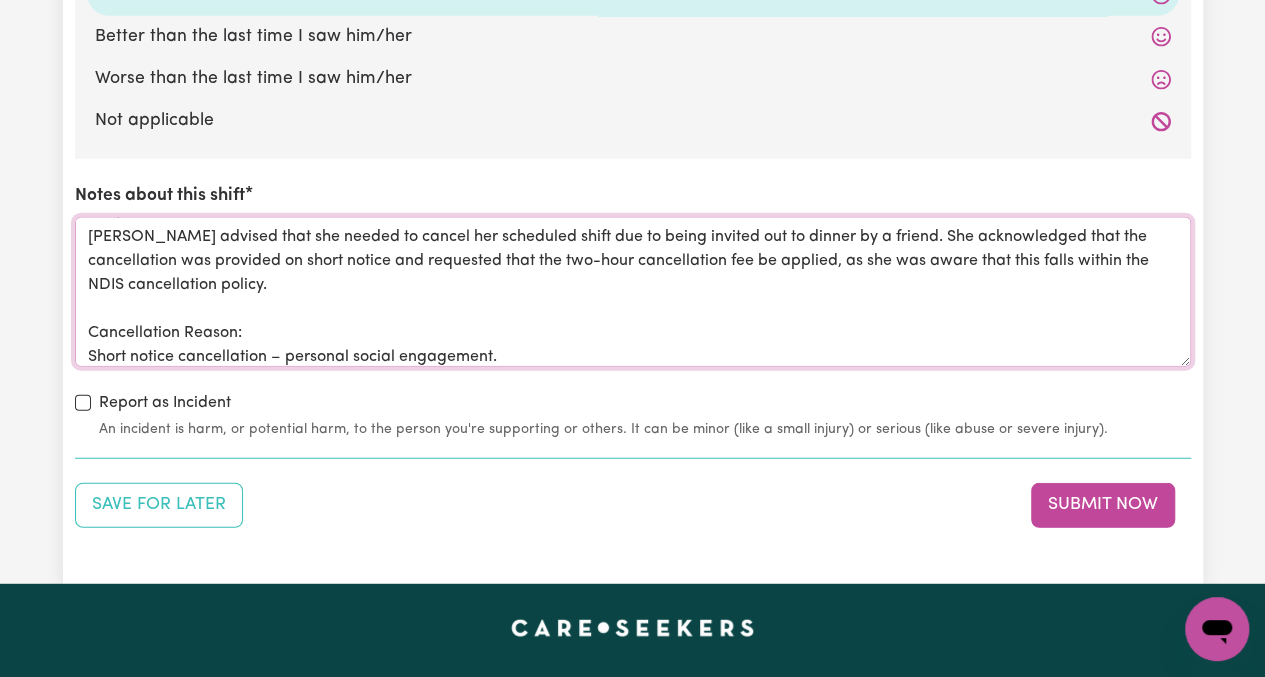 click on "Details:
[PERSON_NAME] advised that she needed to cancel her scheduled shift due to being invited out to dinner by a friend. She acknowledged that the cancellation was provided on short notice and requested that the two-hour cancellation fee be applied, as she was aware that this falls within the NDIS cancellation policy.
Cancellation Reason:
Short notice cancellation – personal social engagement." at bounding box center (633, 292) 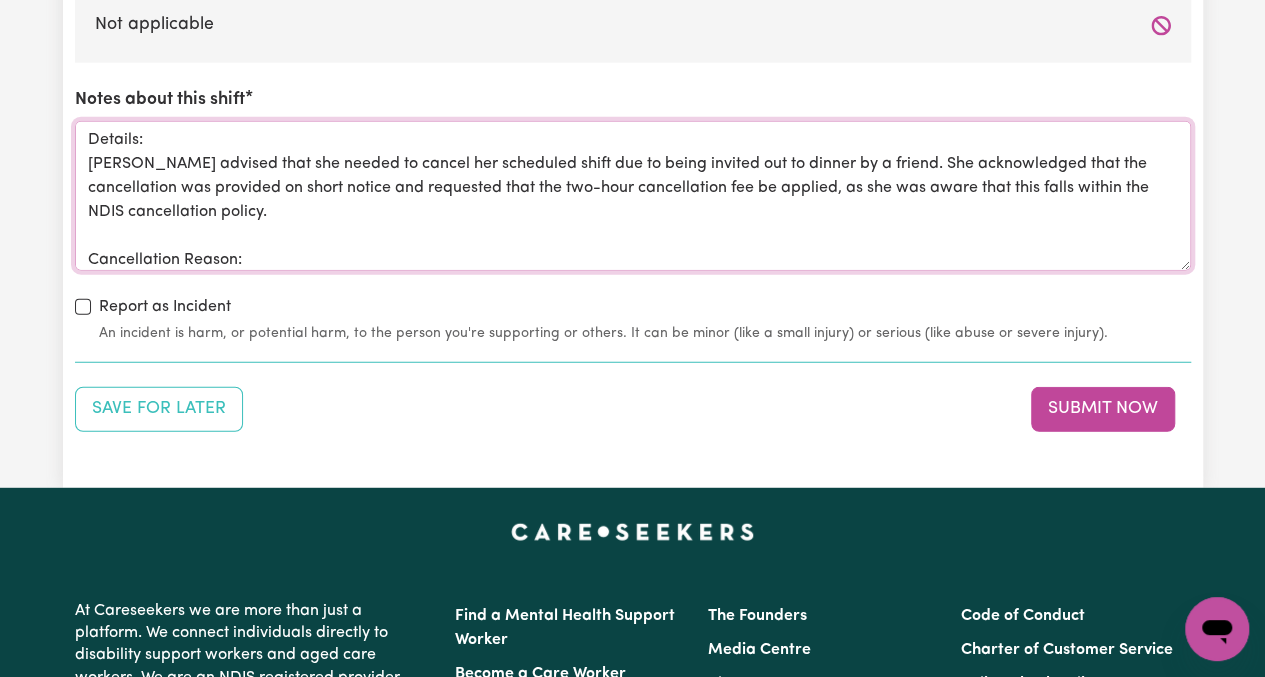 scroll, scrollTop: 2700, scrollLeft: 0, axis: vertical 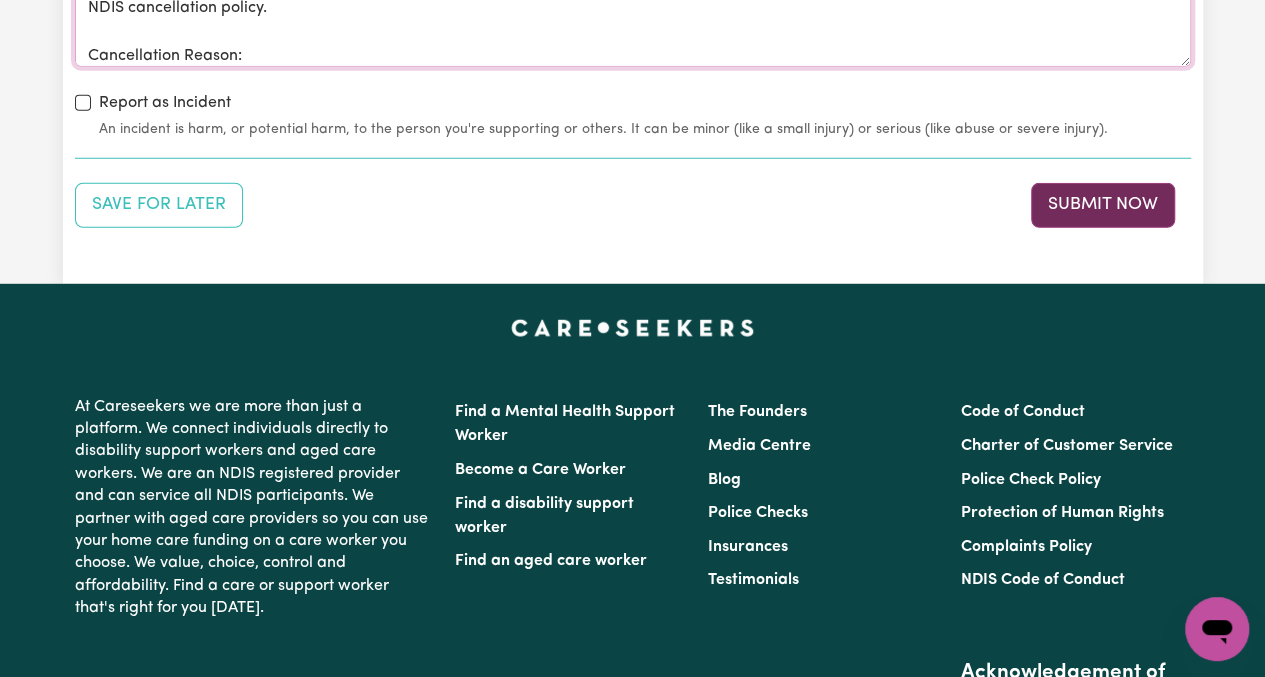 type on "Details:
[PERSON_NAME] advised that she needed to cancel her scheduled shift due to being invited out to dinner by a friend. She acknowledged that the cancellation was provided on short notice and requested that the two-hour cancellation fee be applied, as she was aware that this falls within the NDIS cancellation policy.
Cancellation Reason:
Short notice cancellation – personal social engagement." 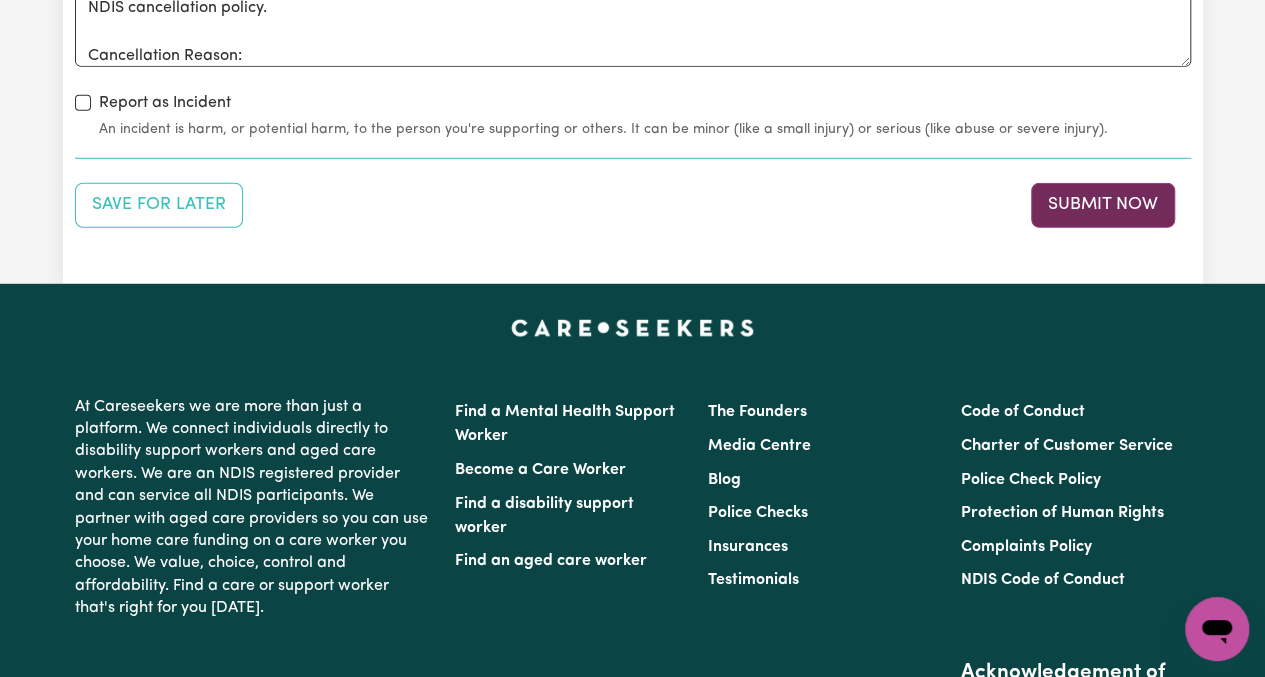 click on "Submit Now" at bounding box center (1103, 205) 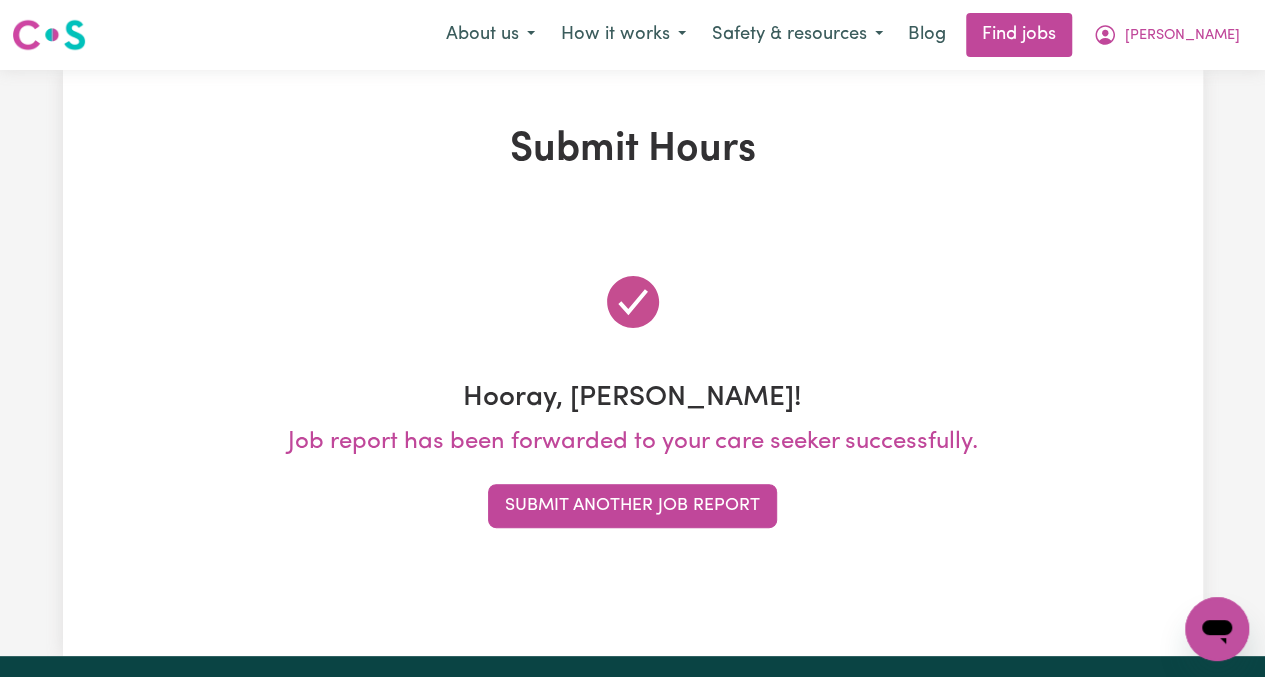 scroll, scrollTop: 0, scrollLeft: 0, axis: both 